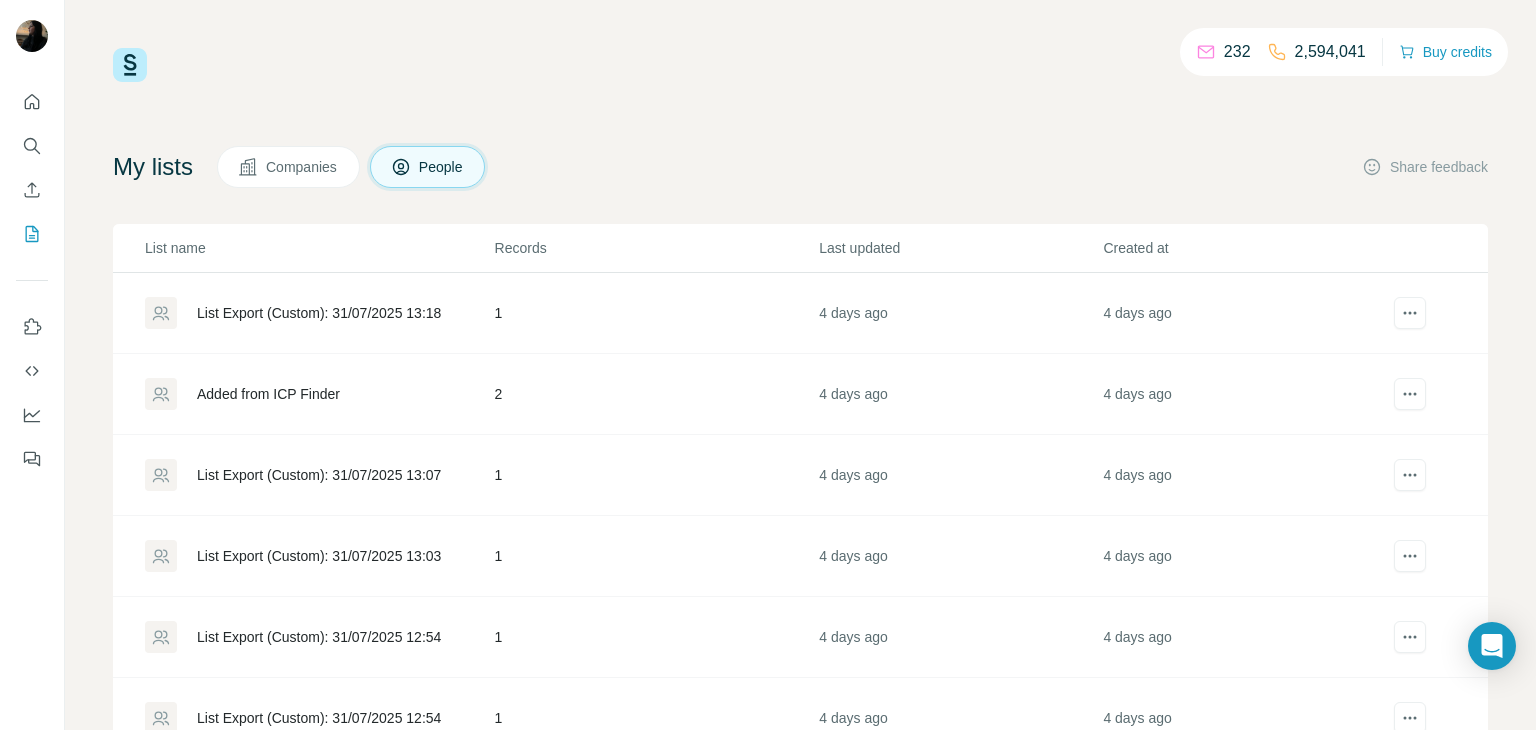 scroll, scrollTop: 0, scrollLeft: 0, axis: both 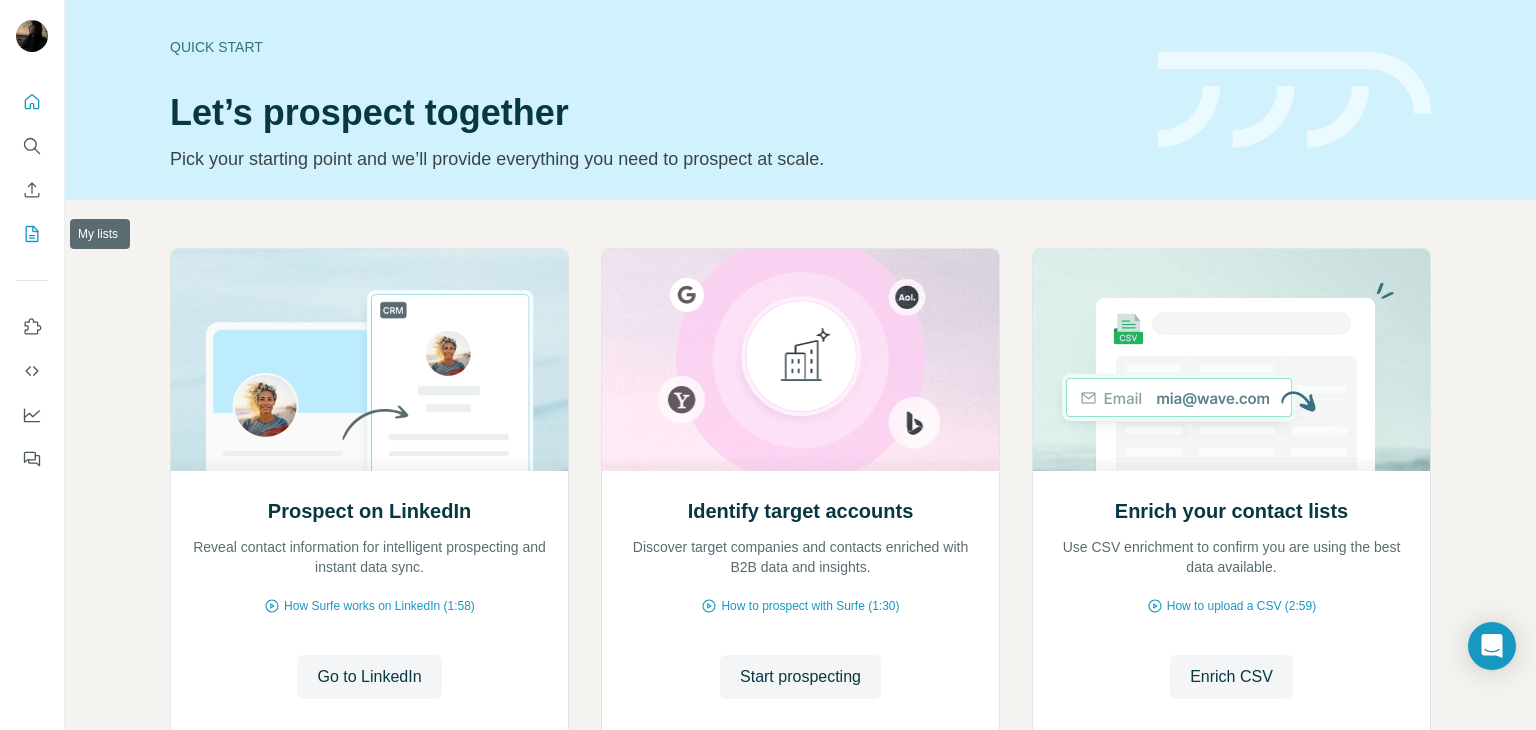click 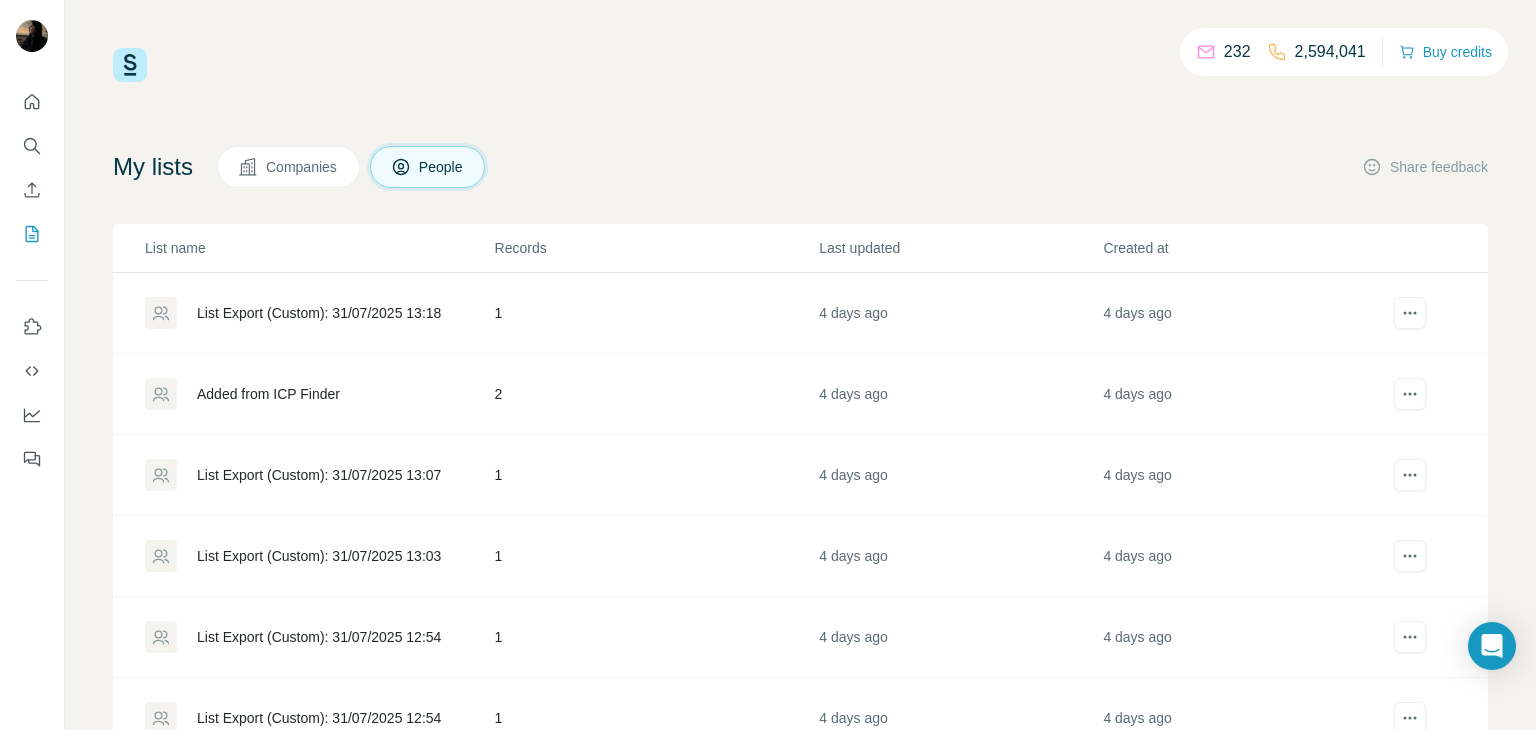 click on "List Export (Custom): 31/07/2025 13:18" at bounding box center (319, 313) 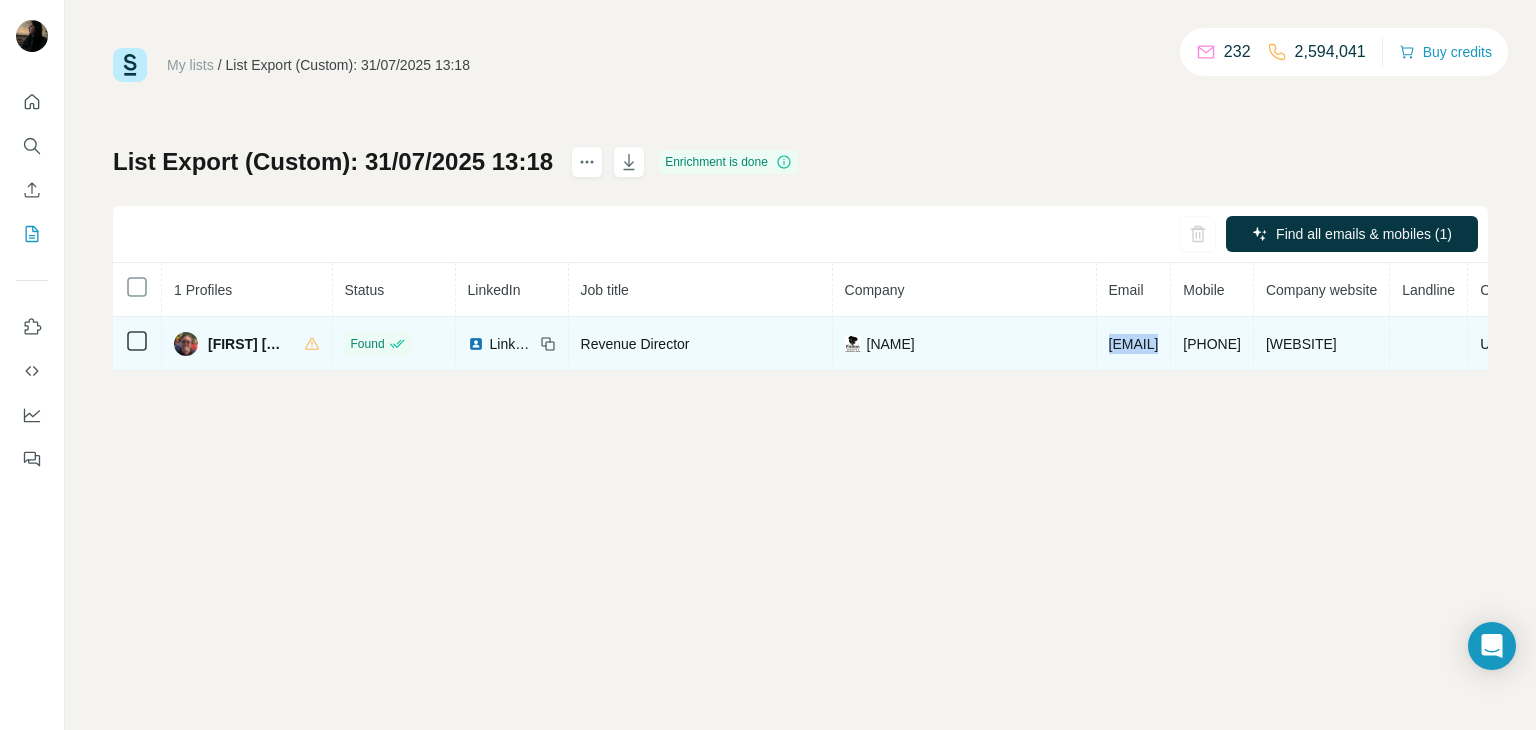 drag, startPoint x: 1096, startPoint y: 344, endPoint x: 1303, endPoint y: 347, distance: 207.02174 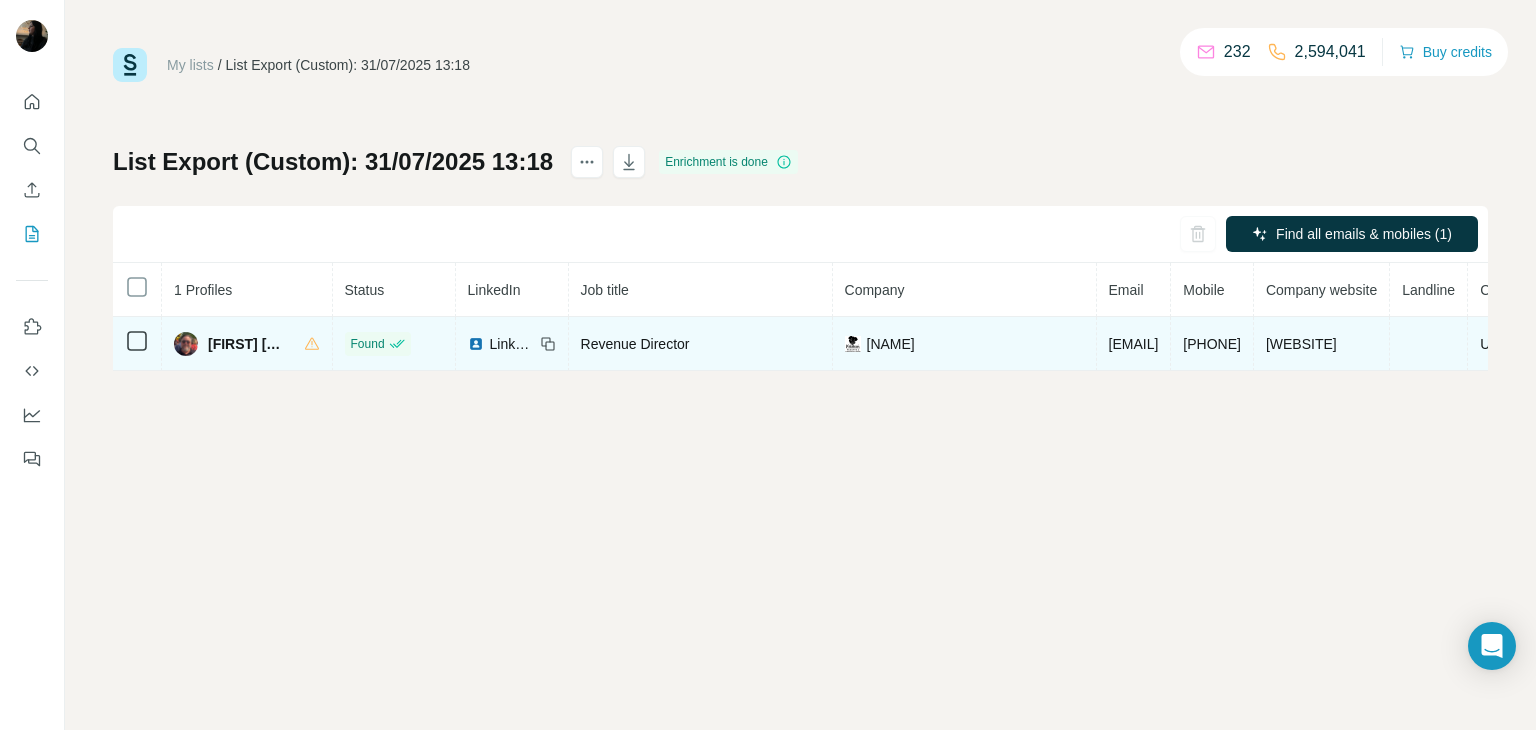 click on "[PHONE]" at bounding box center (1212, 344) 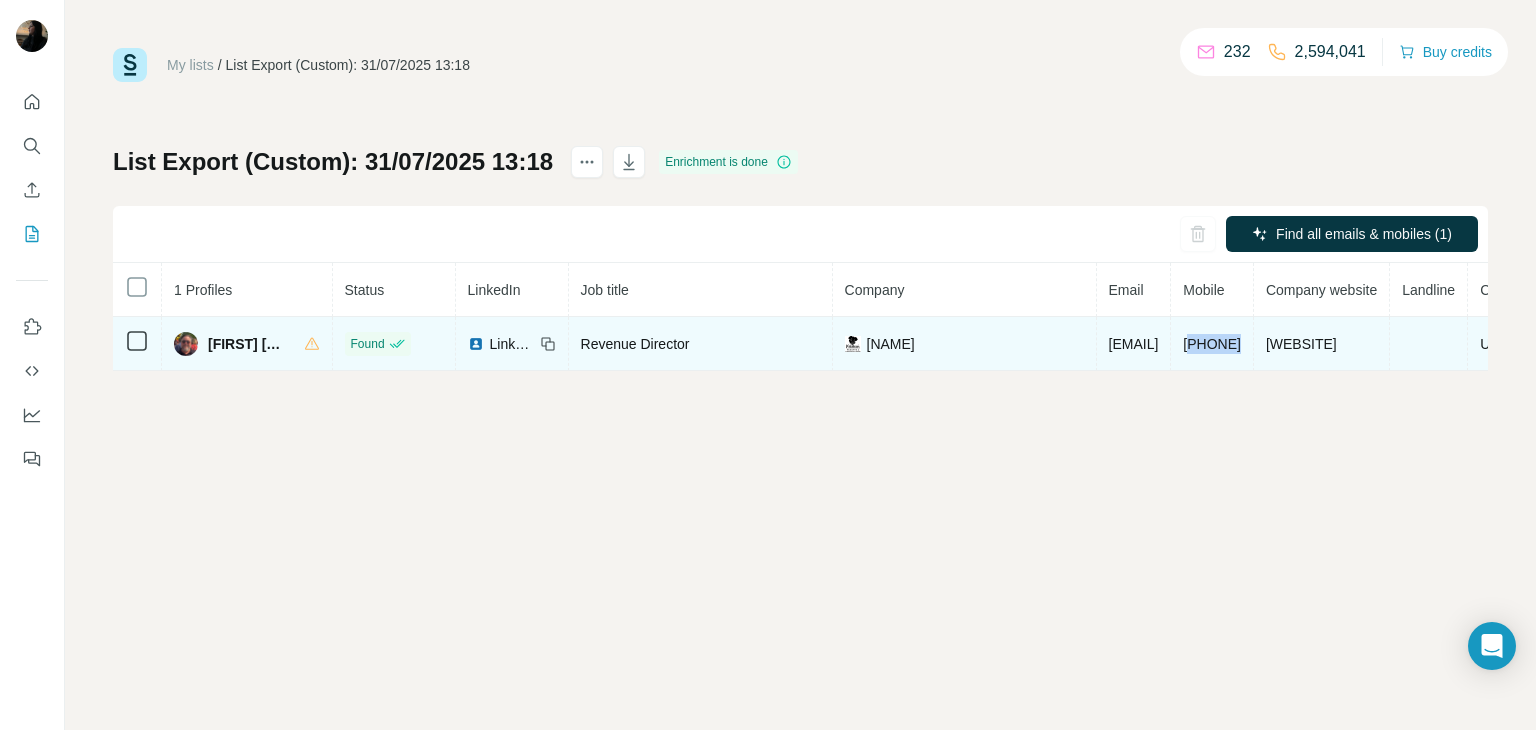 drag, startPoint x: 1340, startPoint y: 345, endPoint x: 1453, endPoint y: 348, distance: 113.03982 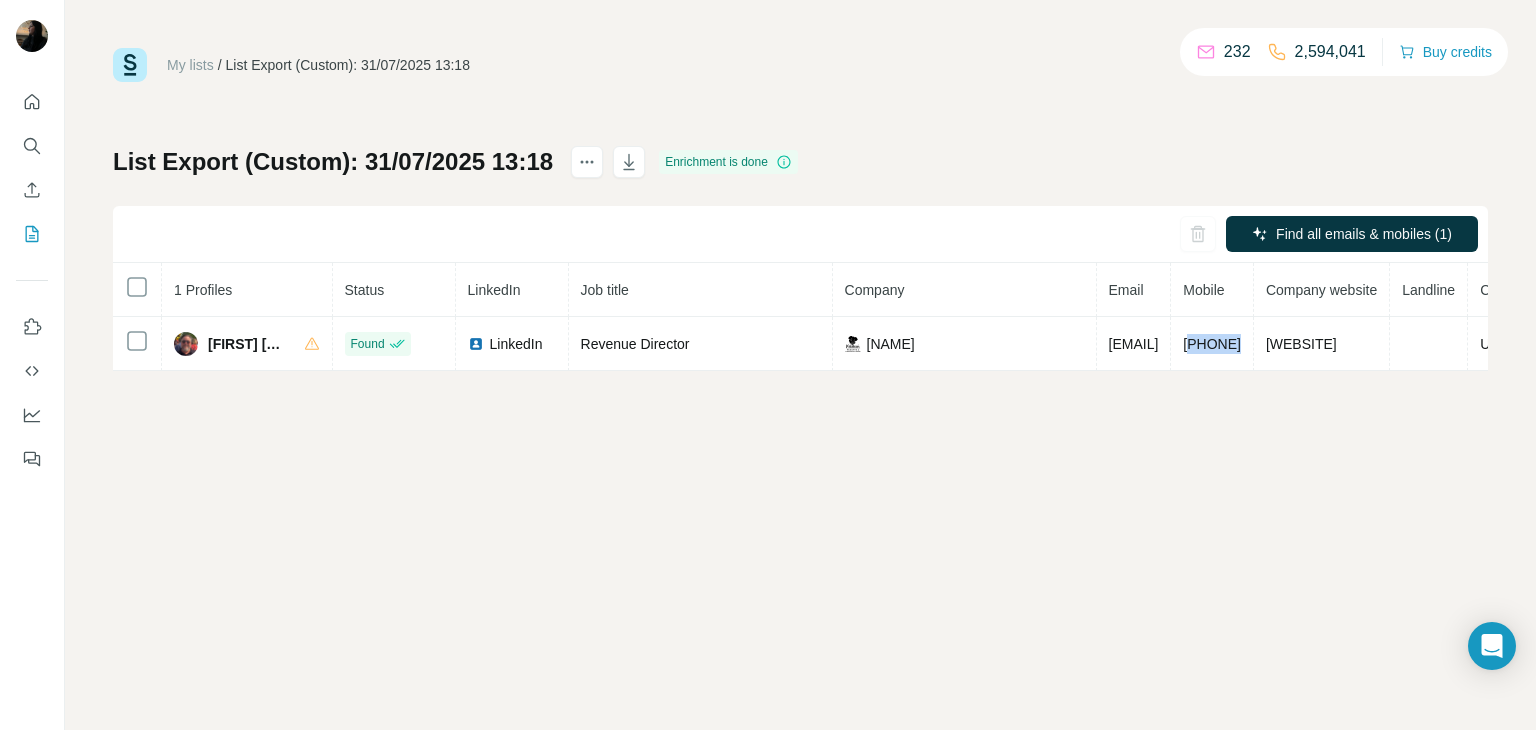 copy on "[PHONE]" 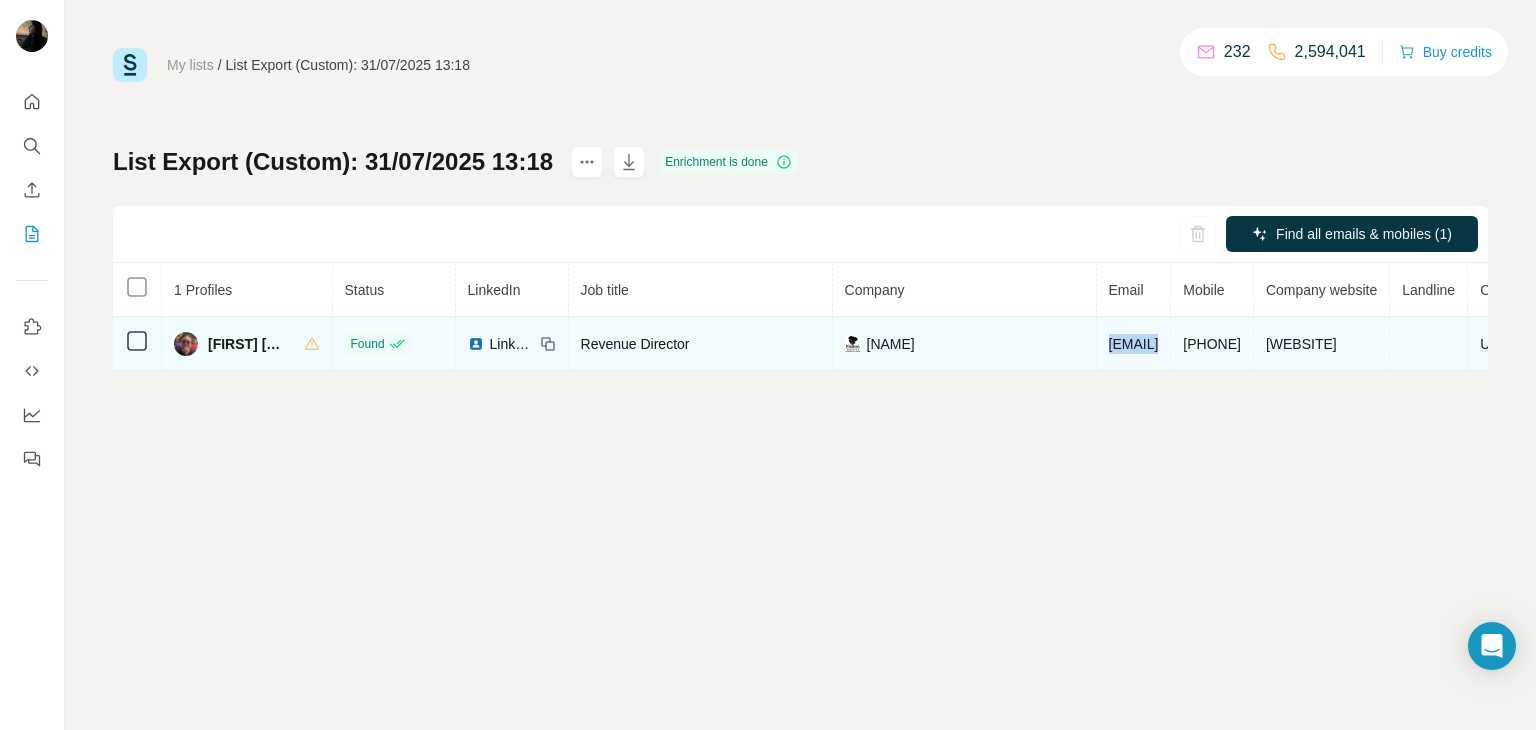 drag, startPoint x: 1099, startPoint y: 344, endPoint x: 1316, endPoint y: 348, distance: 217.03687 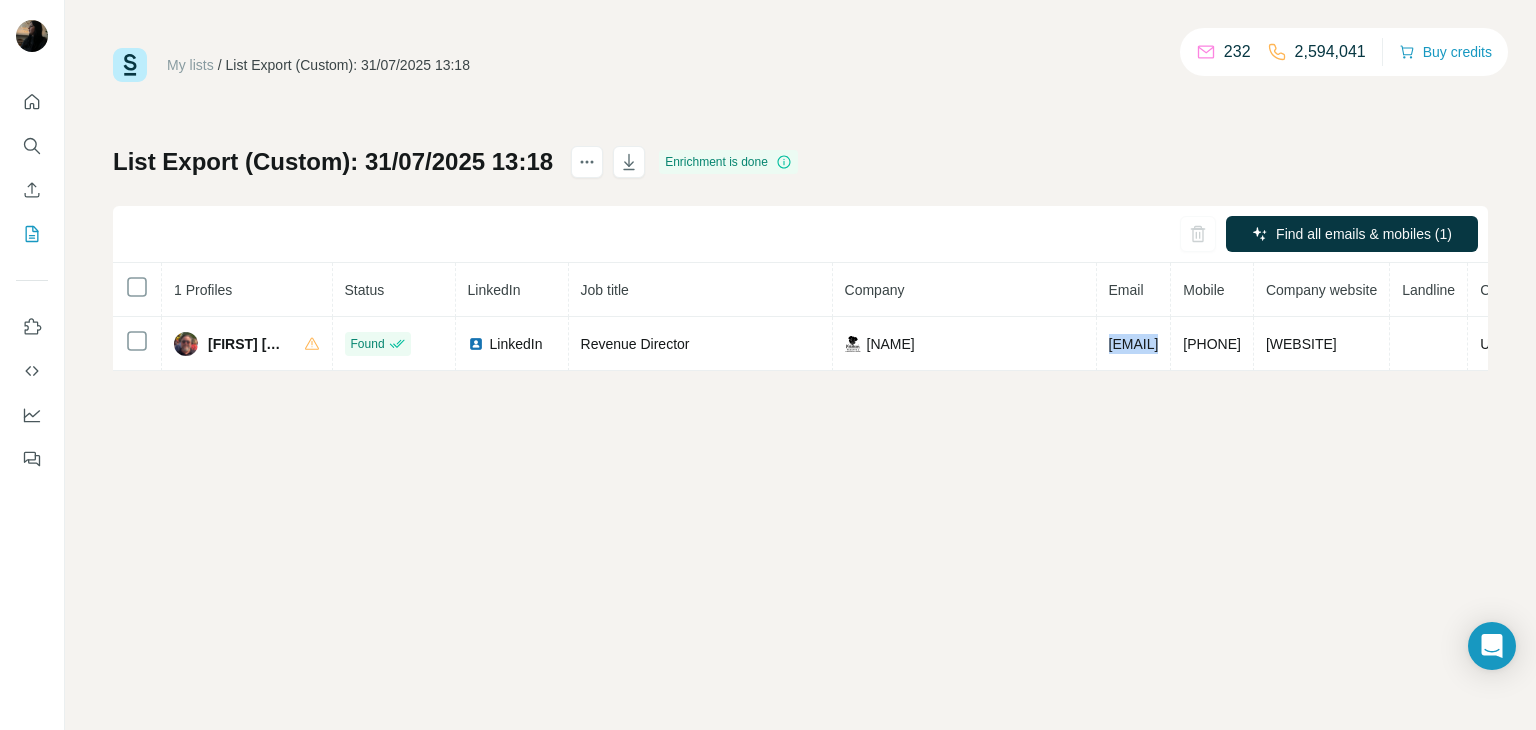 copy on "[EMAIL]" 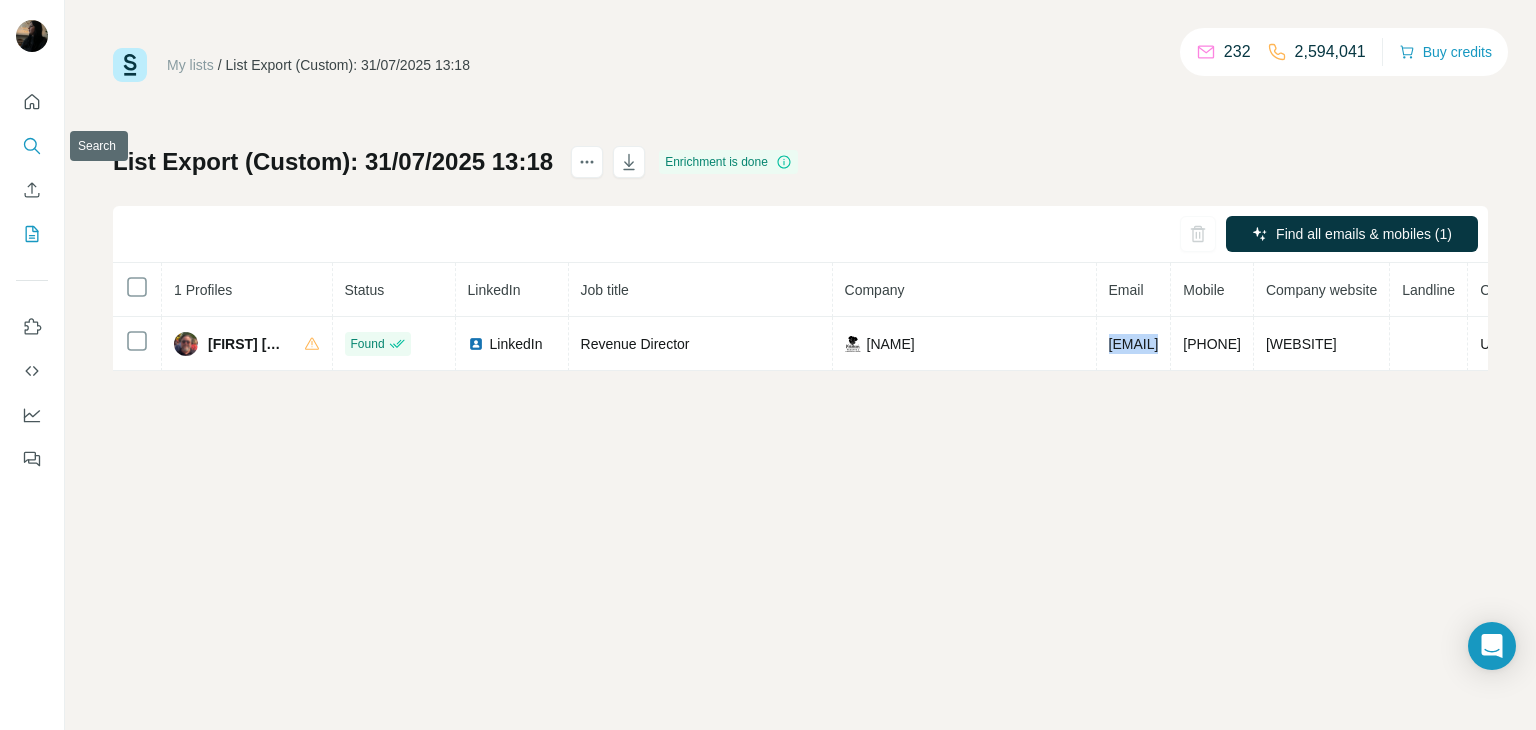 click 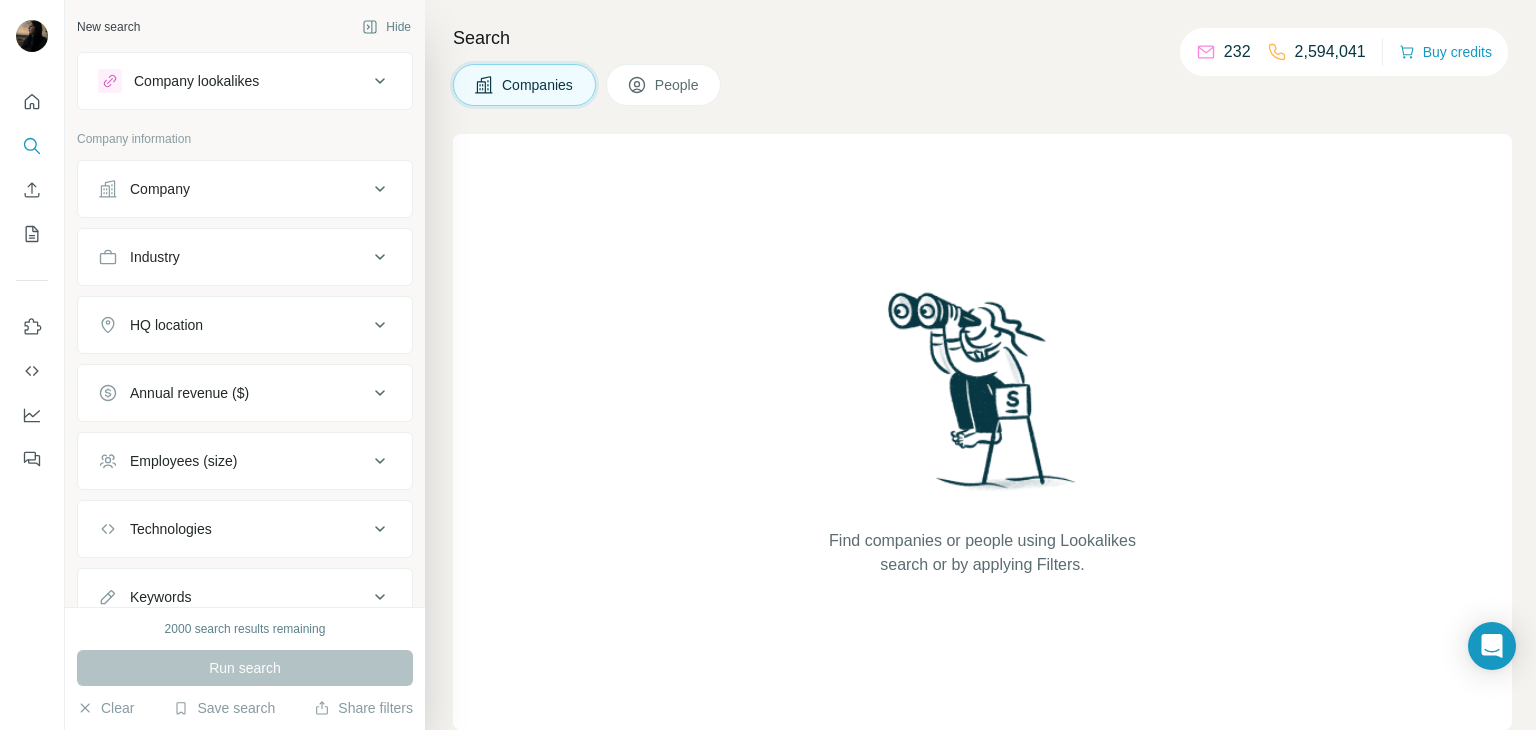 click on "Company" at bounding box center (245, 189) 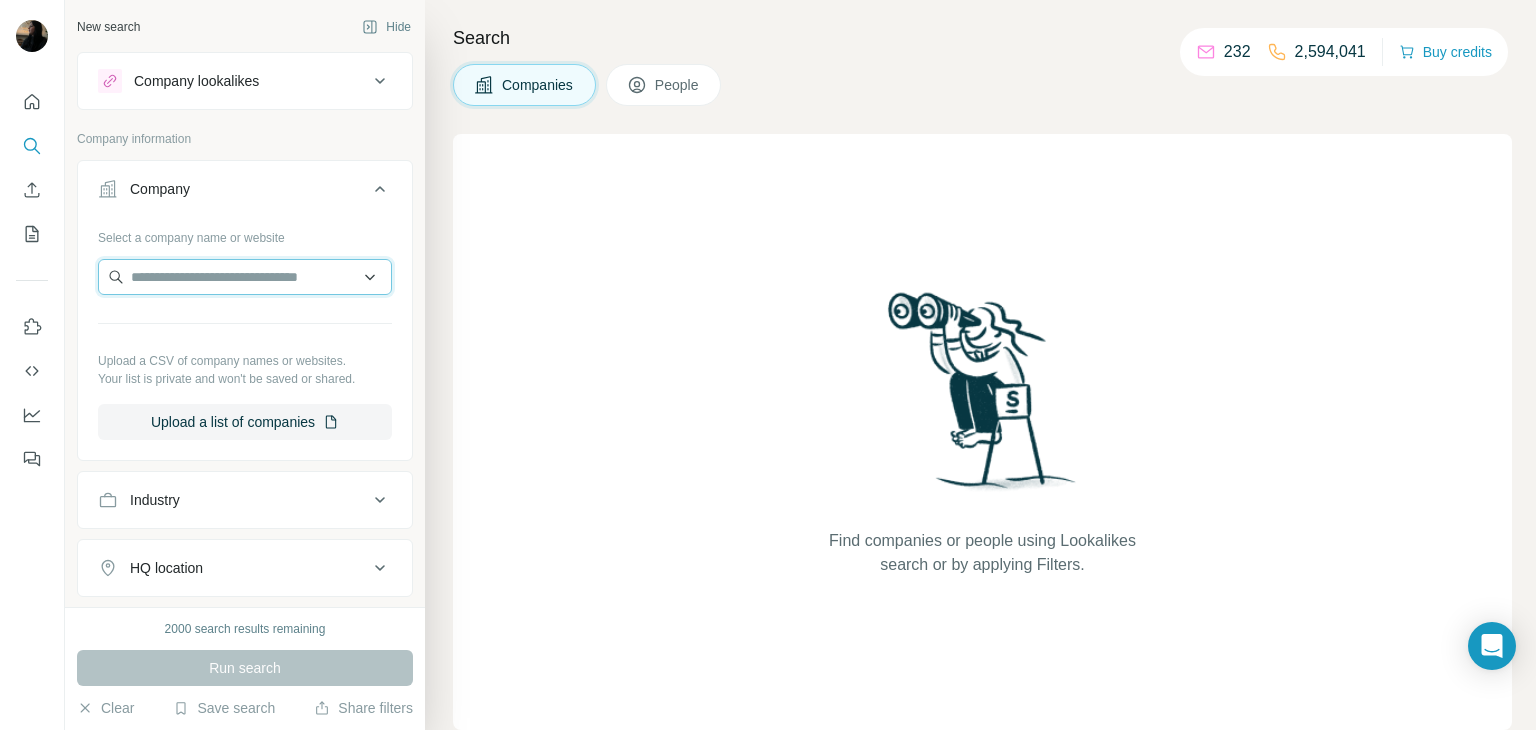 click at bounding box center (245, 277) 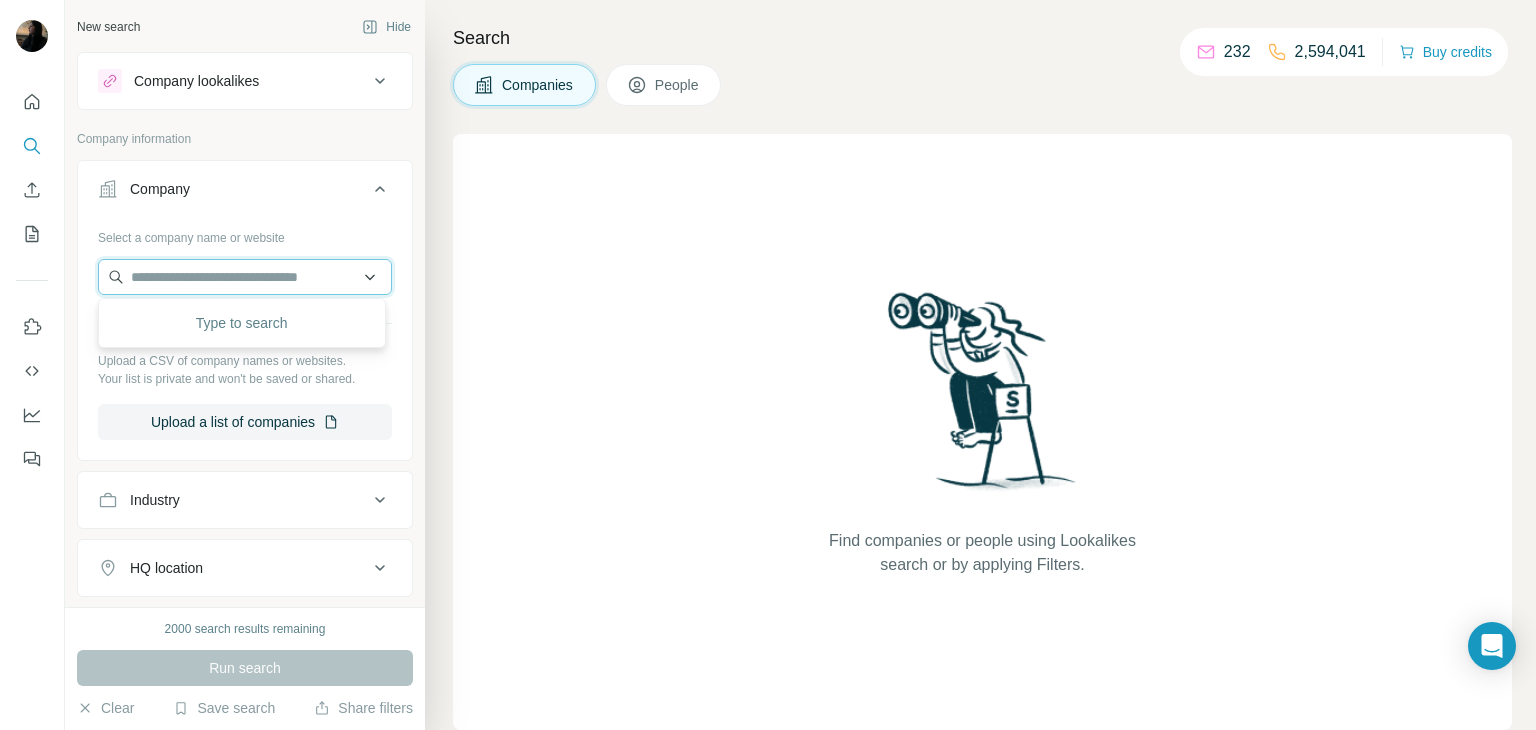 paste on "**********" 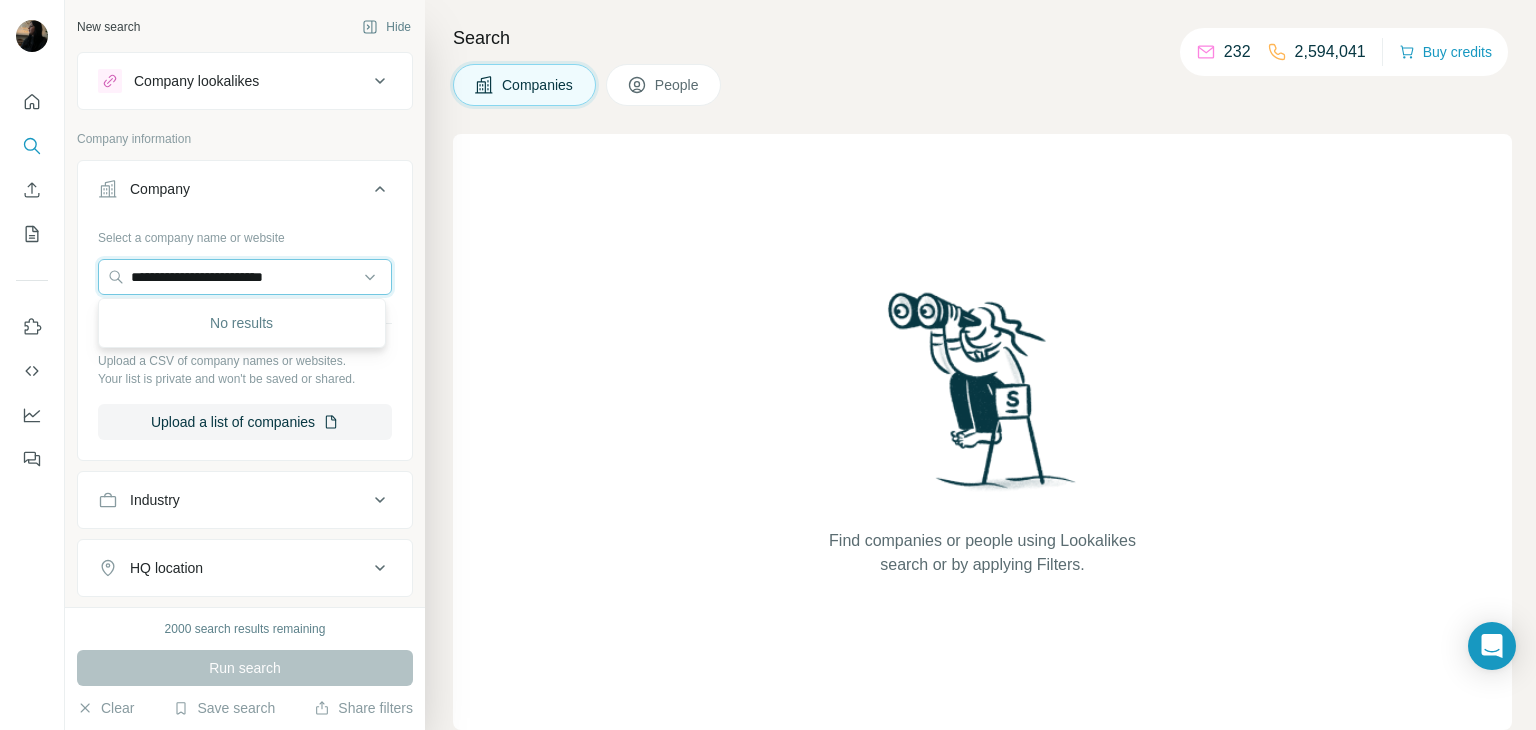 type on "**********" 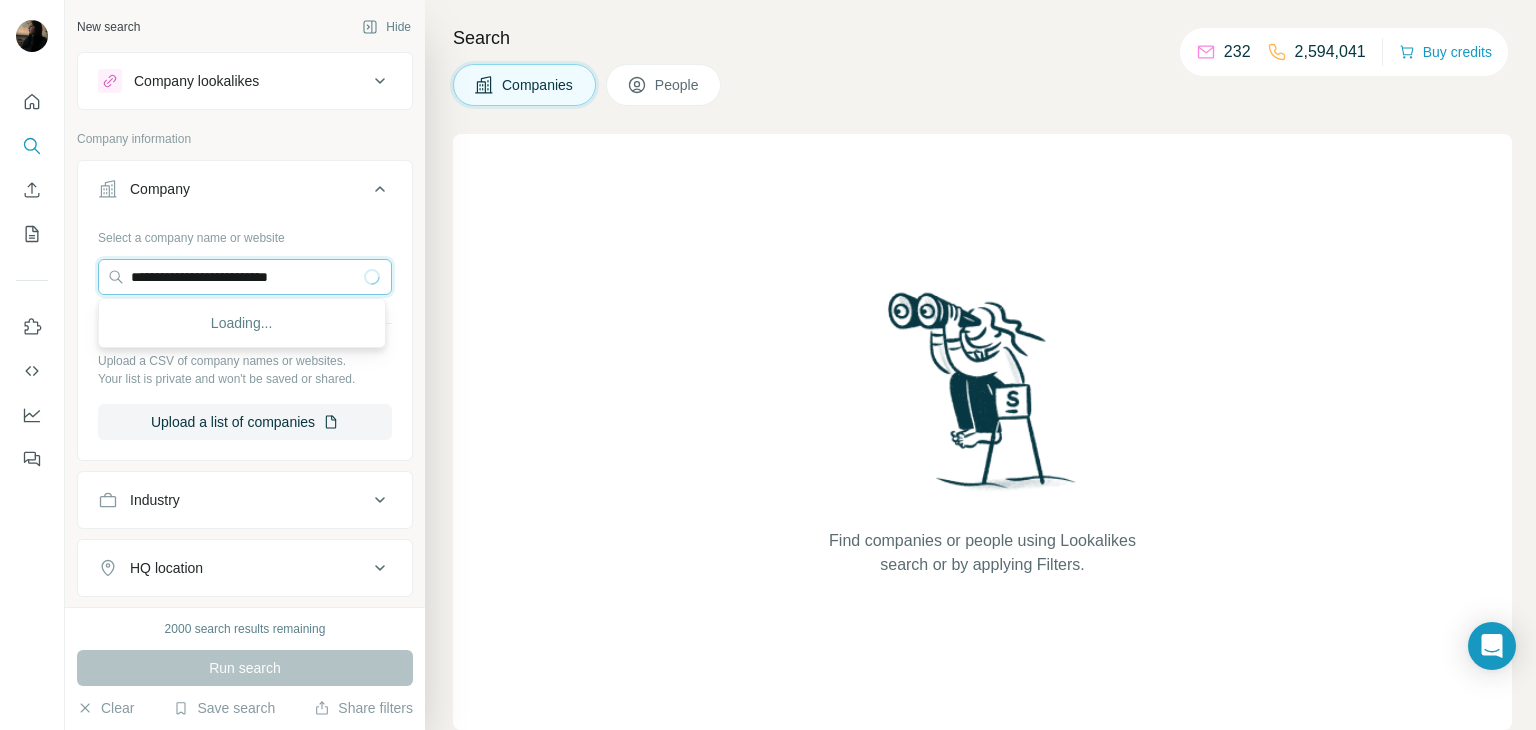 drag, startPoint x: 70, startPoint y: 267, endPoint x: 0, endPoint y: 264, distance: 70.064255 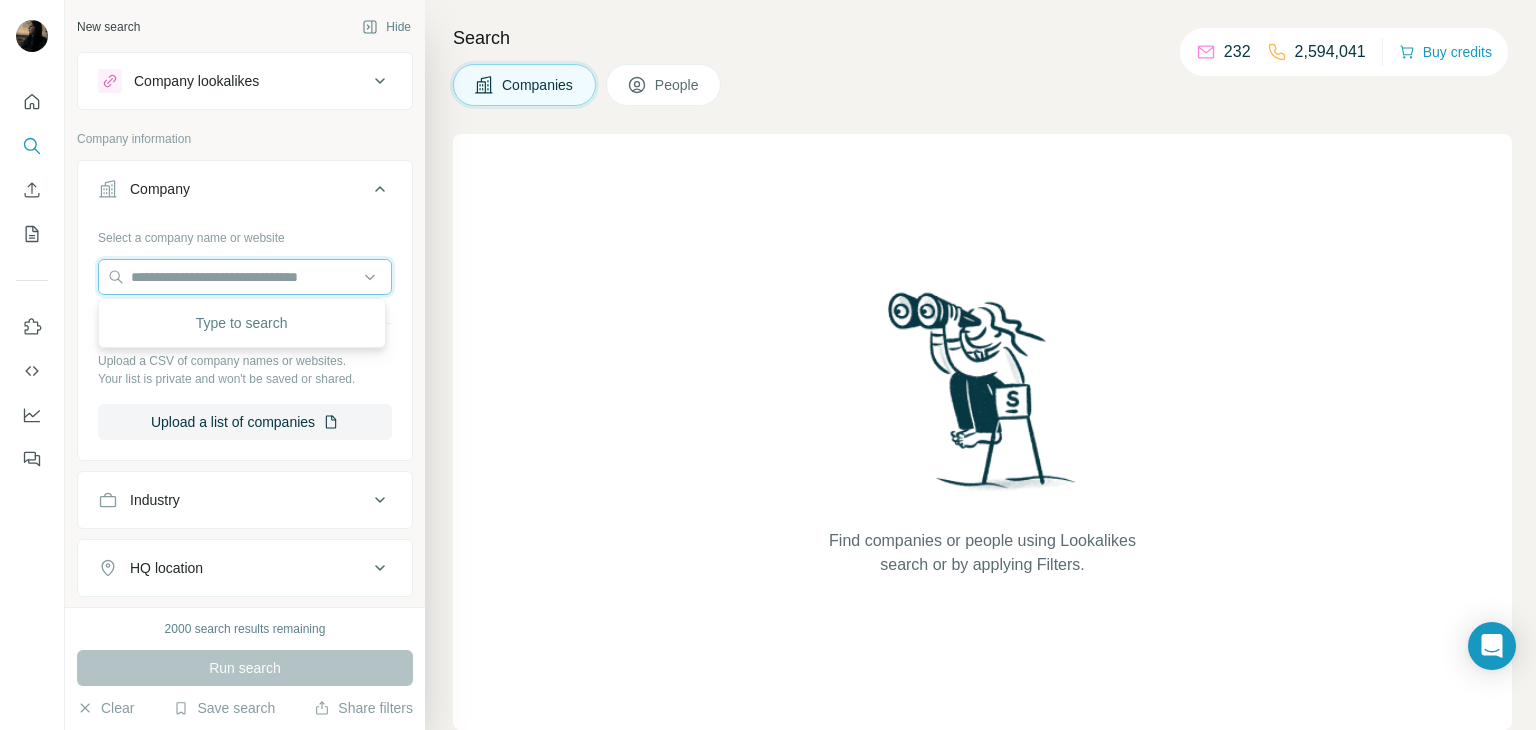 paste on "**********" 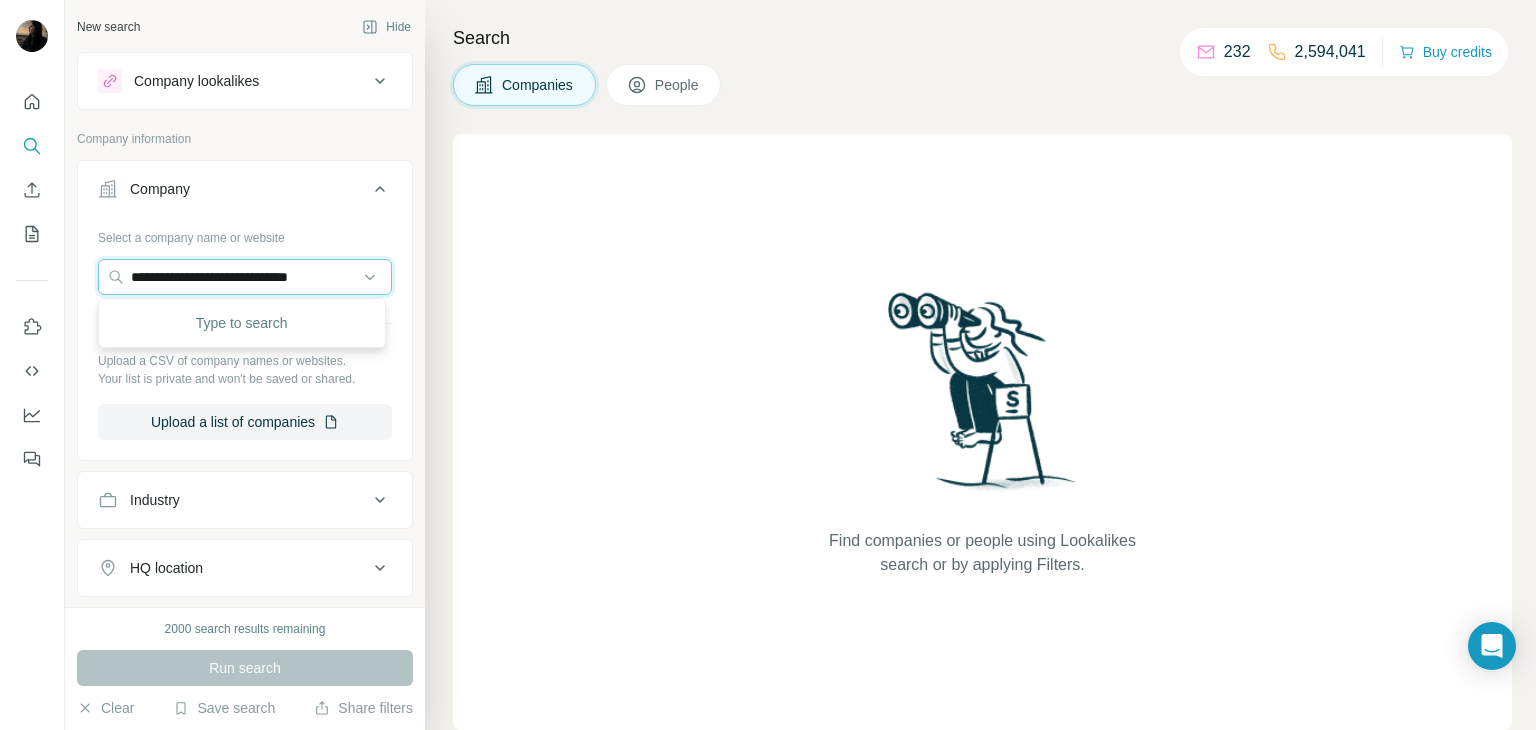 scroll, scrollTop: 0, scrollLeft: 4, axis: horizontal 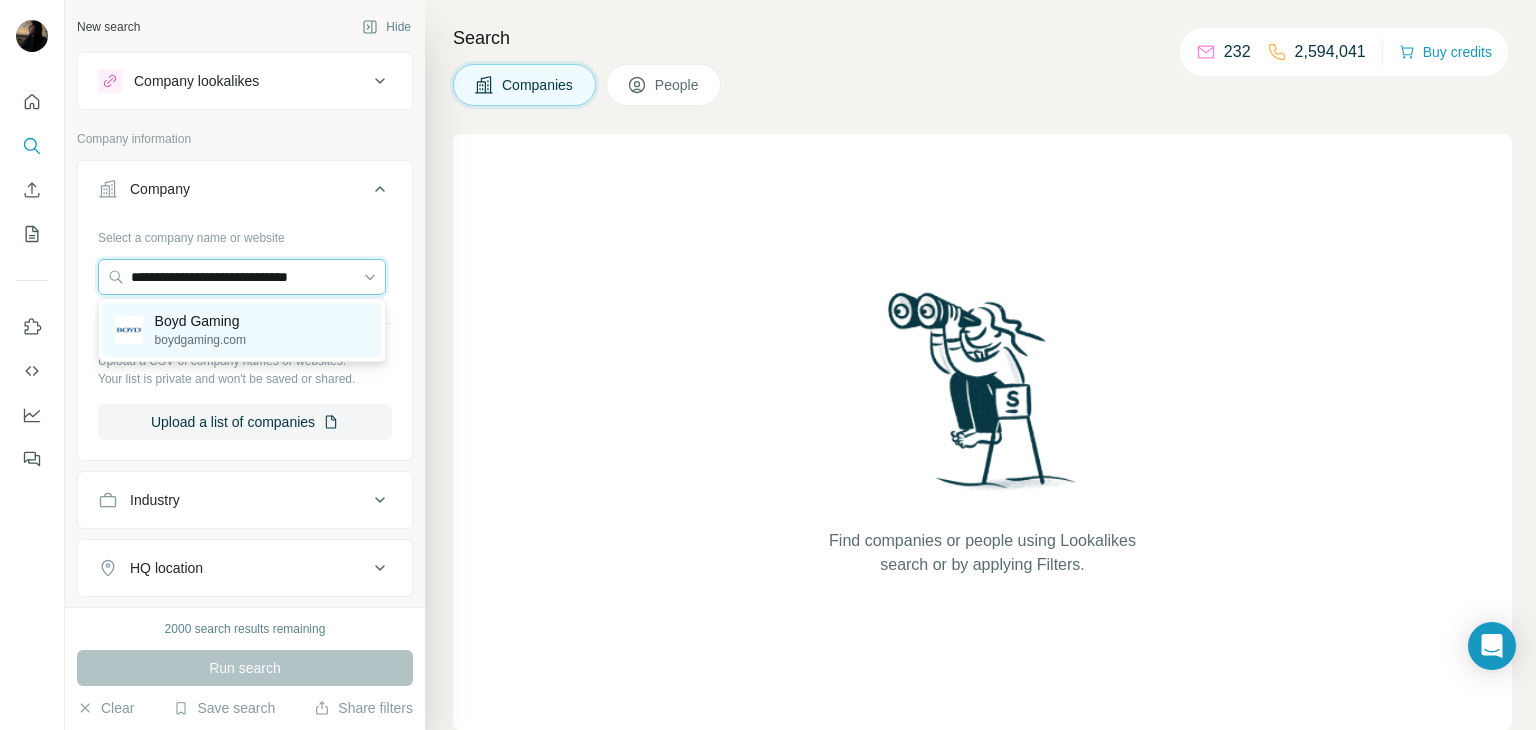 type on "**********" 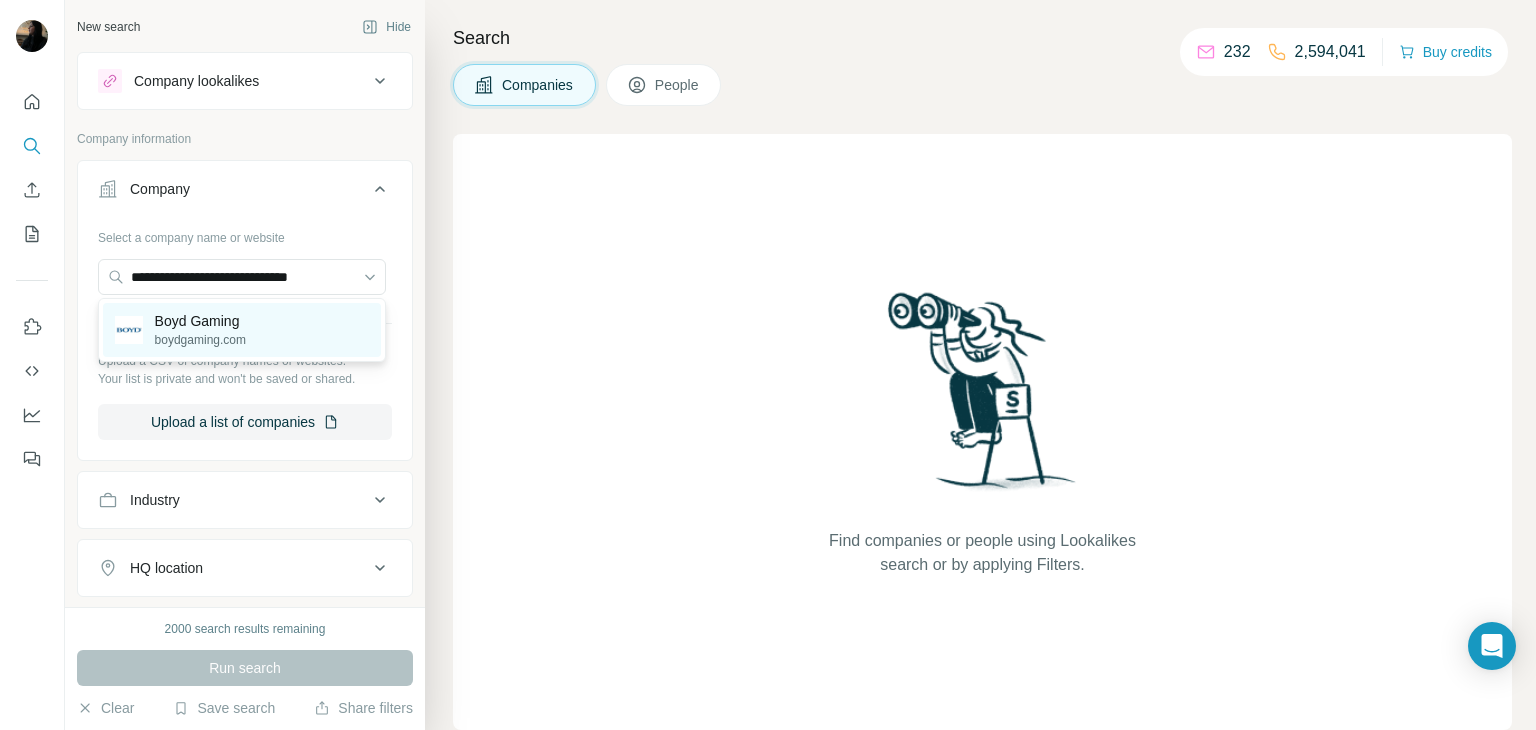click on "boydgaming.com" at bounding box center (200, 340) 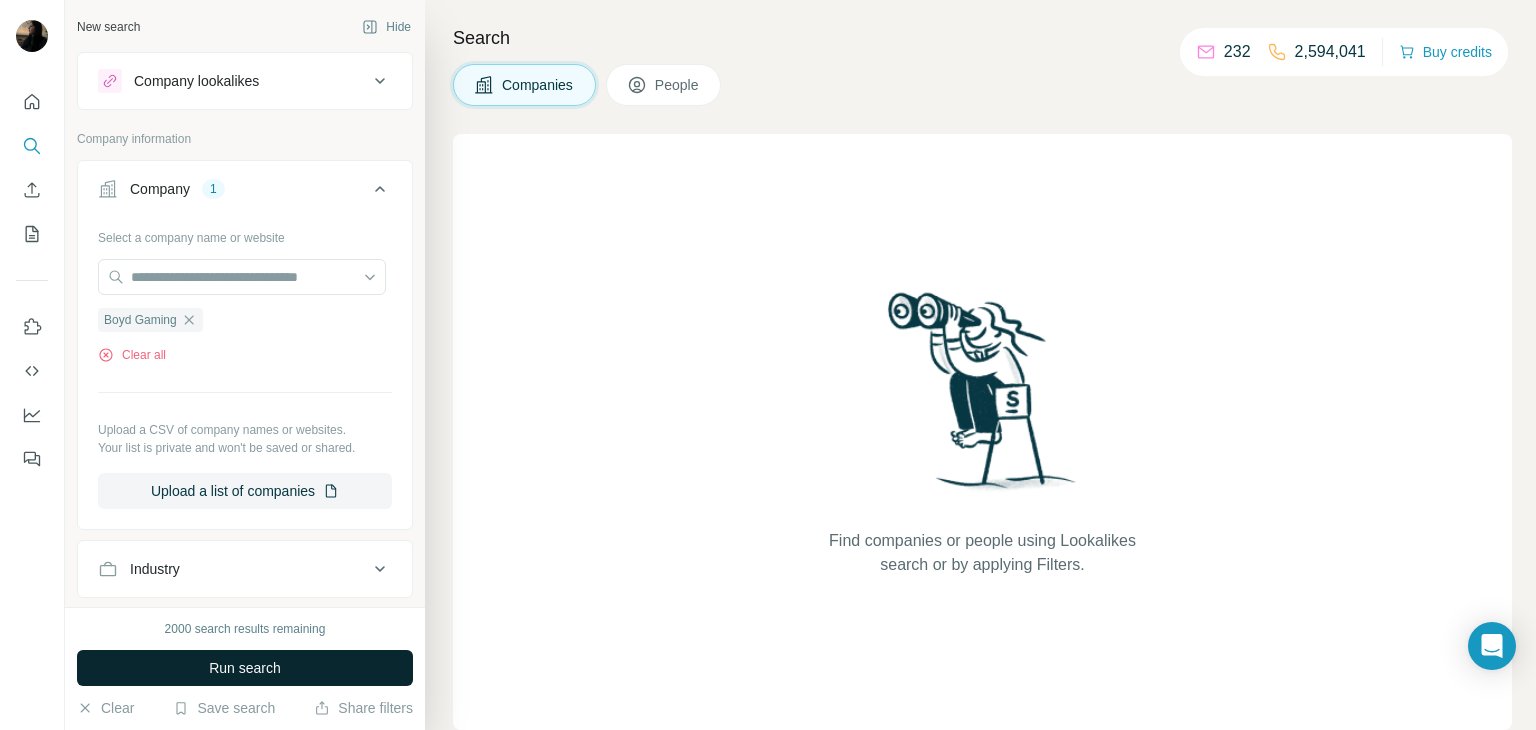 click on "Run search" at bounding box center (245, 668) 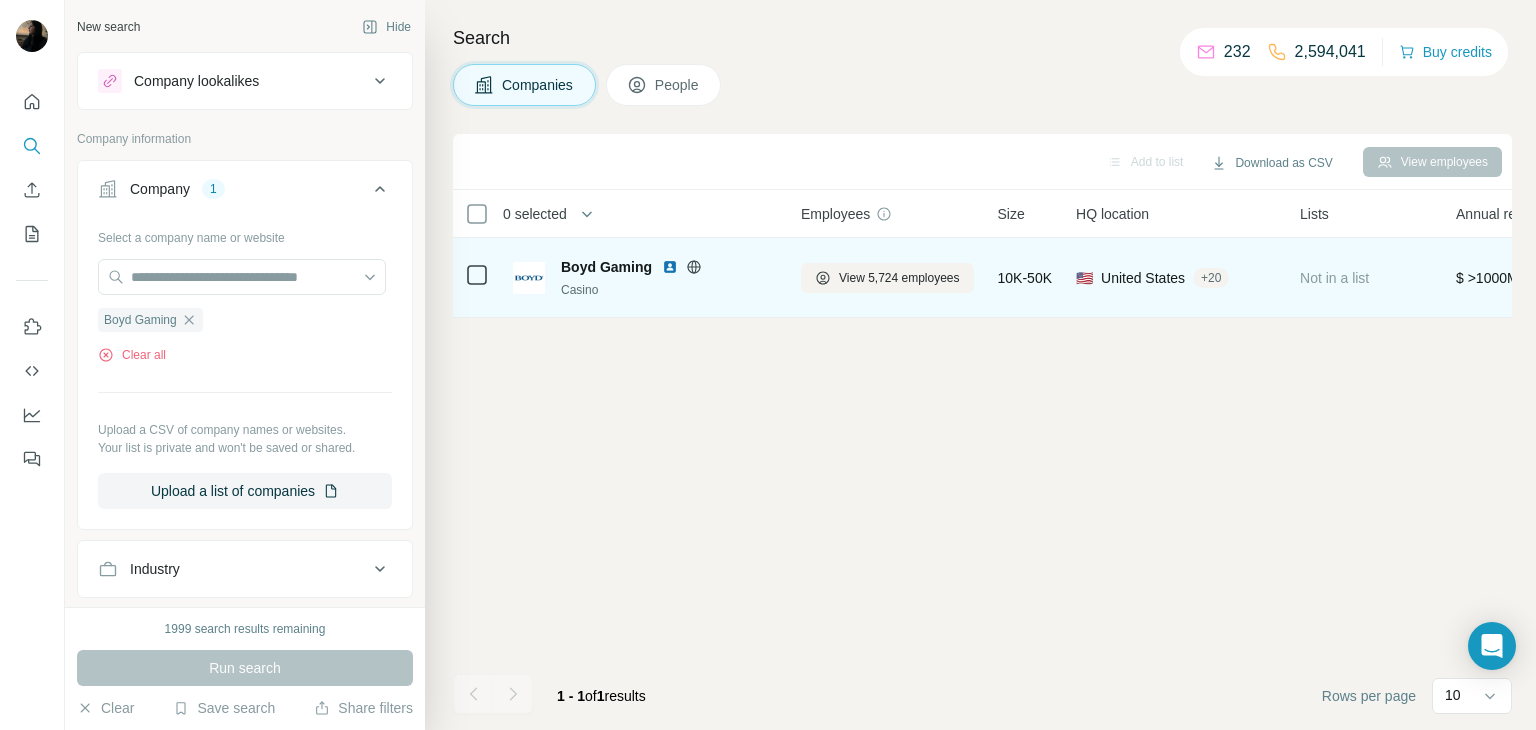 drag, startPoint x: 590, startPoint y: 278, endPoint x: 568, endPoint y: 268, distance: 24.166092 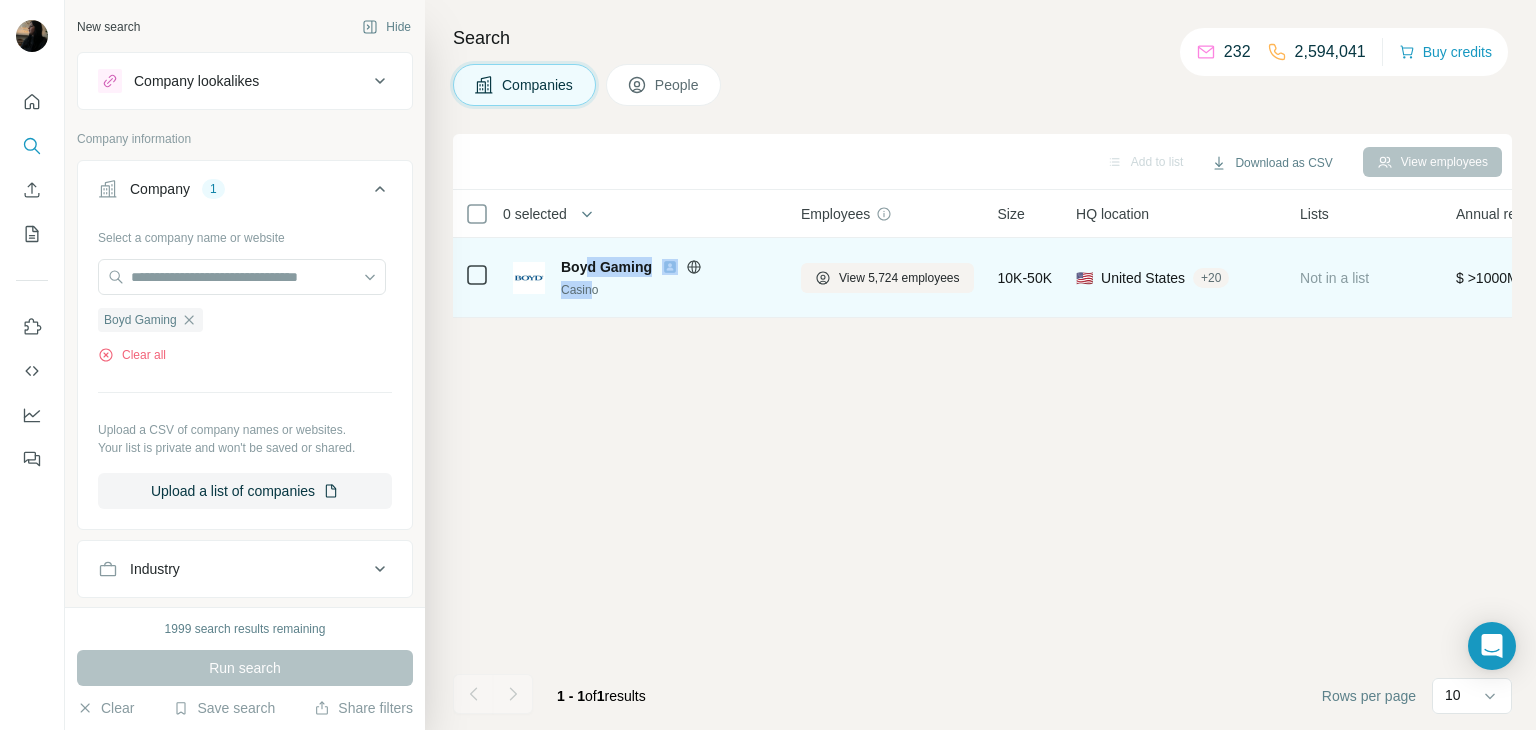 click at bounding box center (529, 278) 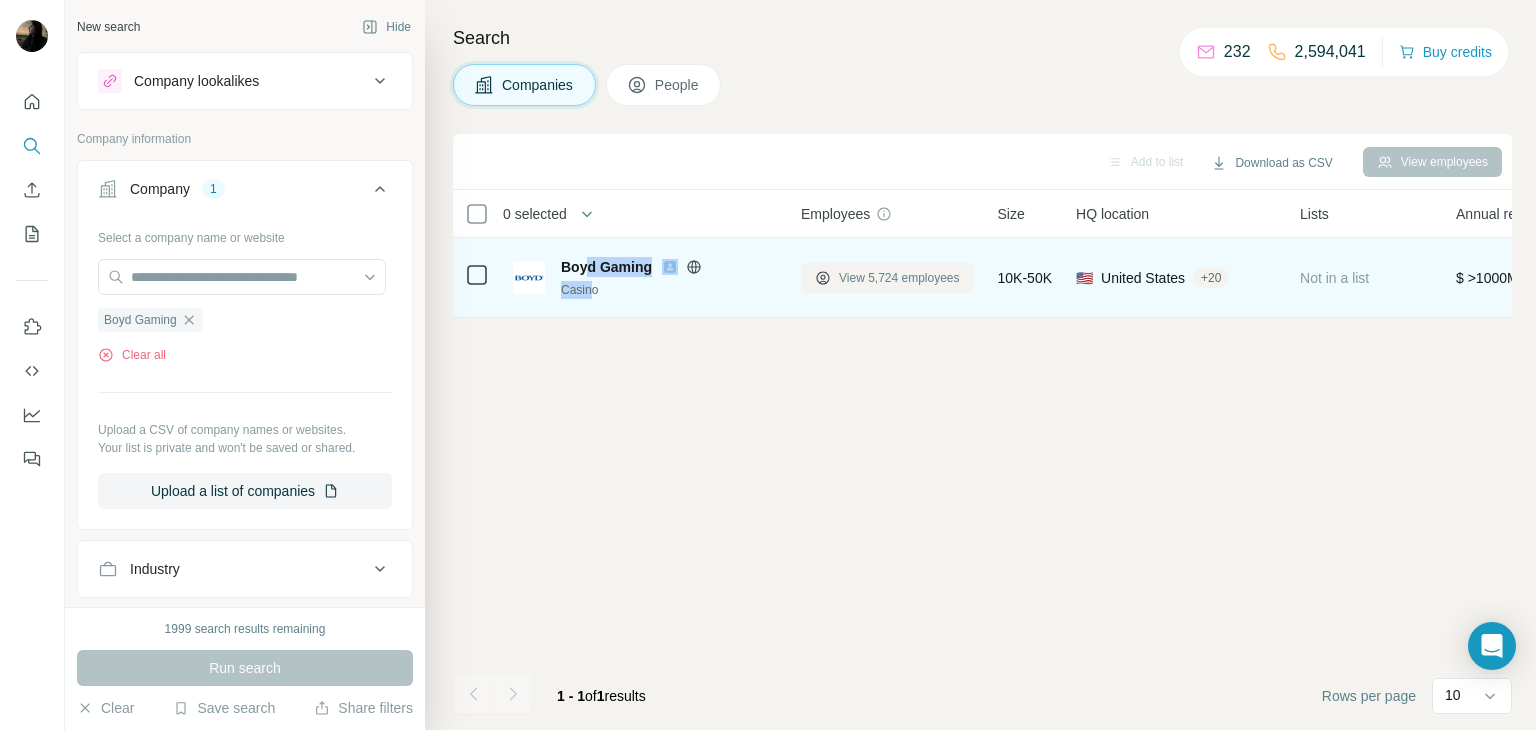 click on "View 5,724 employees" at bounding box center [899, 278] 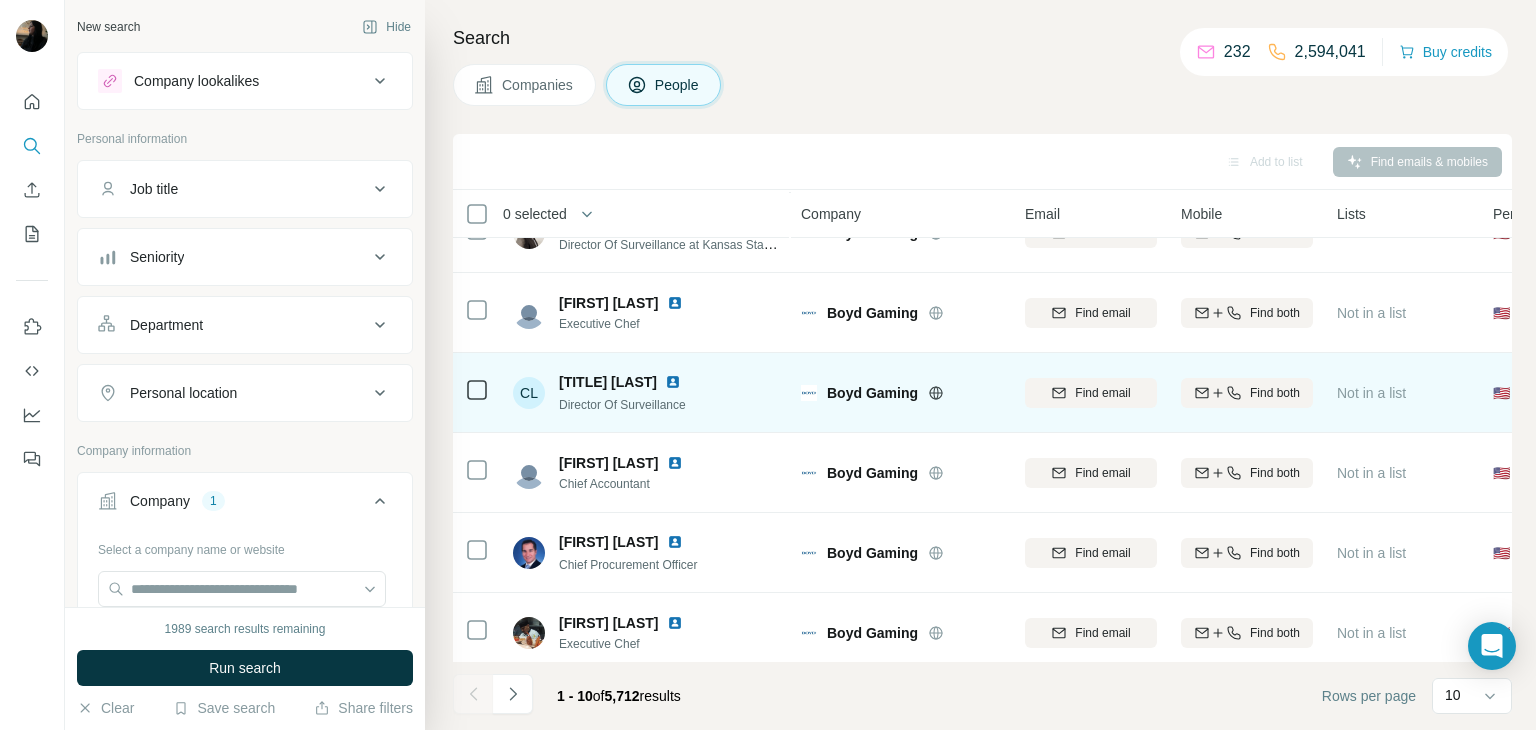 scroll, scrollTop: 288, scrollLeft: 0, axis: vertical 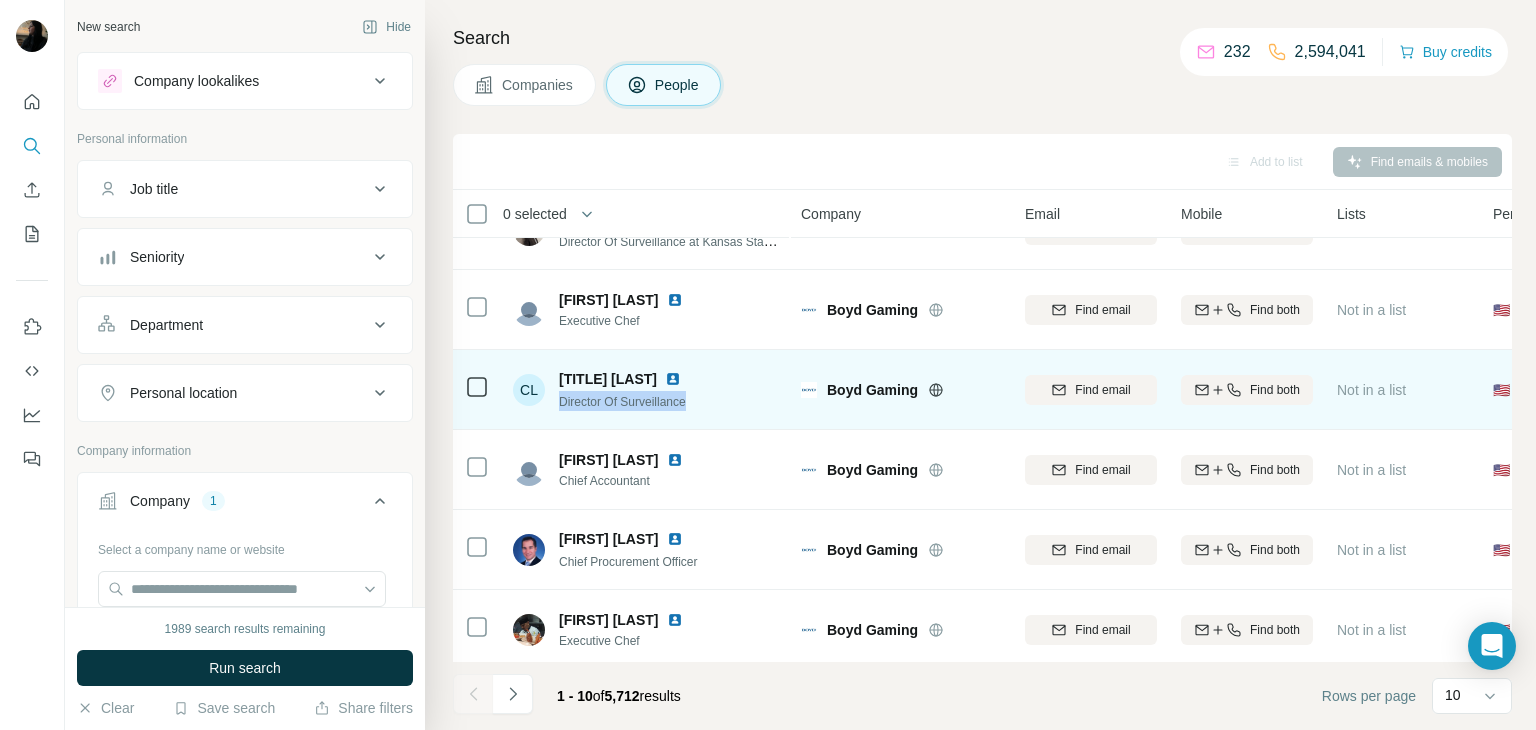 drag, startPoint x: 692, startPoint y: 403, endPoint x: 556, endPoint y: 414, distance: 136.44412 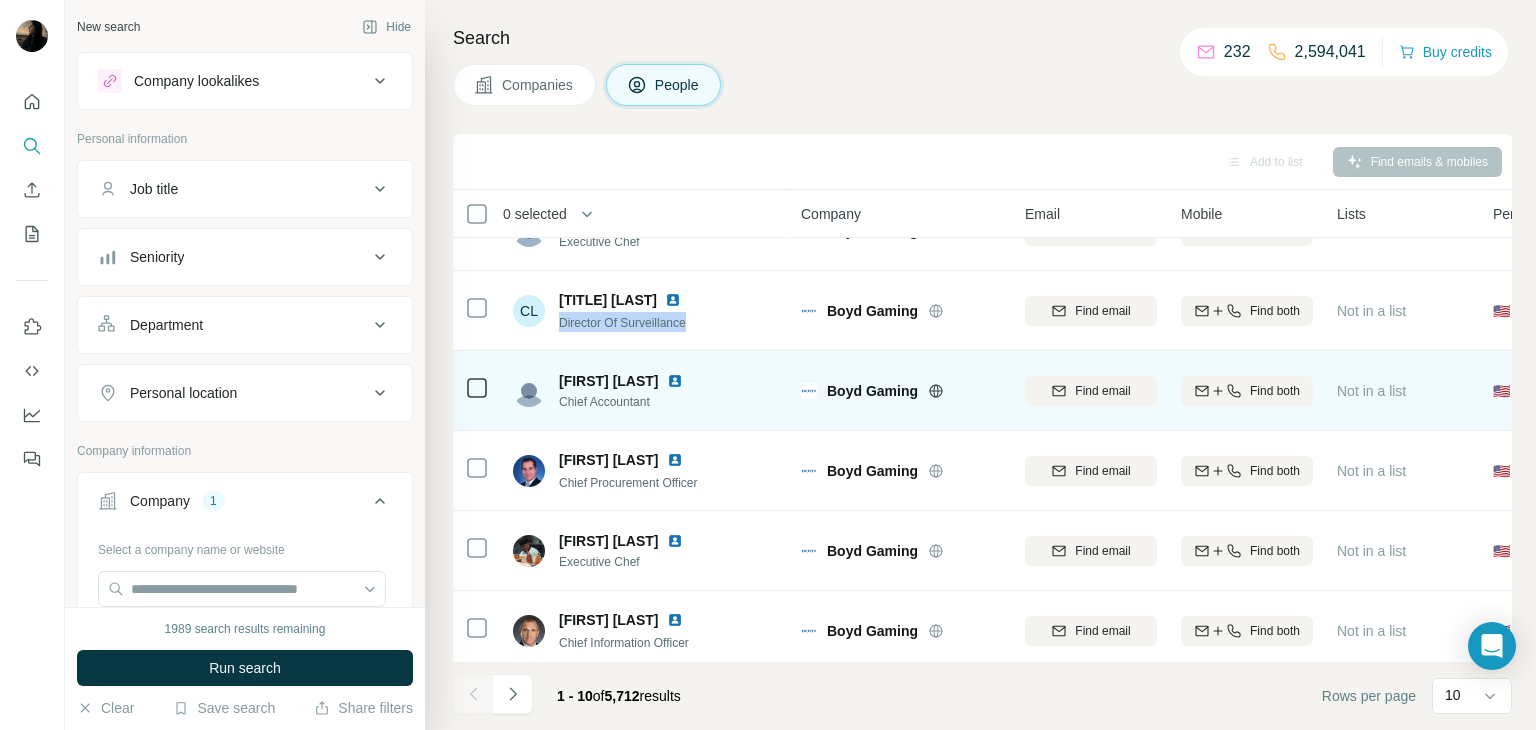scroll, scrollTop: 376, scrollLeft: 0, axis: vertical 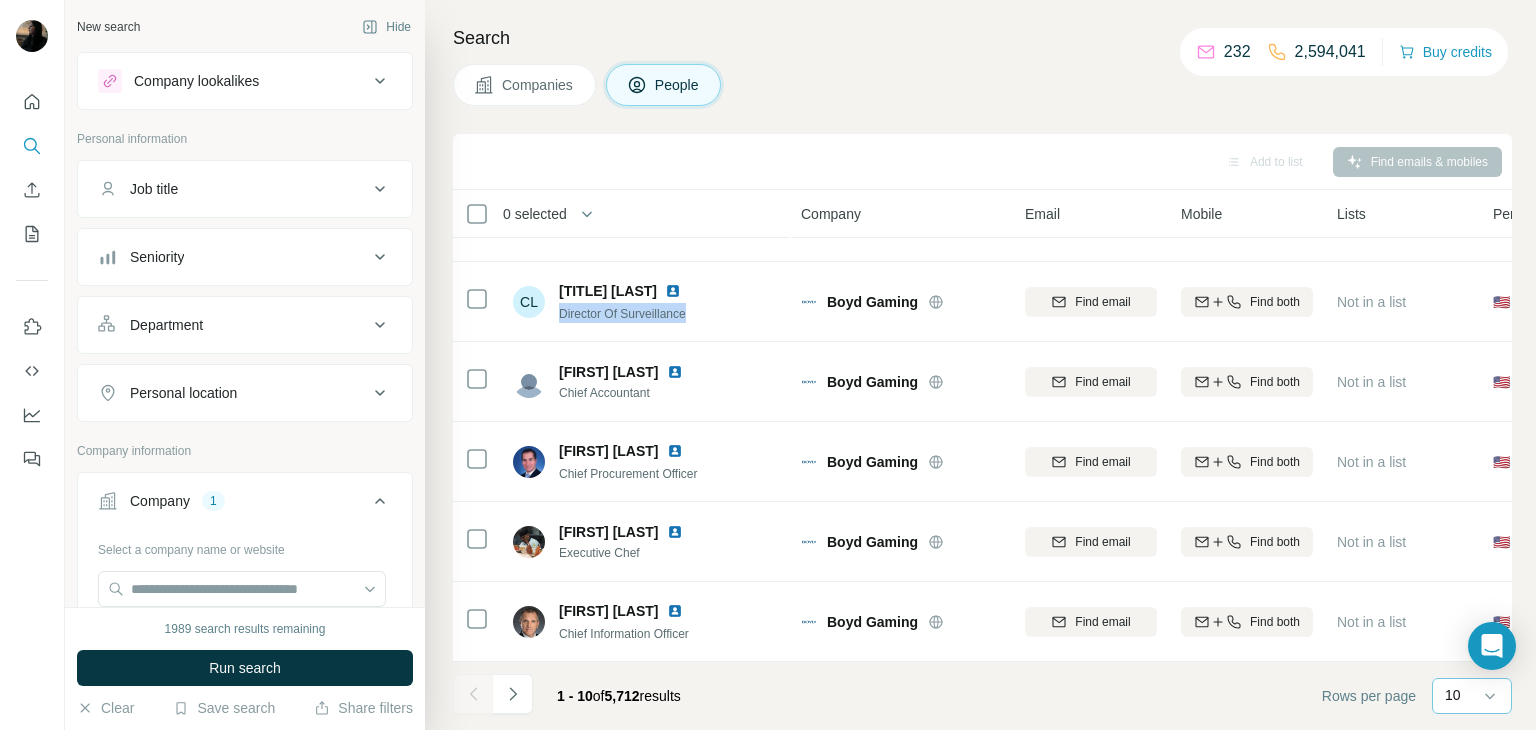click on "10" at bounding box center (1470, 695) 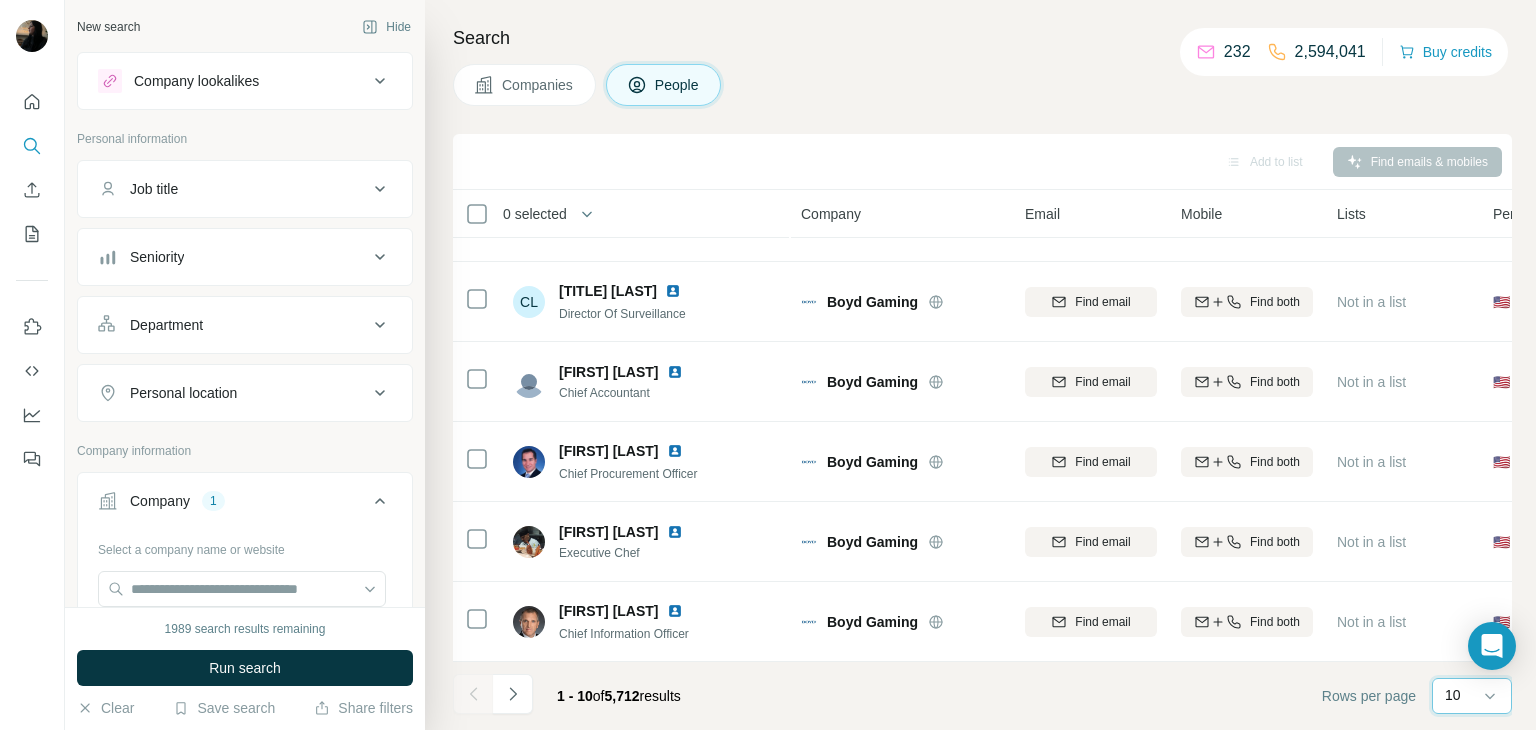 scroll, scrollTop: 0, scrollLeft: 0, axis: both 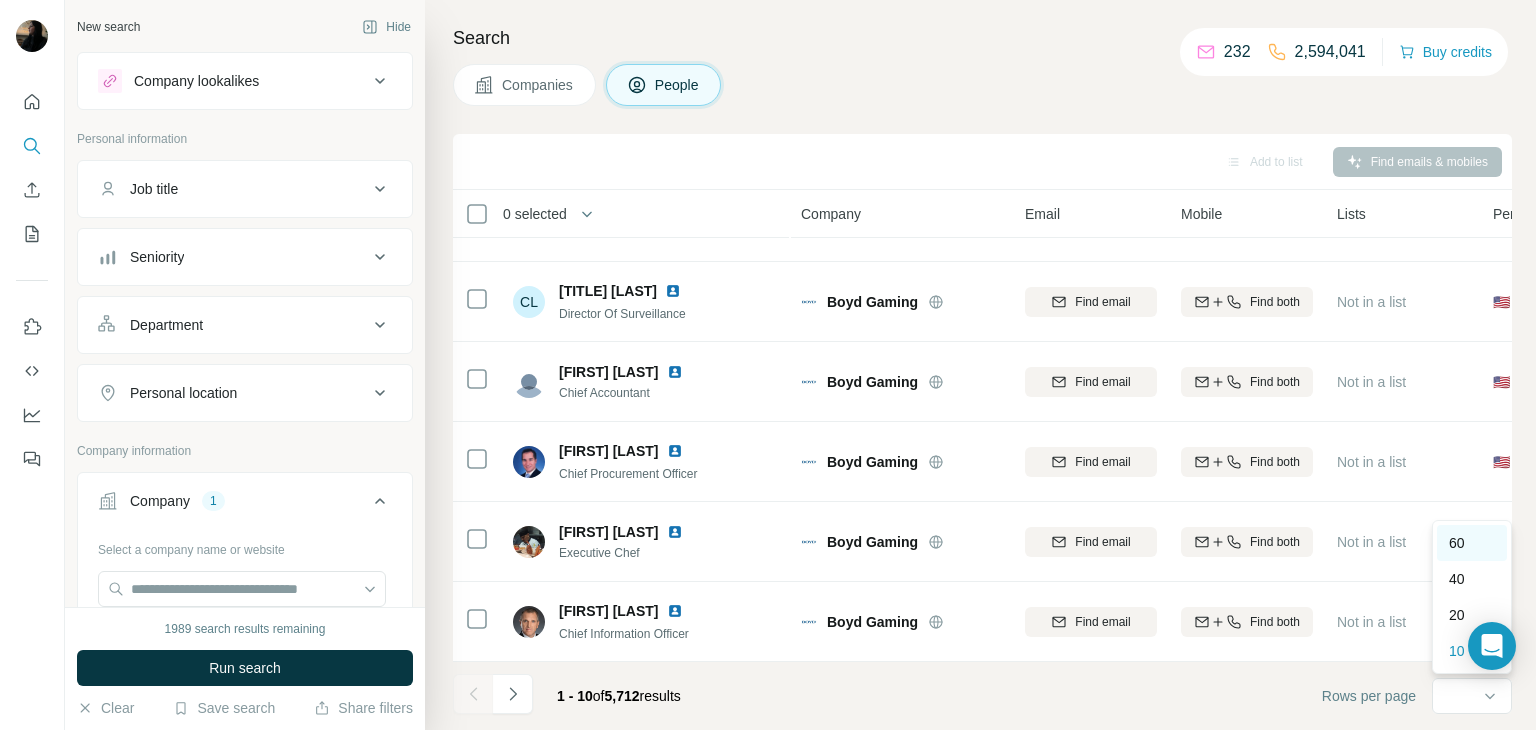 click on "60" at bounding box center (1457, 543) 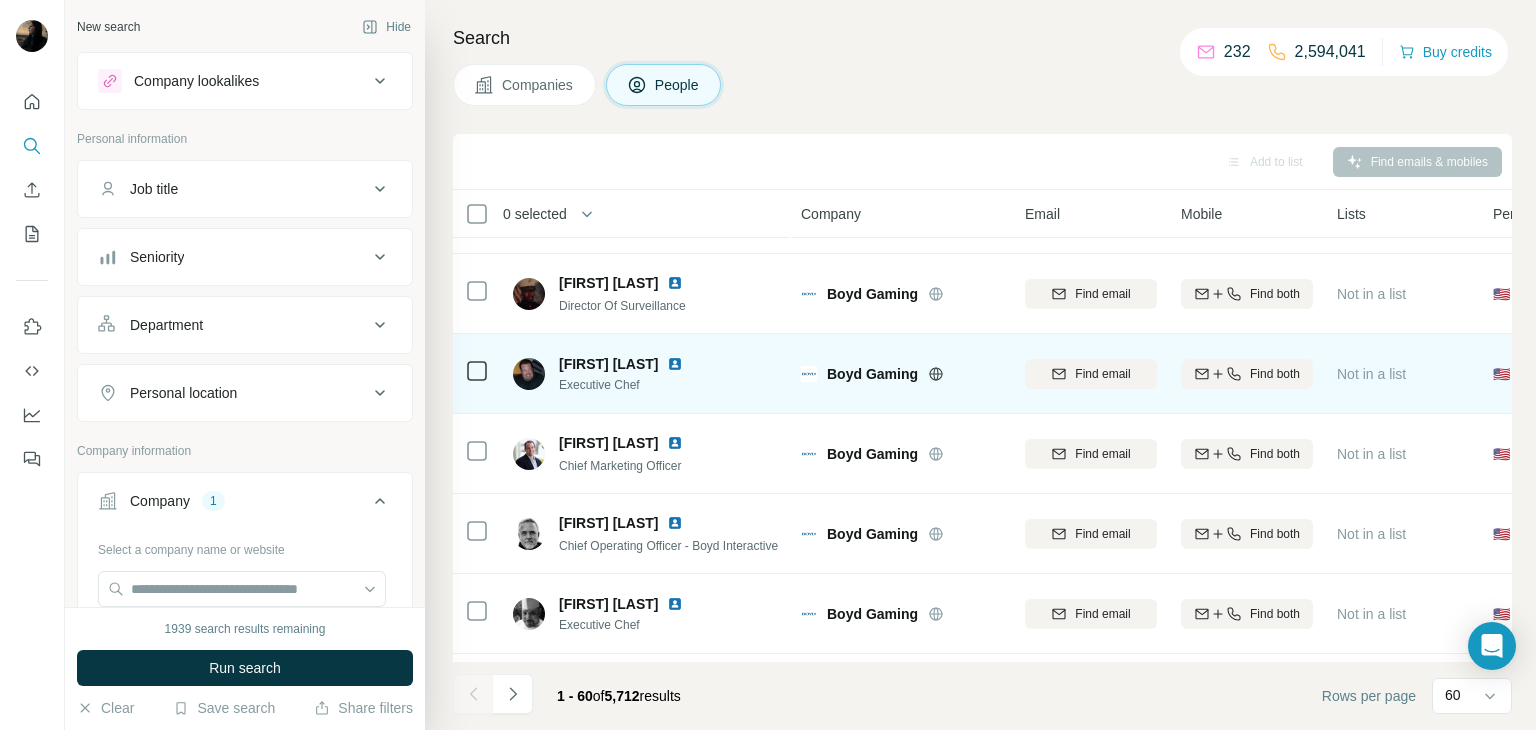 scroll, scrollTop: 1791, scrollLeft: 0, axis: vertical 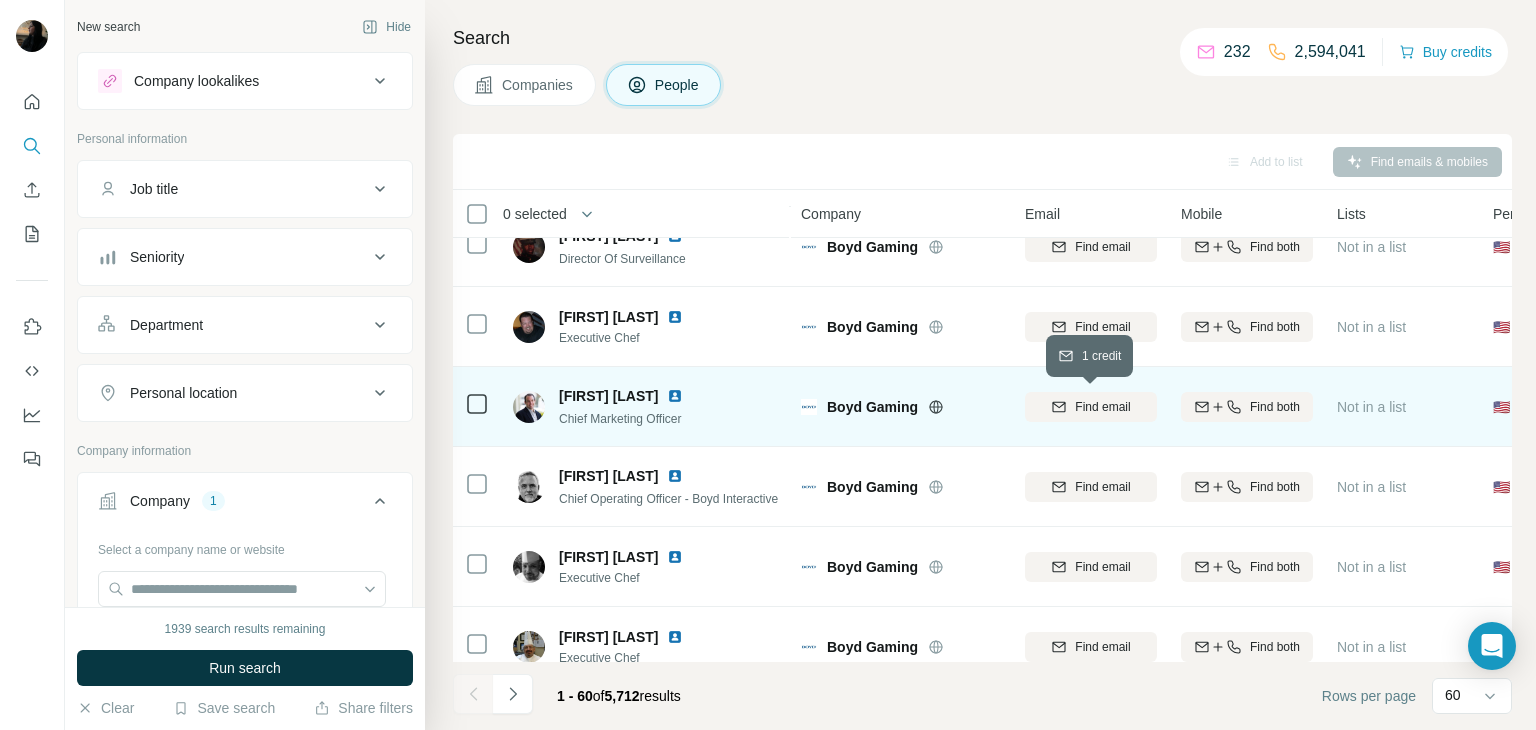 click on "Find email" at bounding box center (1102, 407) 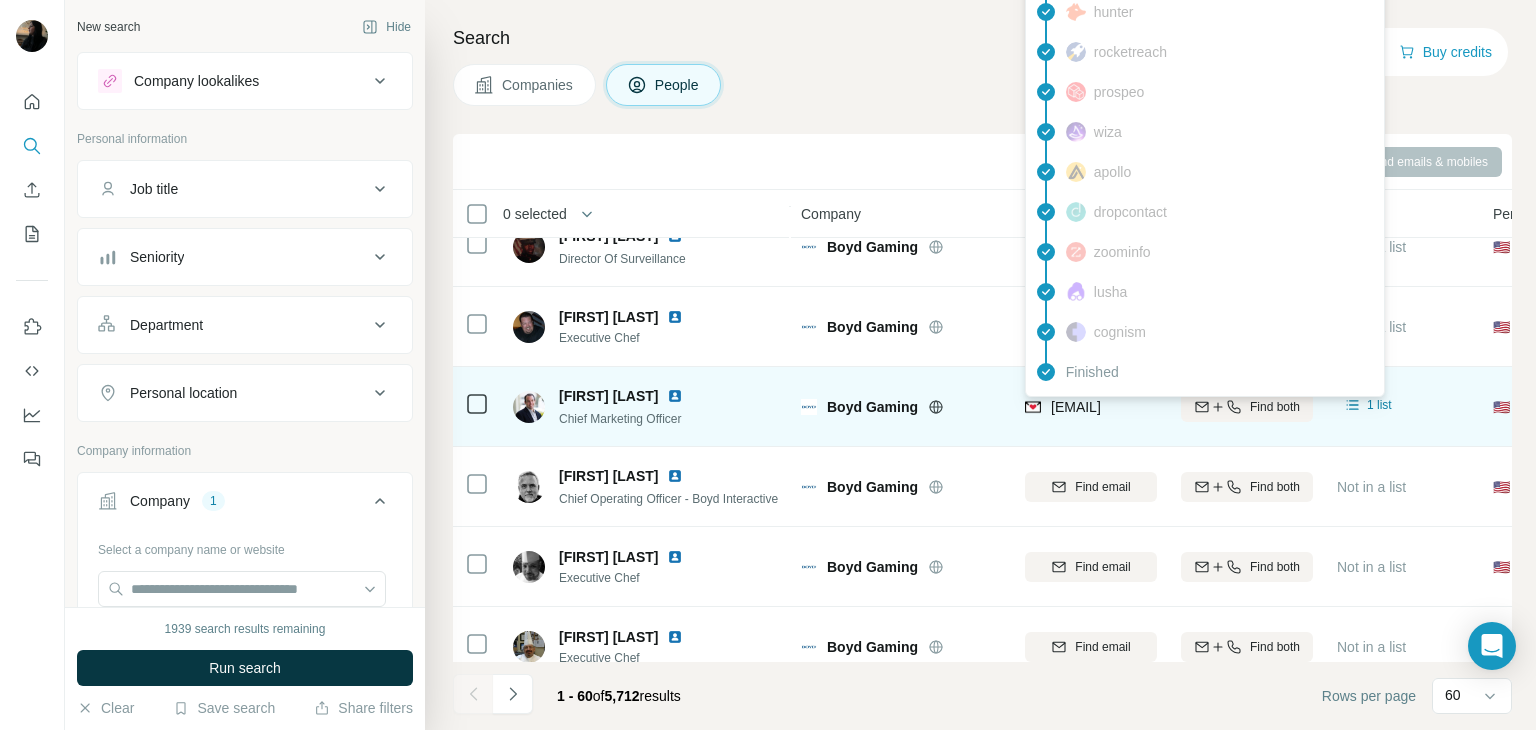 click on "MS [TITLE] [LAST] [LAST] metal founder and chaser Boyd Gaming Find email Find both Not in a list 🇺🇸 United States Founder Founder/Owner Find email first PC [FIRST] [LAST] Founder Boyd Gaming Find email Find both Not in a list 🇳🇵 Nepal Founder Founder/Owner Find email first [FIRST] [LAST] Director Of Surveillance Boyd Gaming Find email Find both Not in a list 🇺🇸 United States Director C-Level Management Find email first [FIRST] [LAST] Director Of Surveillance at Kansas Star Casino * Hotel * Event Center Boyd Gaming Find email Find both Not in a list 🇺🇸 United States Director C-Level Management Find email first [FIRST] [LAST] Executive Chef Boyd Gaming Find email Find both Not in a list 🇺🇸 United States C-Level Management Find email first CL [TITLE] [LAST] Director Of Surveillance Boyd Gaming Find email Find both Not in a list 🇺🇸 United States Director C-Level Management Find email first [FIRST] [LAST] Chief Accountant Boyd Gaming Find email Find both Not in a list 🇺🇸 C-Level VP" at bounding box center (0, 0) 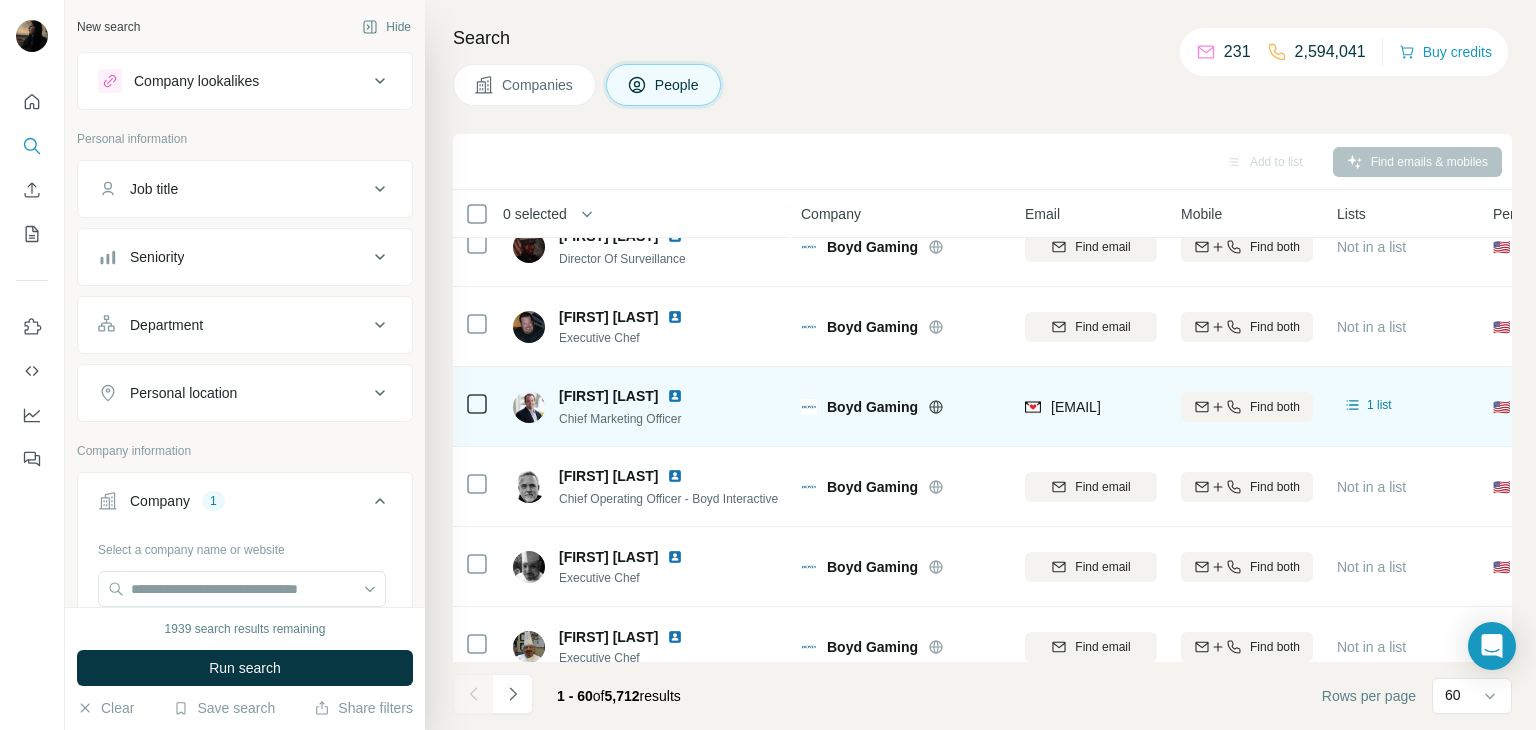click on "[EMAIL]" at bounding box center [1091, 406] 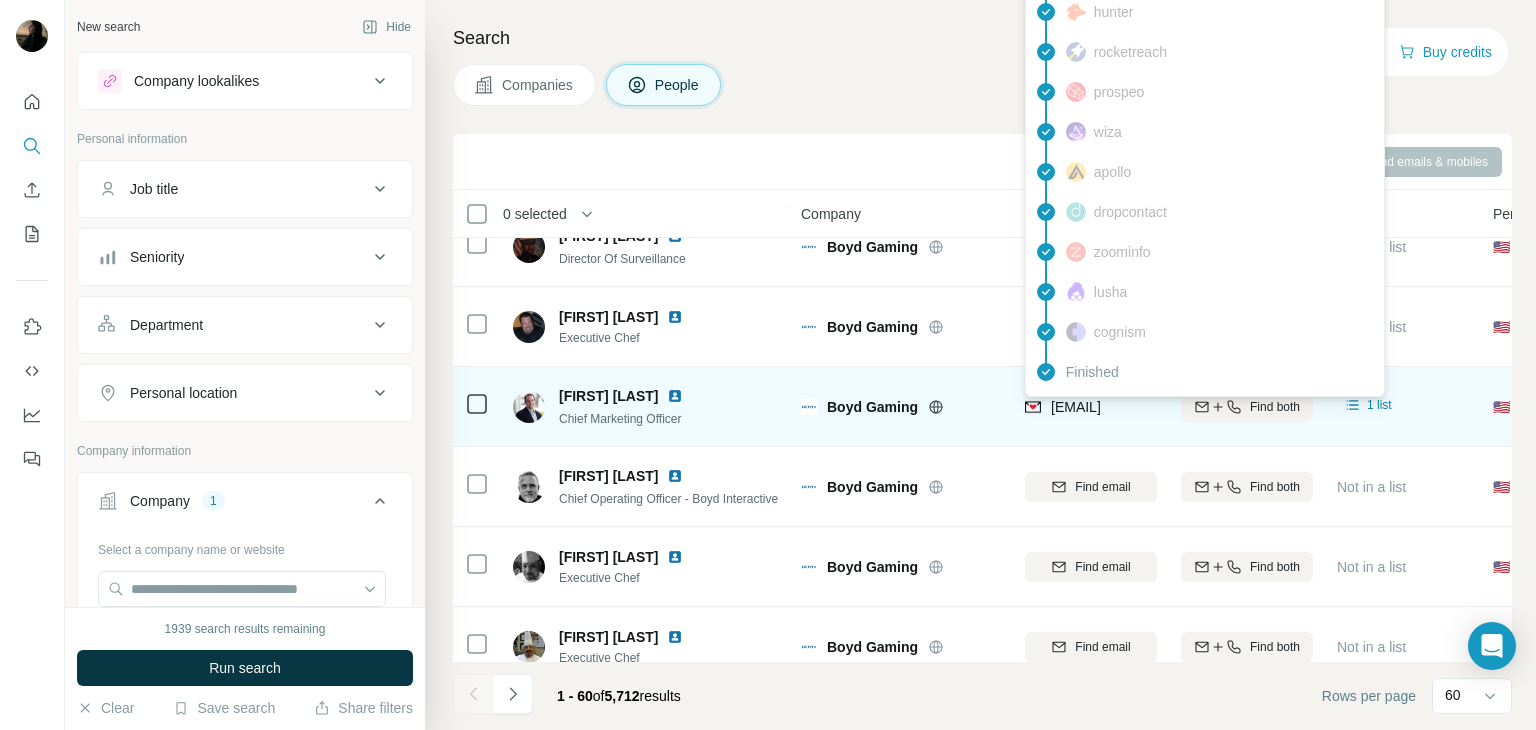 click on "[EMAIL]" at bounding box center (1091, 407) 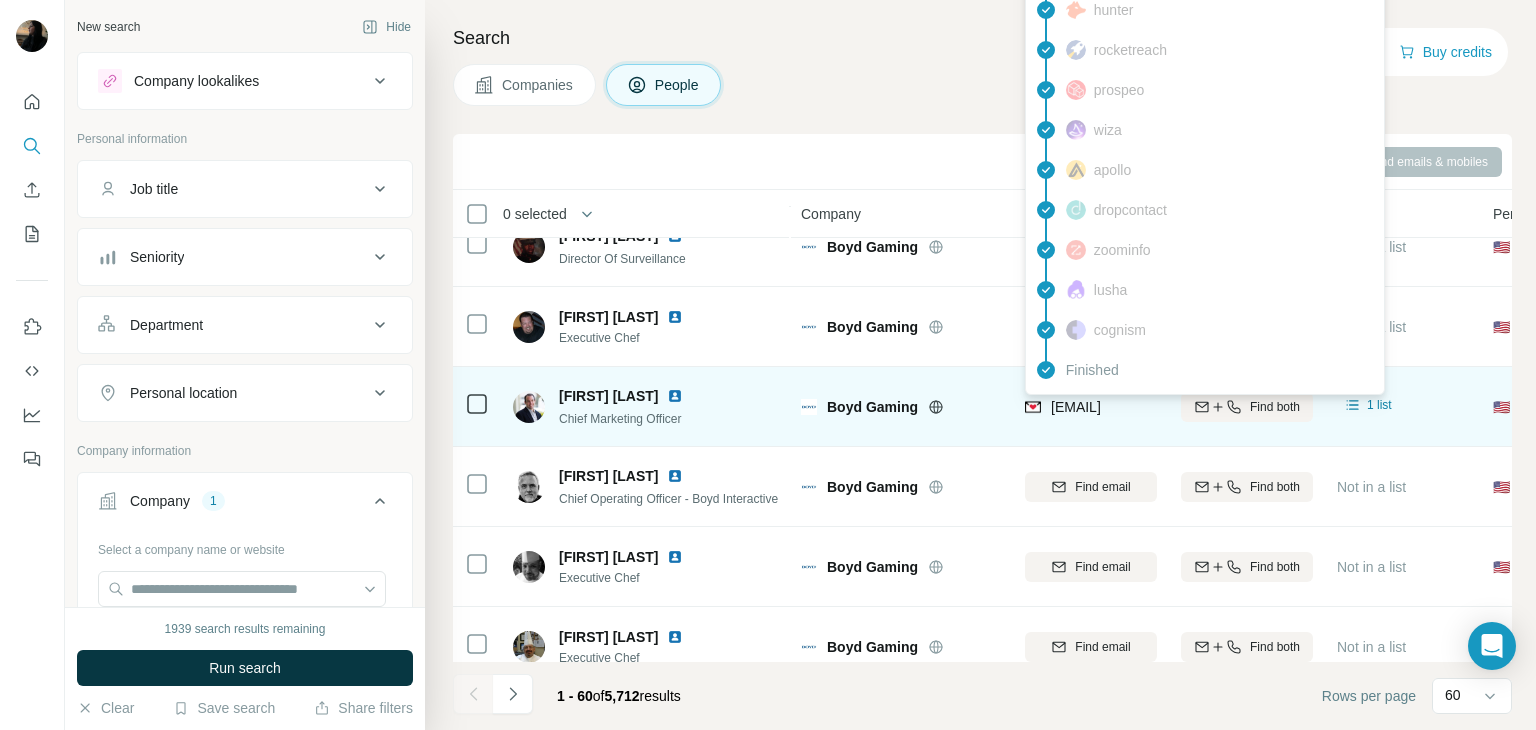 click at bounding box center (1033, 407) 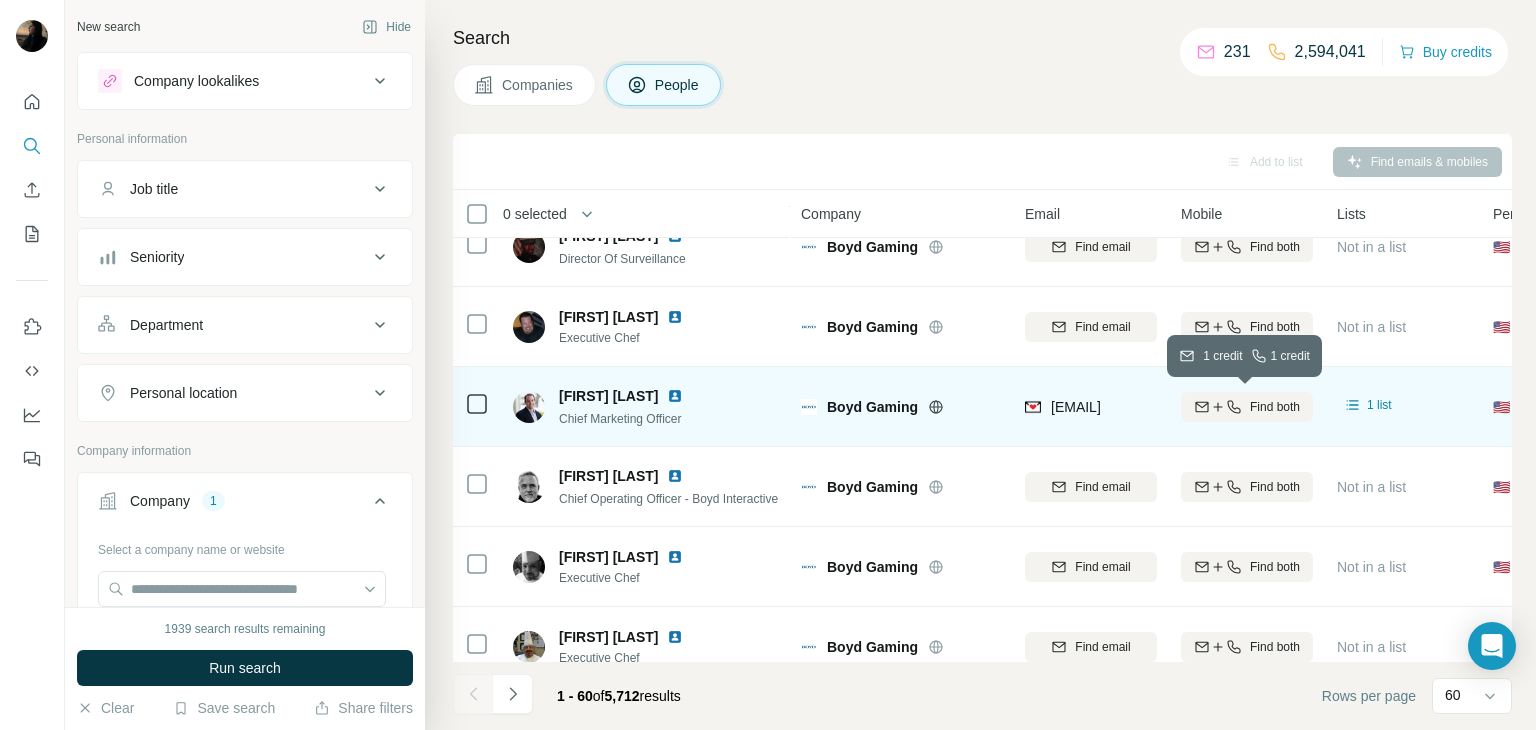 click 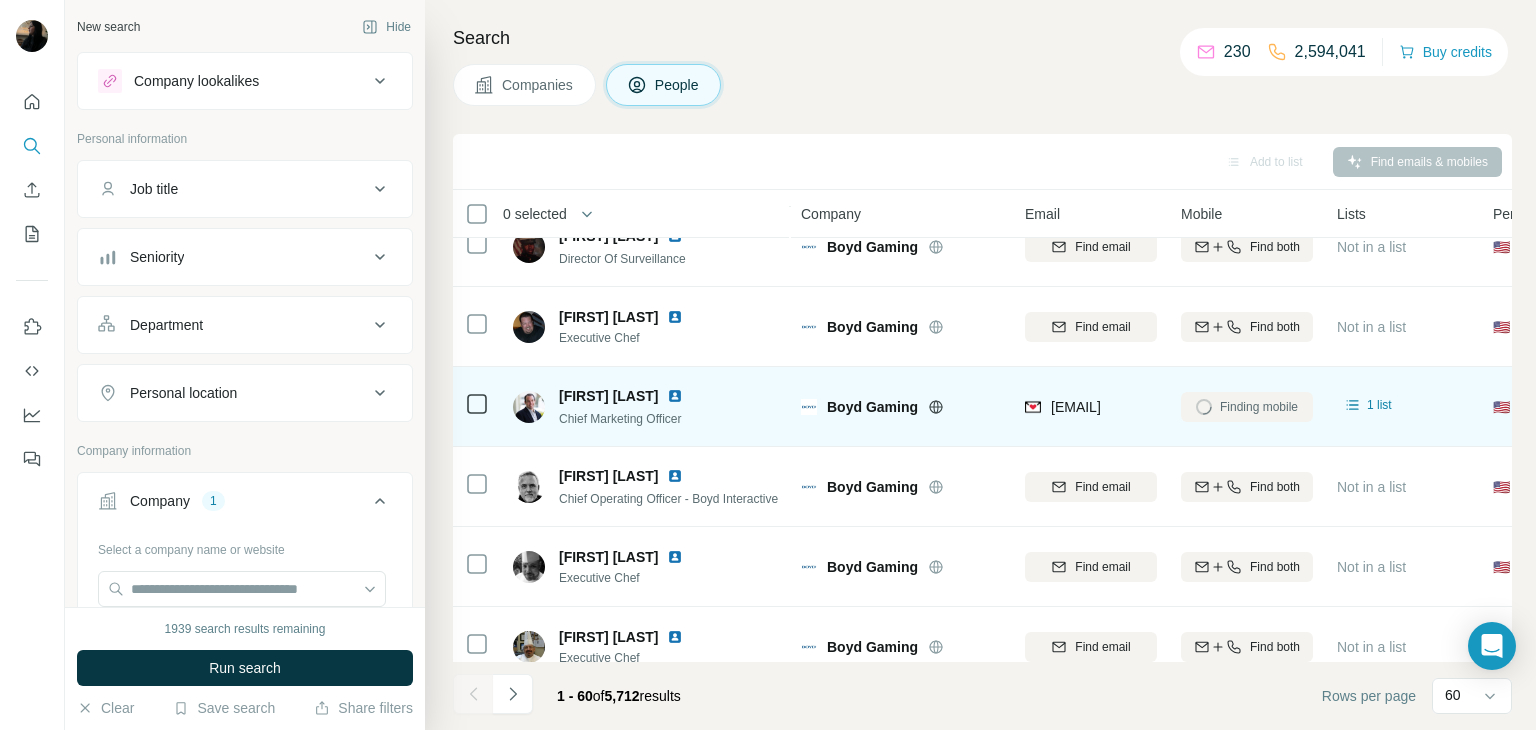 click on "[EMAIL]" at bounding box center (1091, 407) 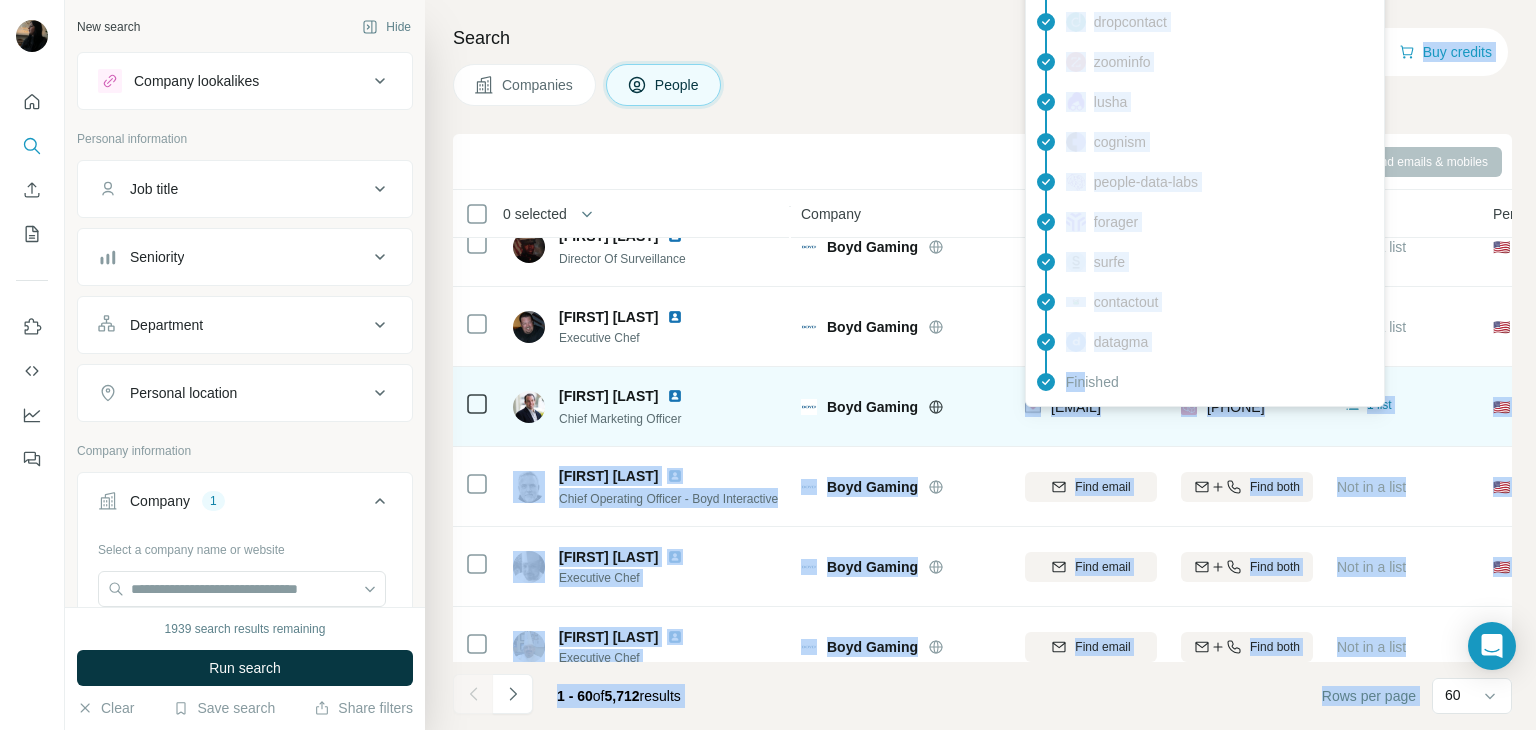 drag, startPoint x: 1044, startPoint y: 385, endPoint x: 1083, endPoint y: 406, distance: 44.294468 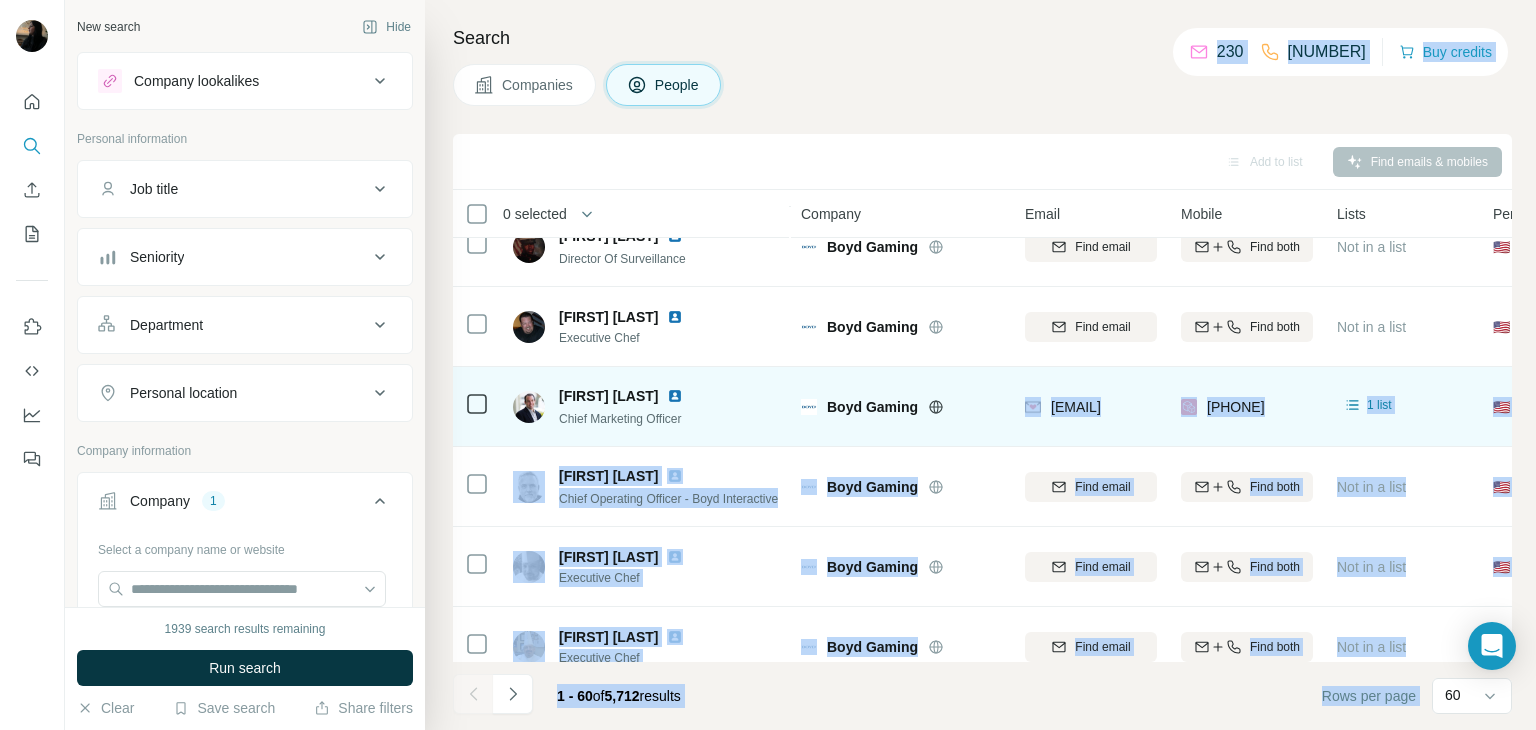 click on "[EMAIL]" at bounding box center [1091, 406] 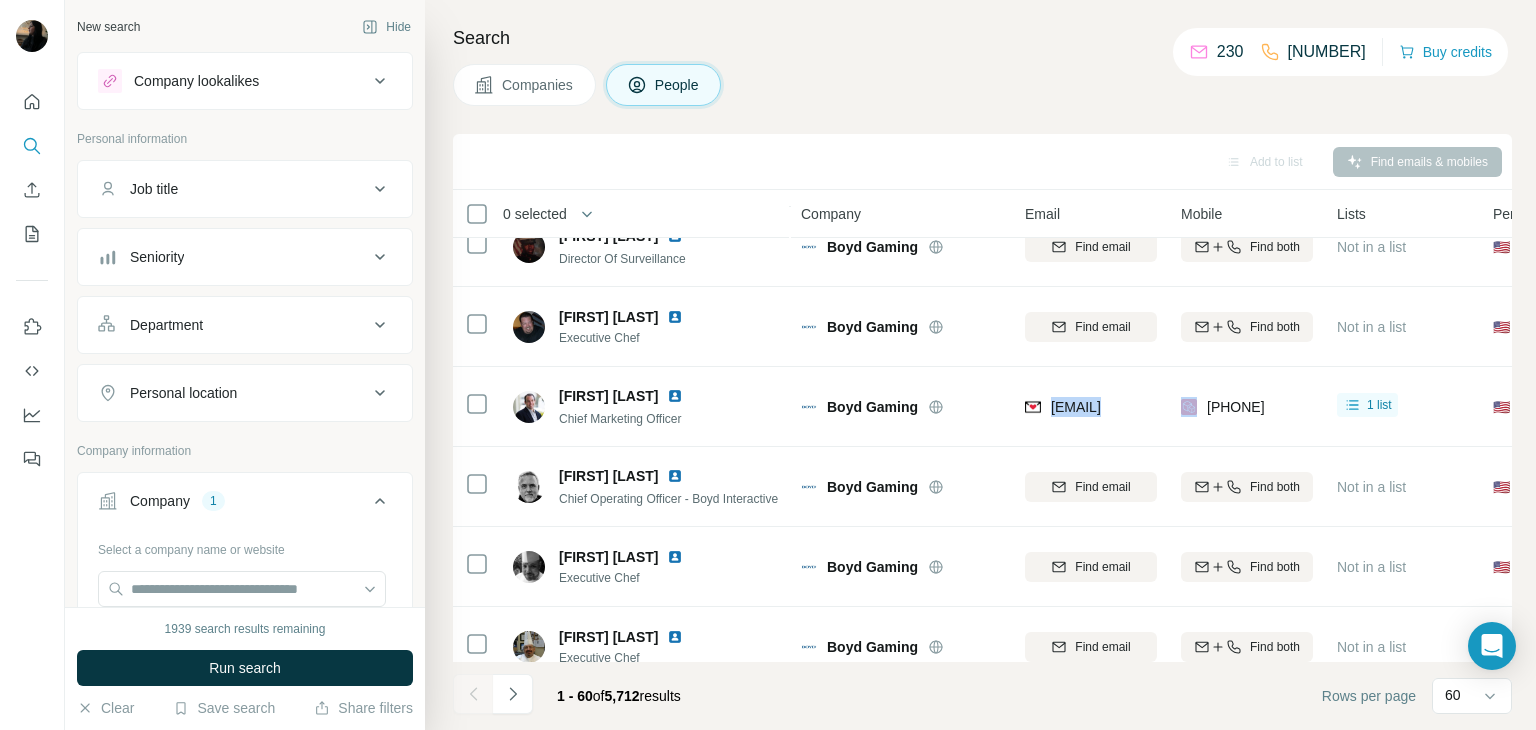 drag, startPoint x: 1050, startPoint y: 415, endPoint x: 1179, endPoint y: 425, distance: 129.38702 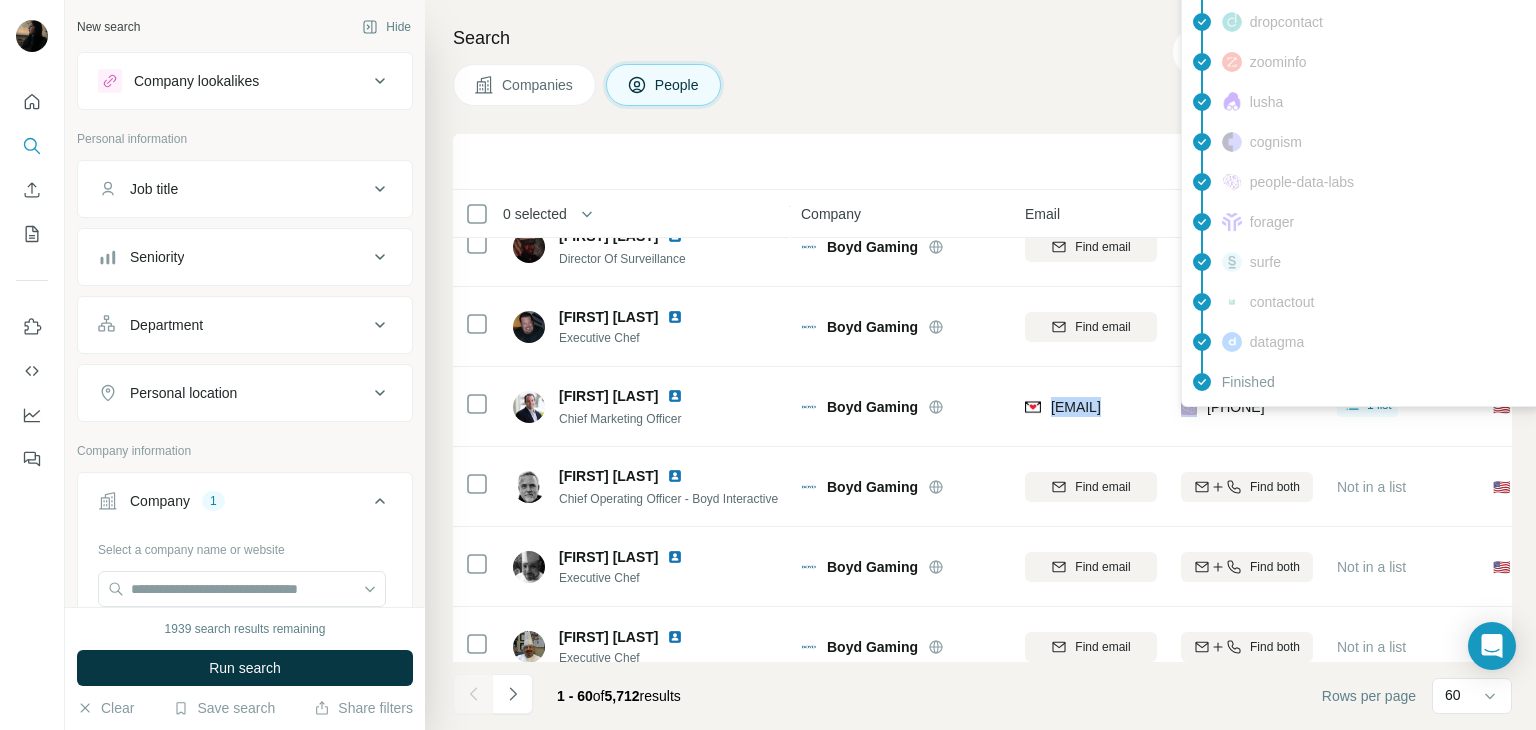 copy on "[PHONE]" 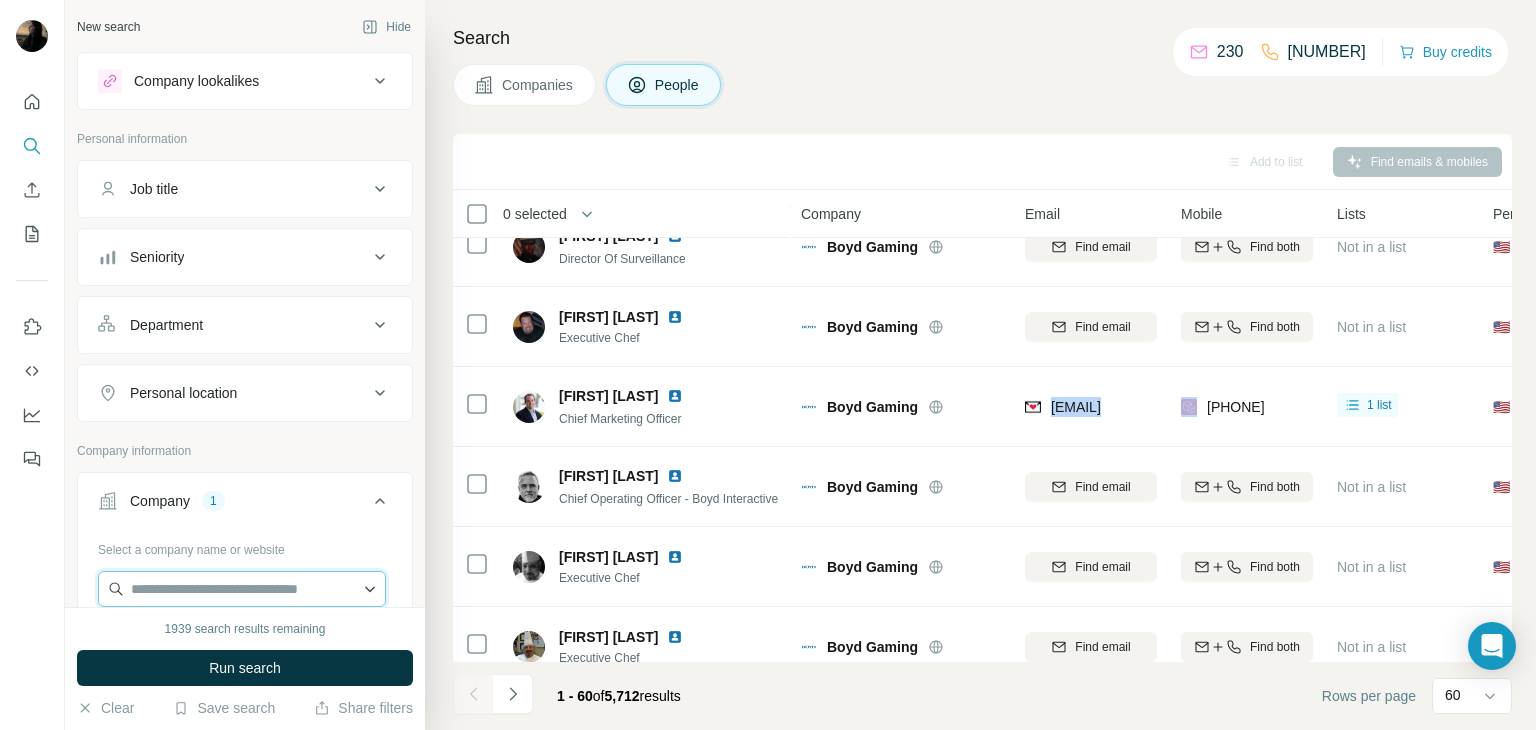 click at bounding box center (242, 589) 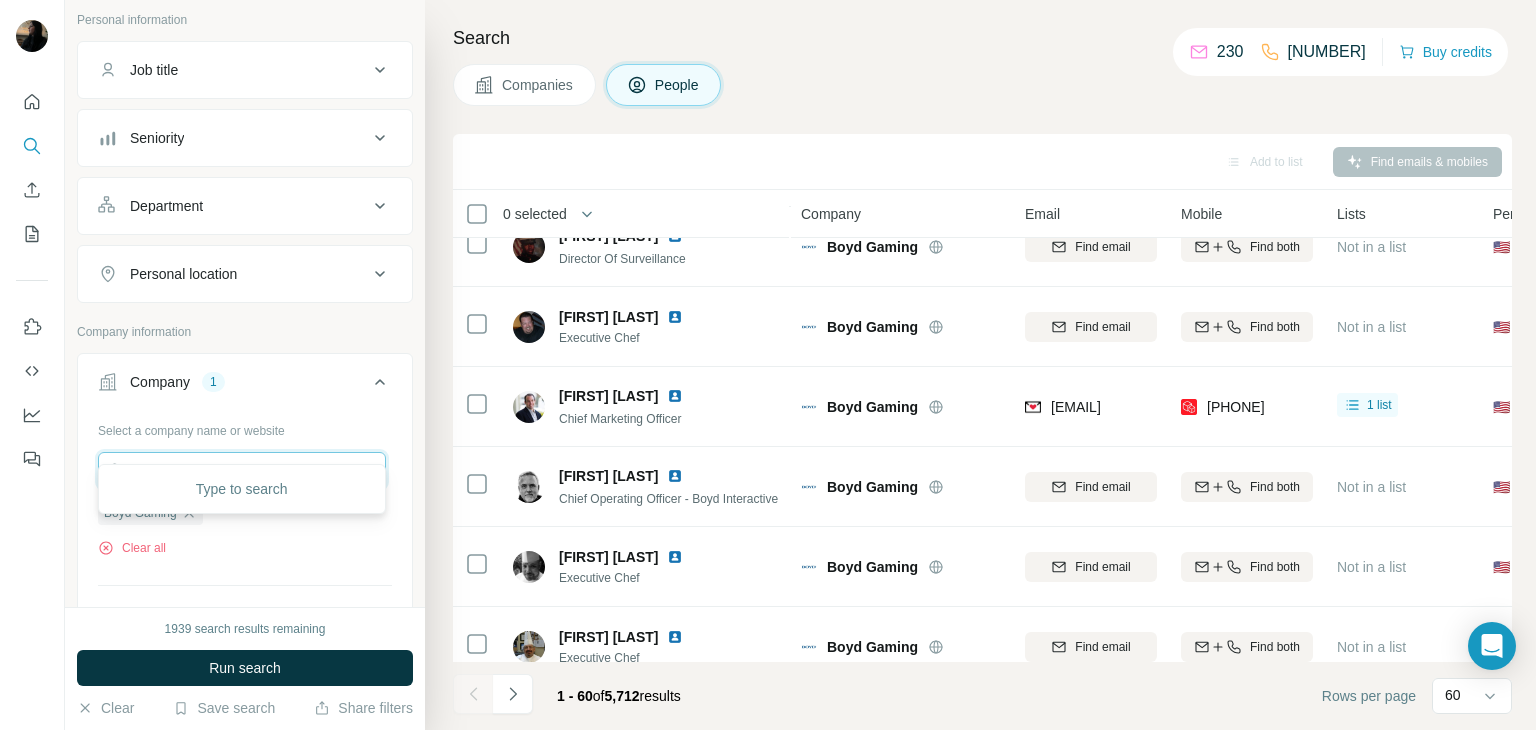 scroll, scrollTop: 212, scrollLeft: 0, axis: vertical 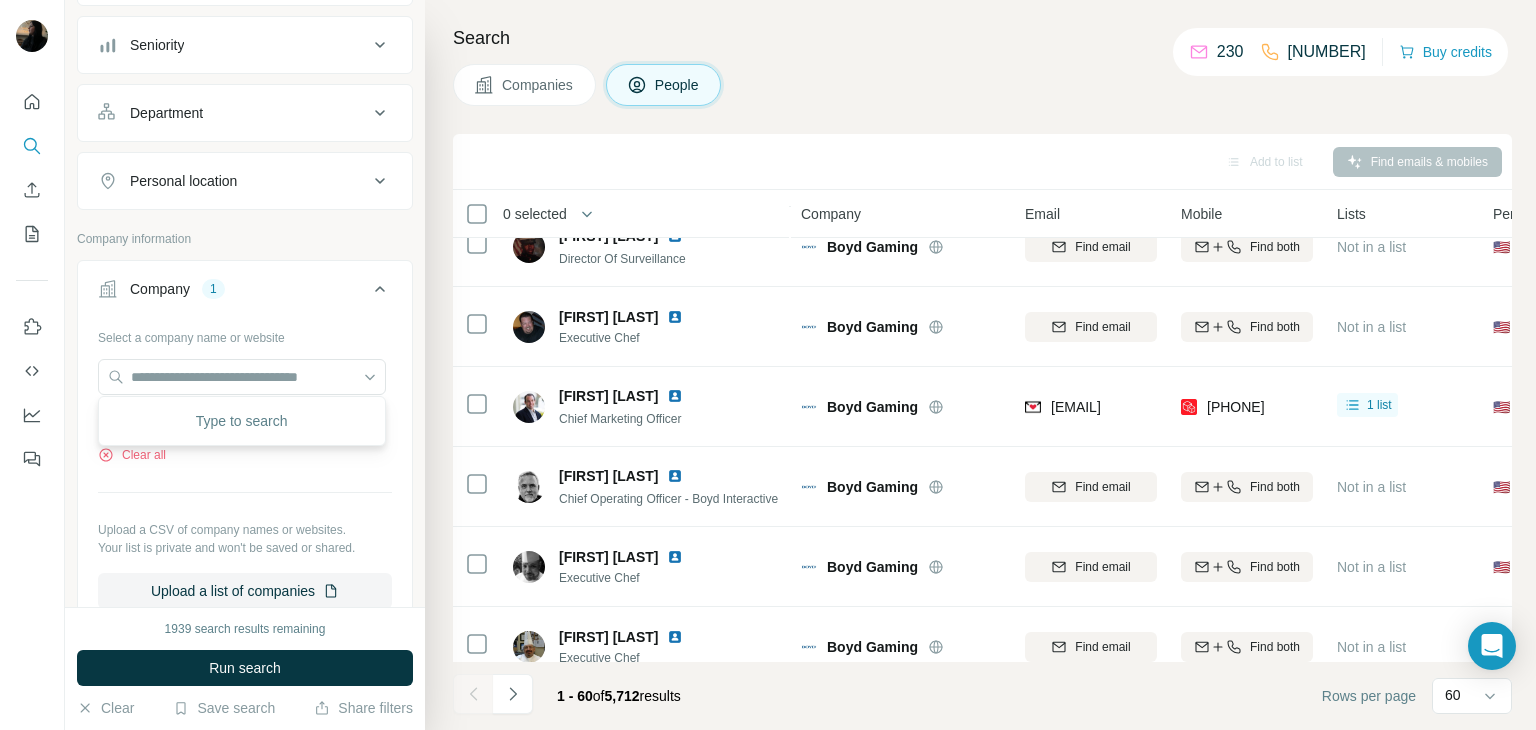 click on "Select a company name or website Boyd Gaming Clear all Upload a CSV of company names or websites. Your list is private and won't be saved or shared. Upload a list of companies" at bounding box center [245, 465] 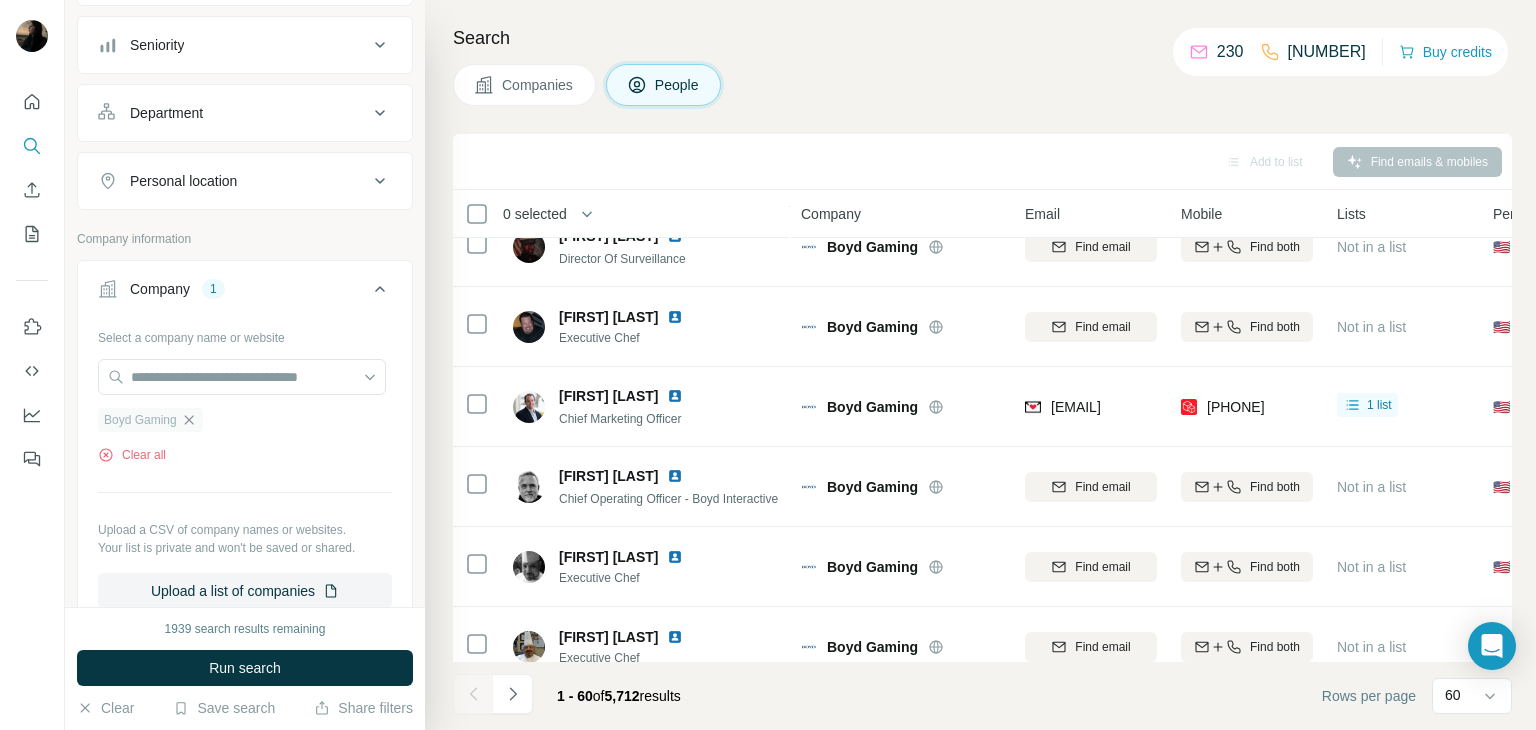 click 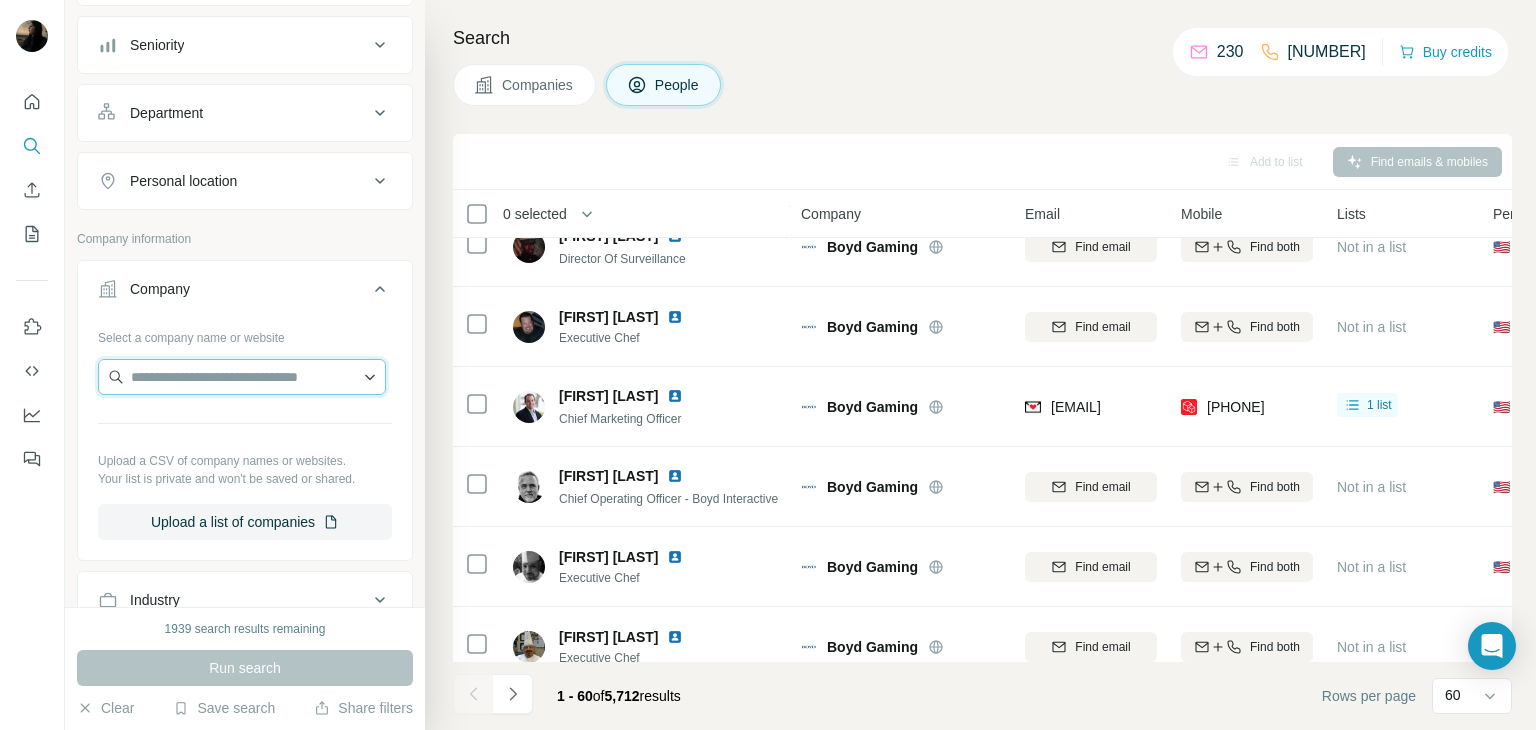 click at bounding box center [242, 377] 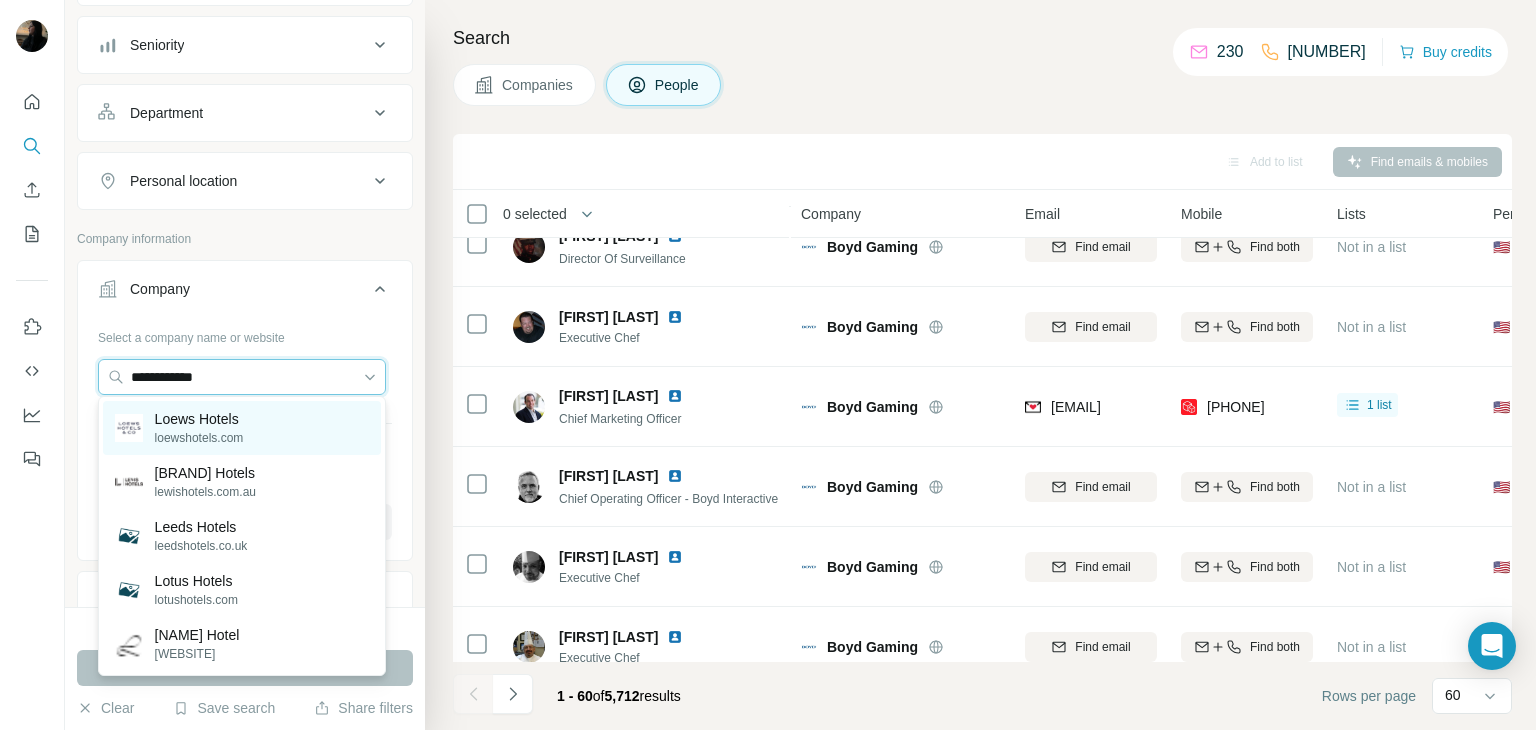 type on "**********" 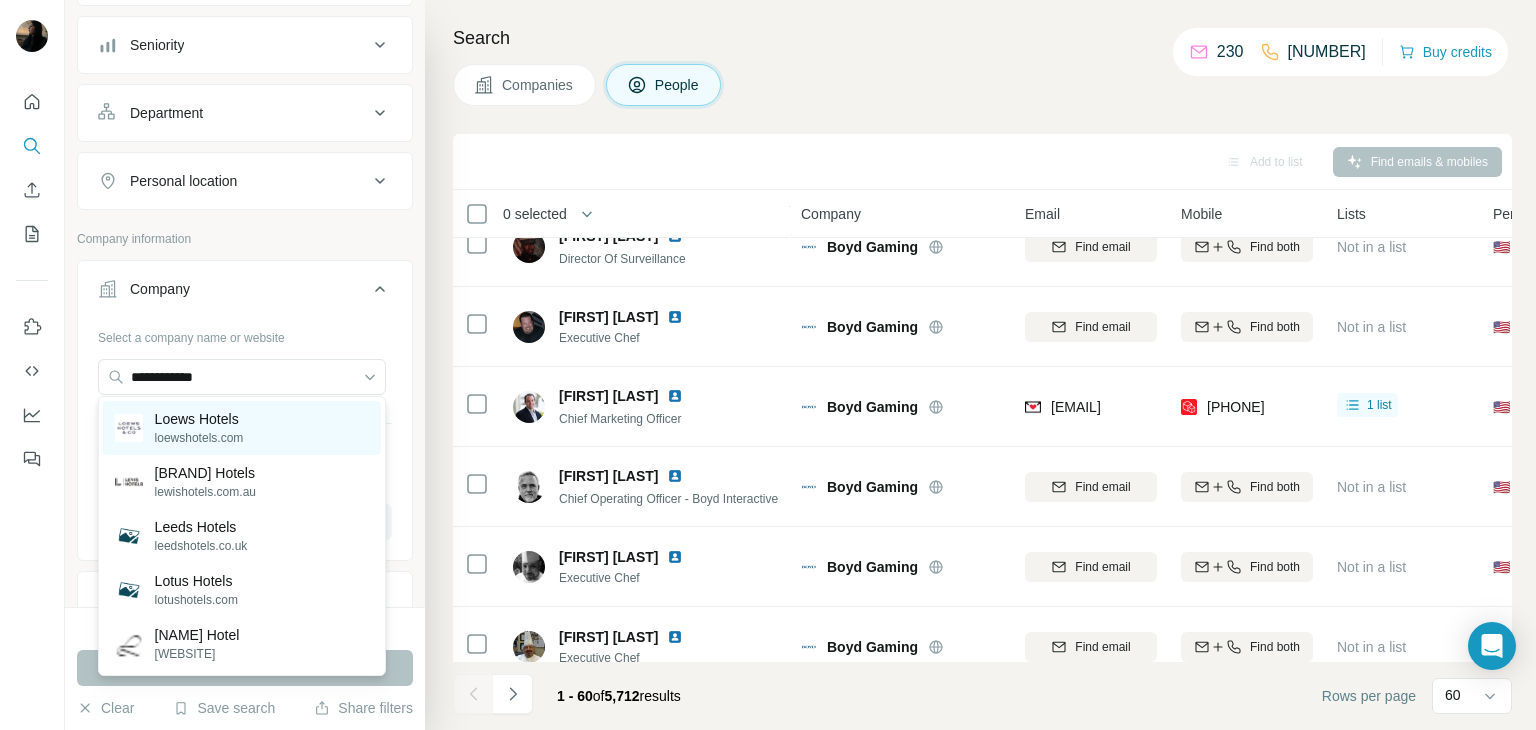 click on "Loews Hotels loewshotels.com" at bounding box center [242, 428] 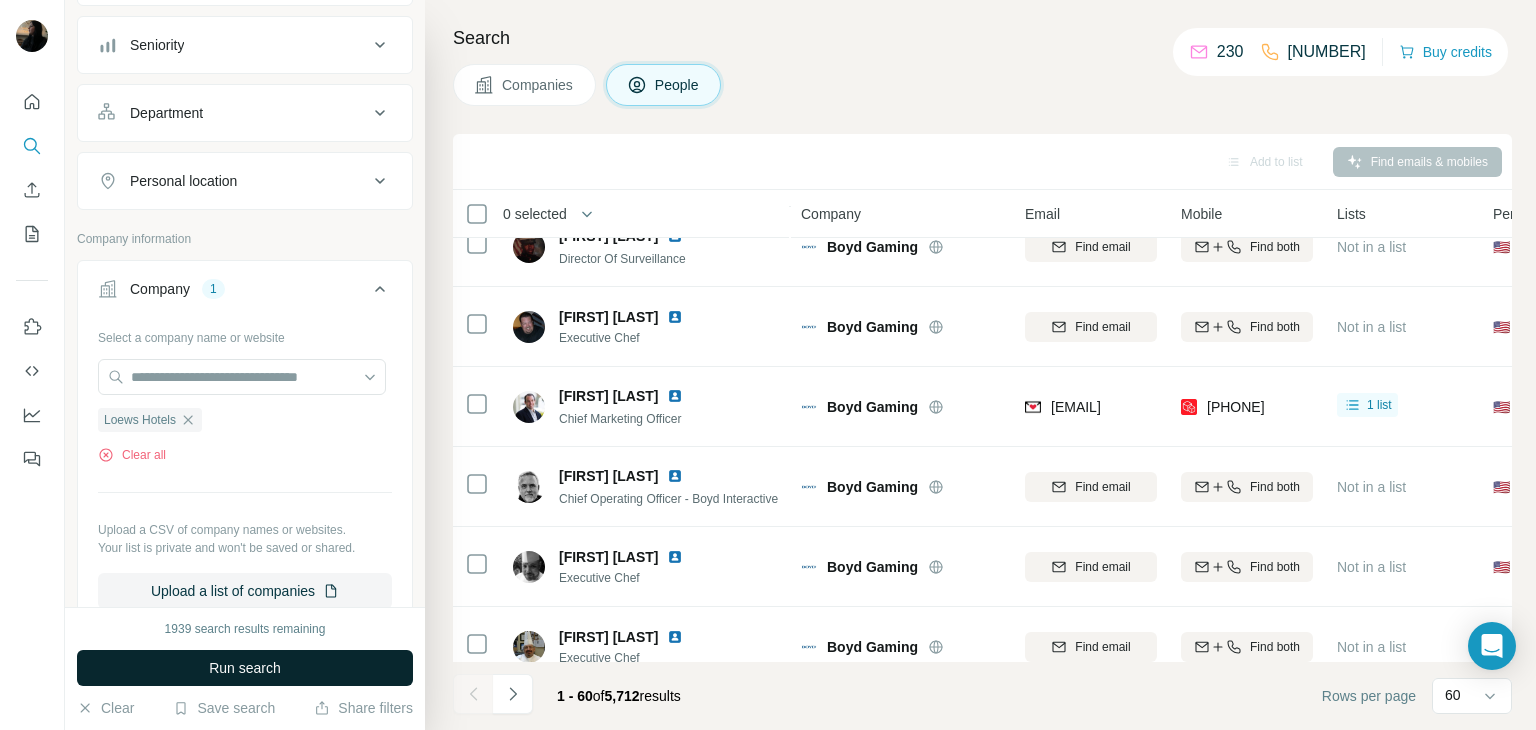 click on "Run search" at bounding box center (245, 668) 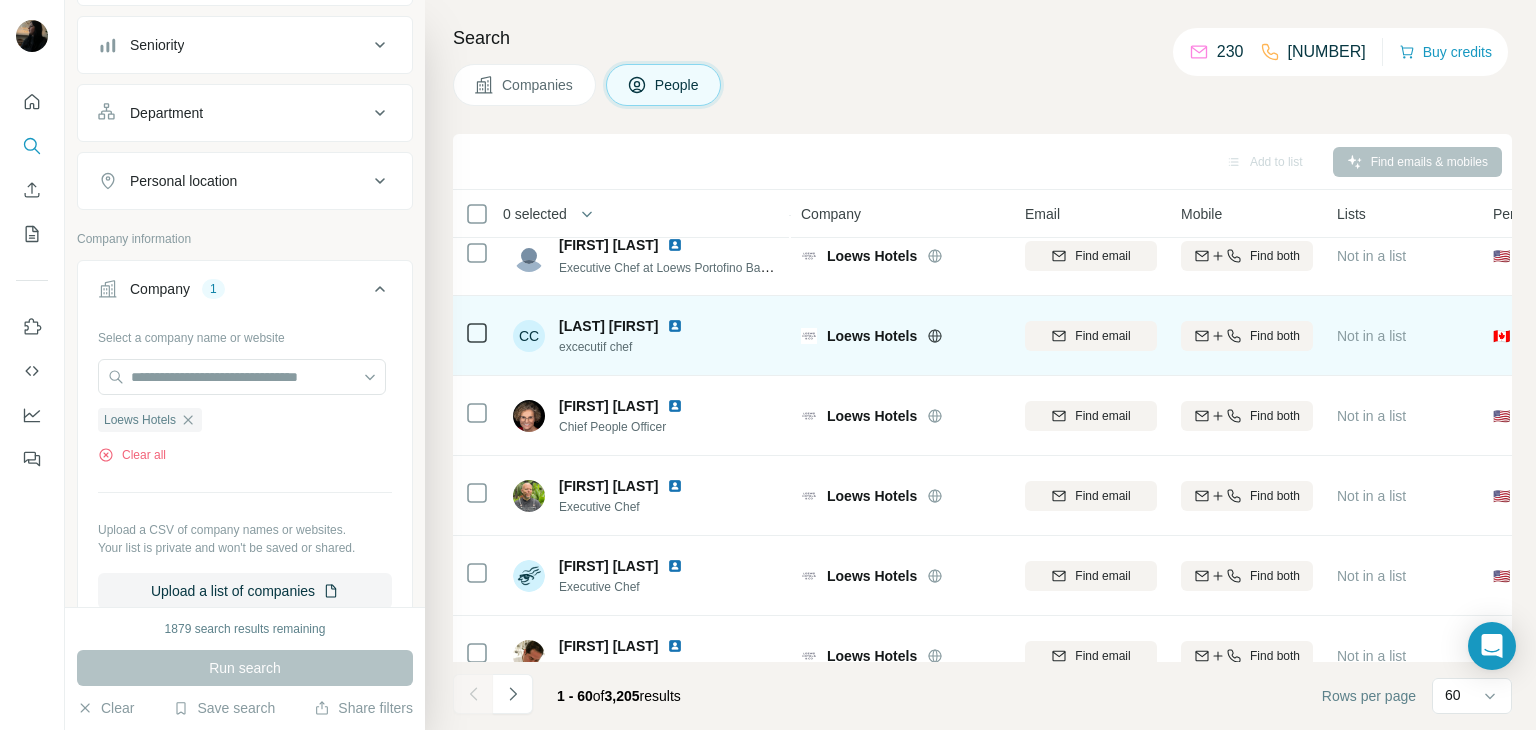 scroll, scrollTop: 0, scrollLeft: 0, axis: both 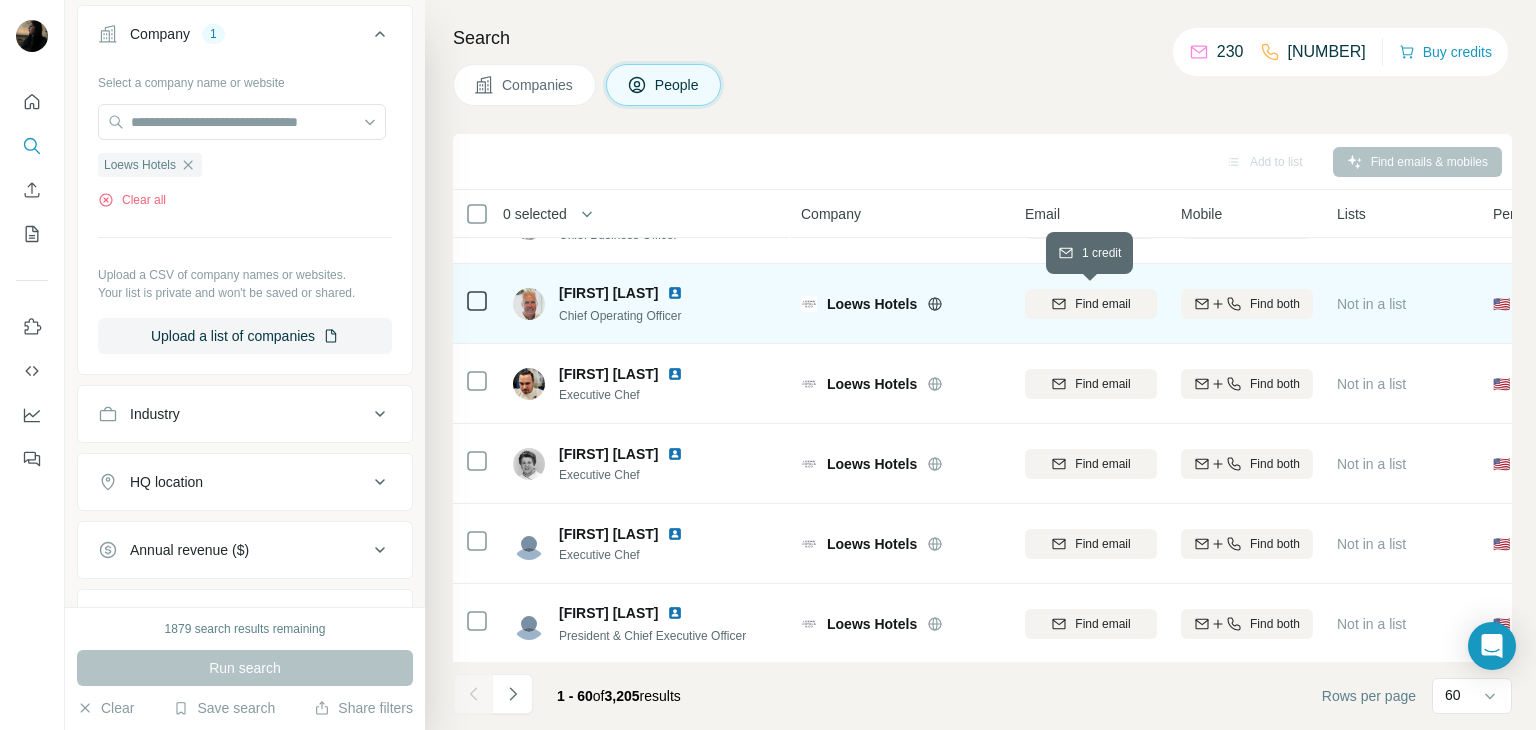 click on "Find email" at bounding box center [1091, 304] 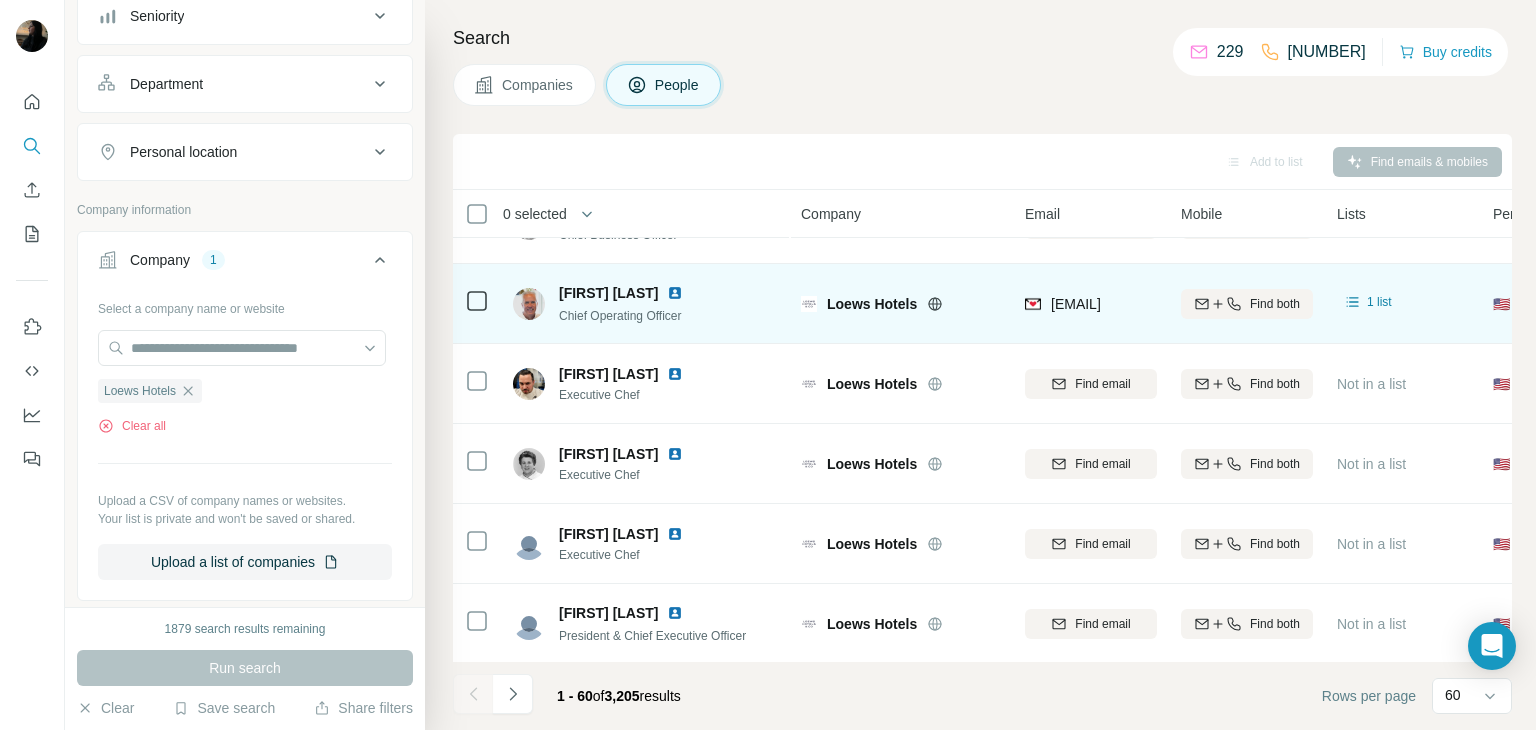 scroll, scrollTop: 223, scrollLeft: 0, axis: vertical 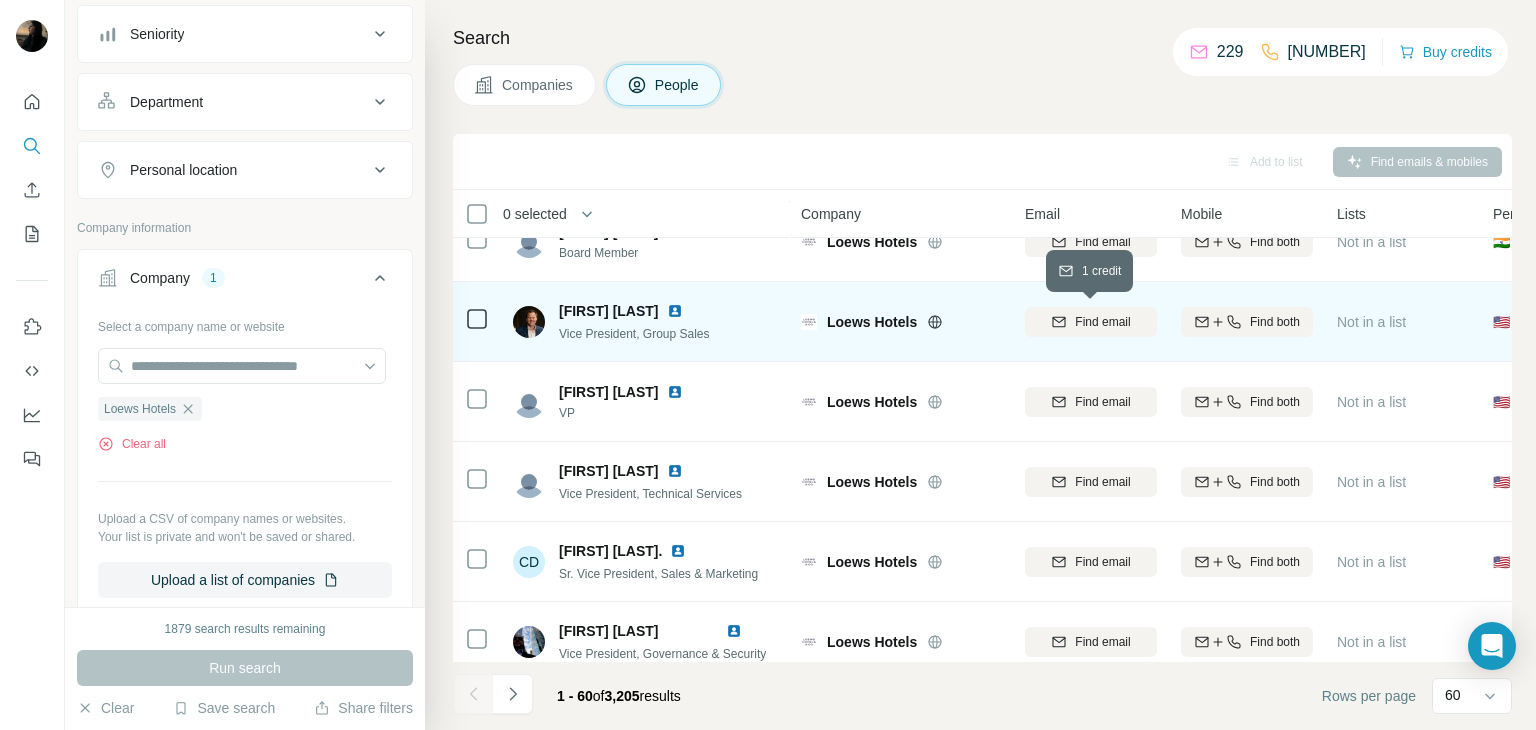 click on "Find email" at bounding box center (1102, 322) 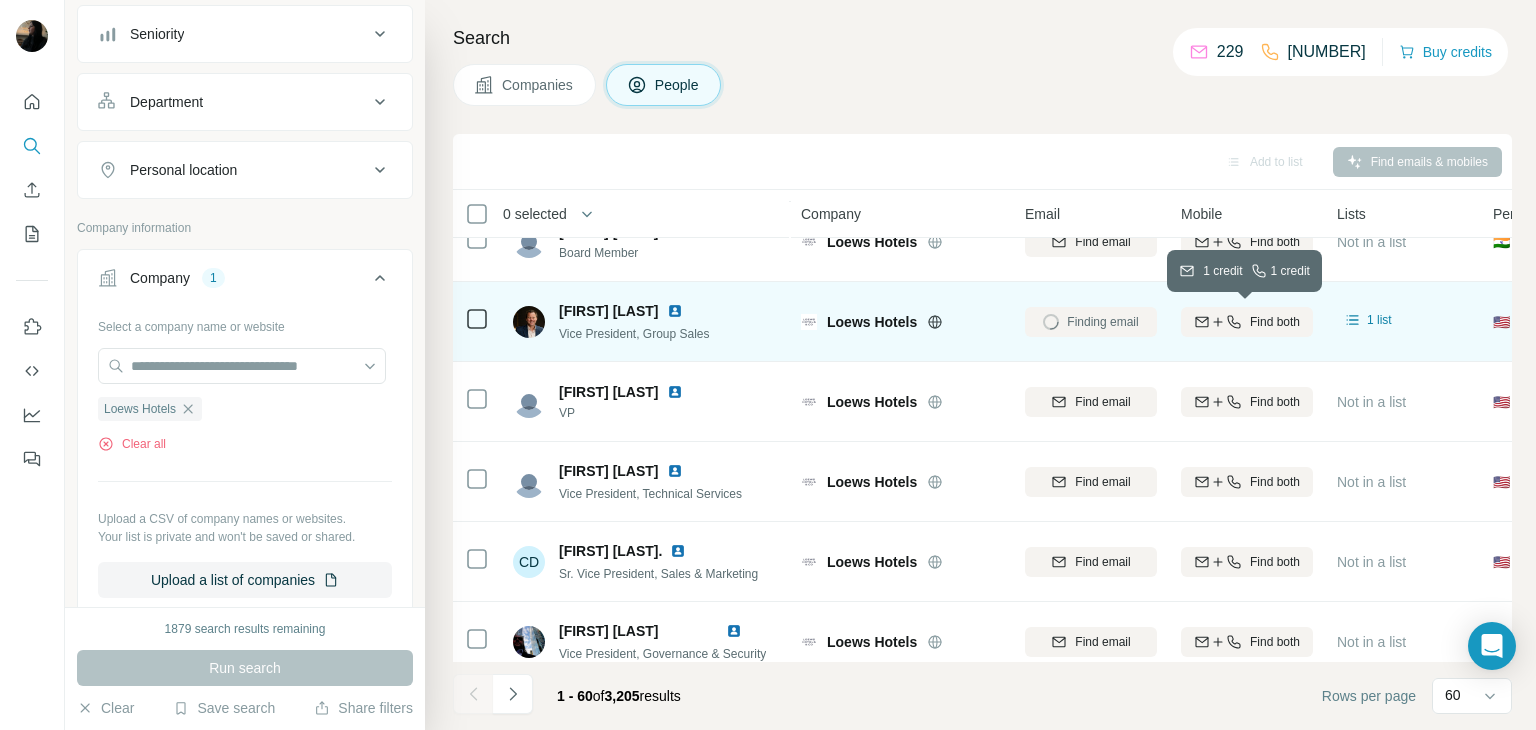 click 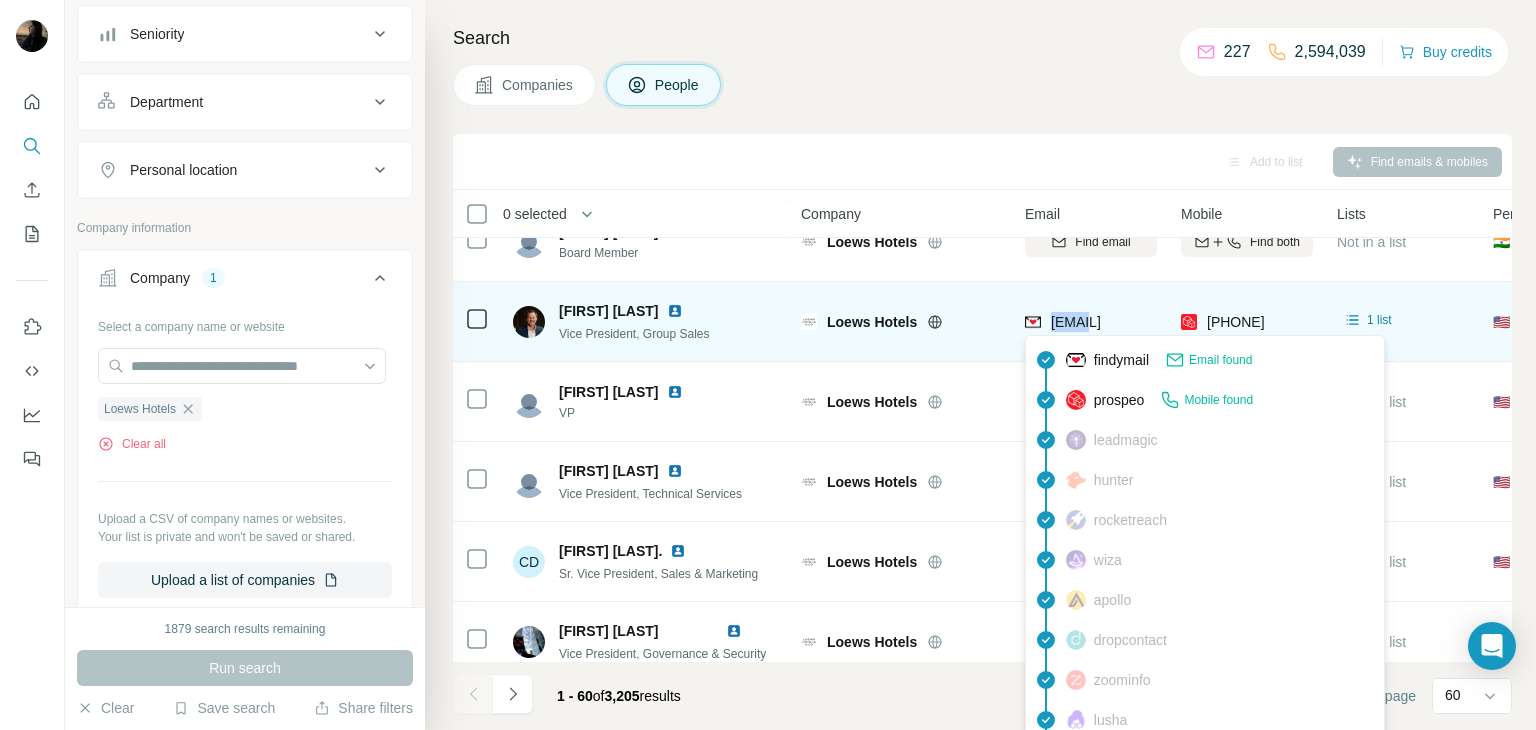 click on "[EMAIL]" at bounding box center [1091, 321] 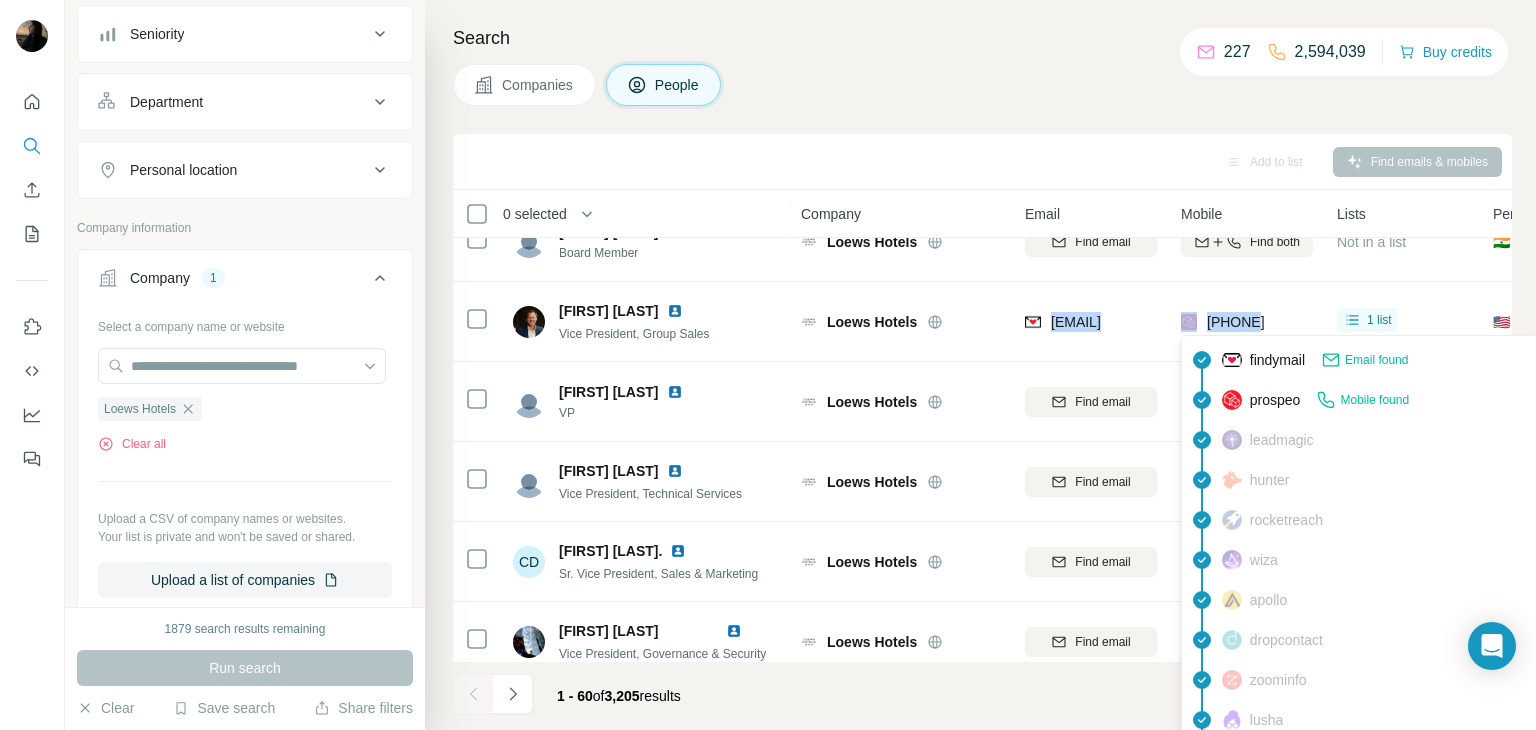 drag, startPoint x: 1049, startPoint y: 326, endPoint x: 1260, endPoint y: 331, distance: 211.05923 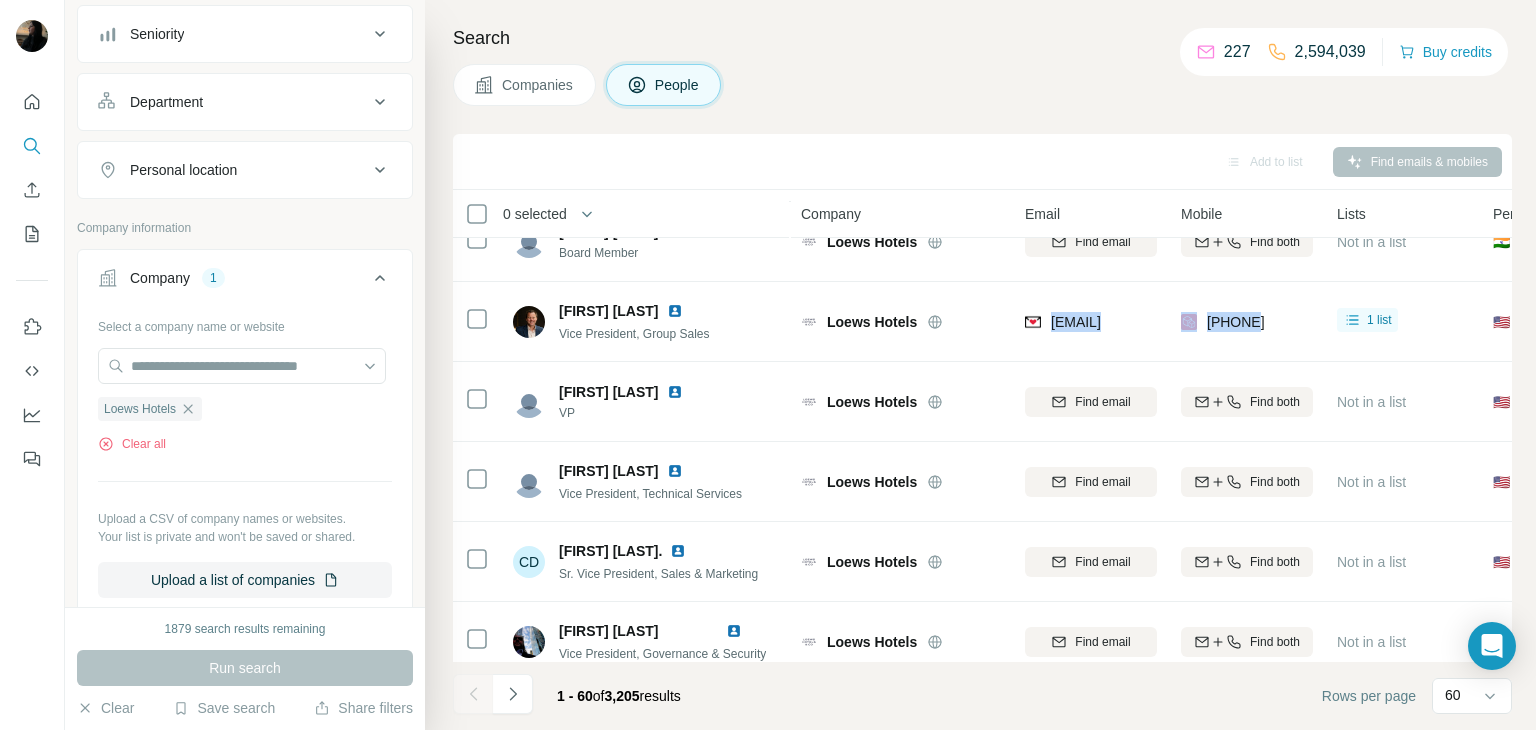 click on "[PHONE]" at bounding box center [1247, 322] 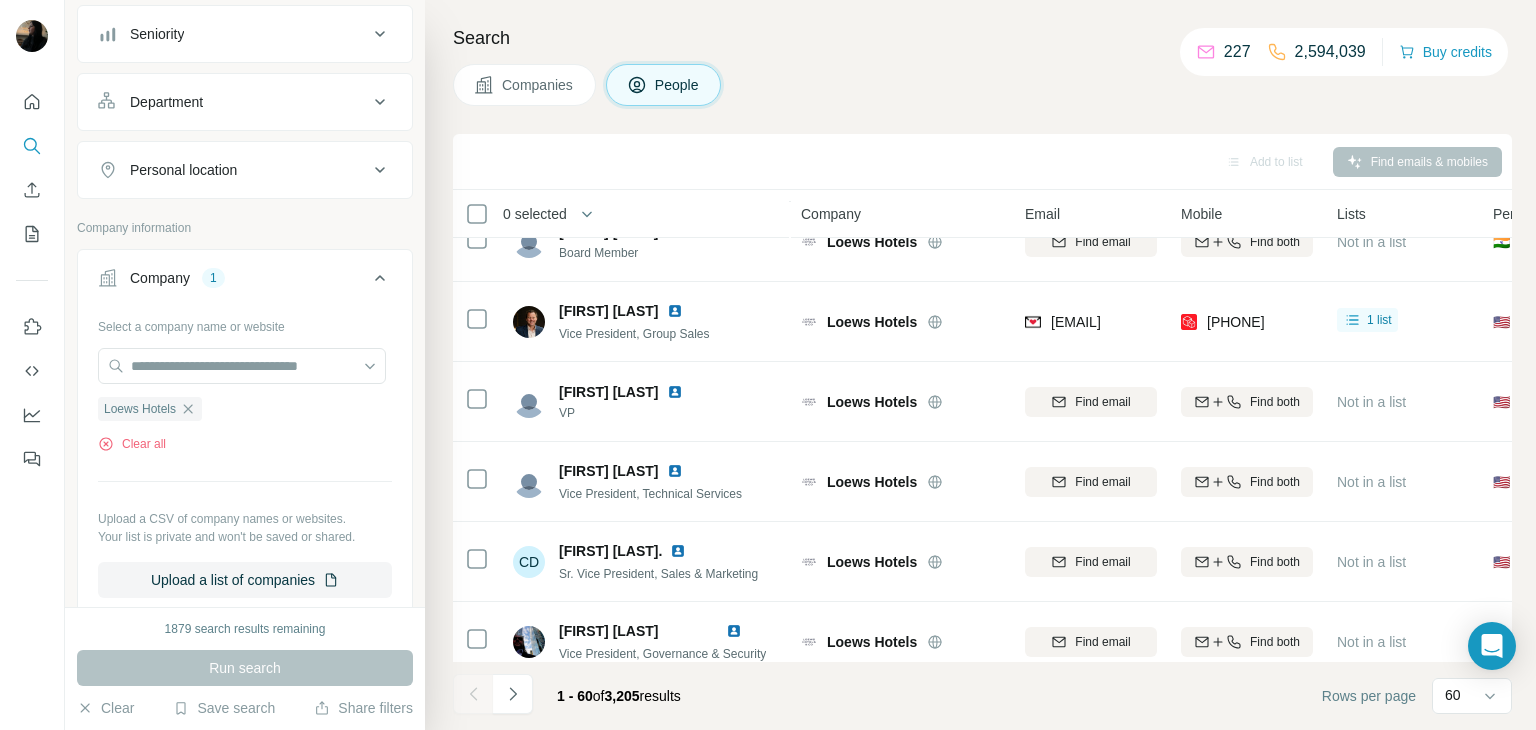 drag, startPoint x: 1108, startPoint y: 339, endPoint x: 1022, endPoint y: 308, distance: 91.416626 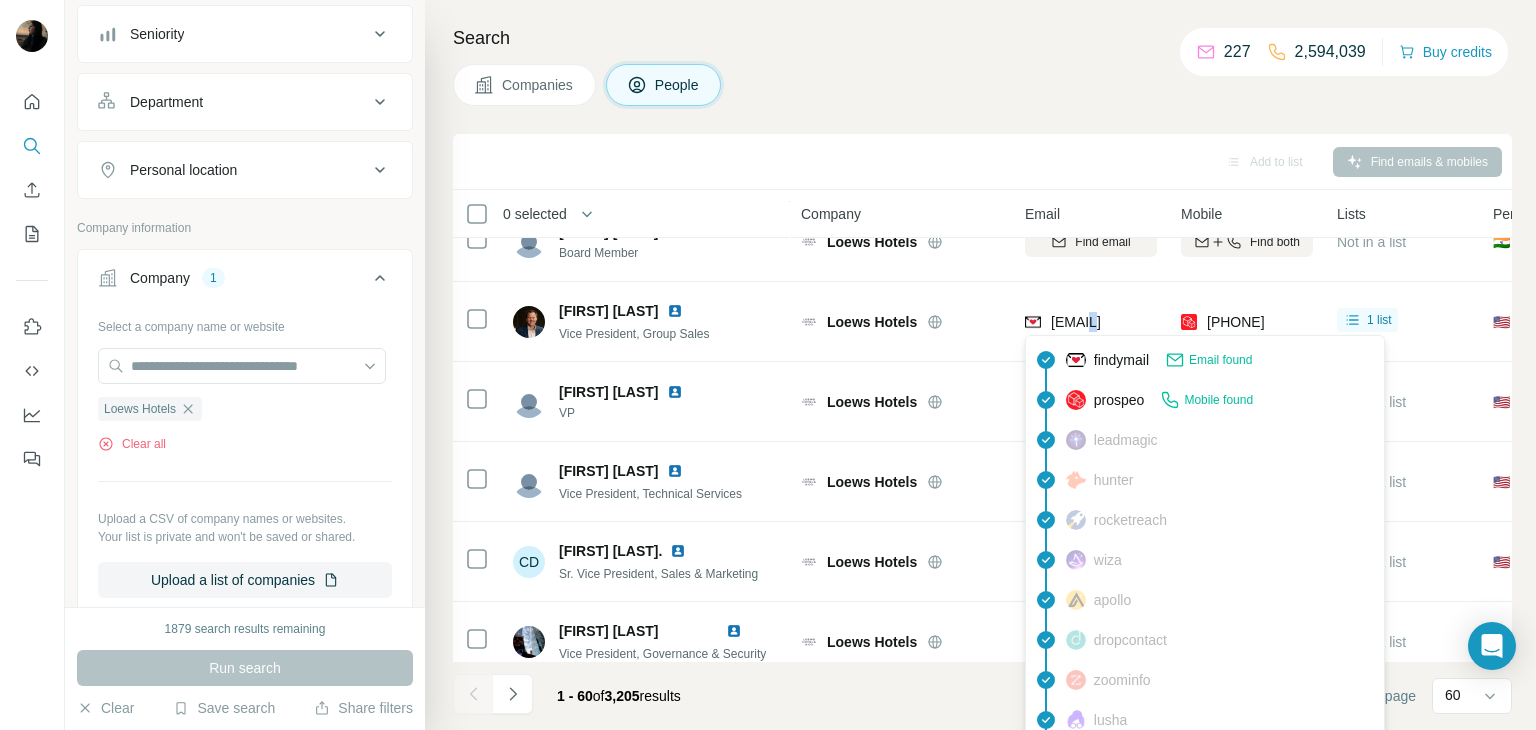 click on "[EMAIL]" at bounding box center [1063, 322] 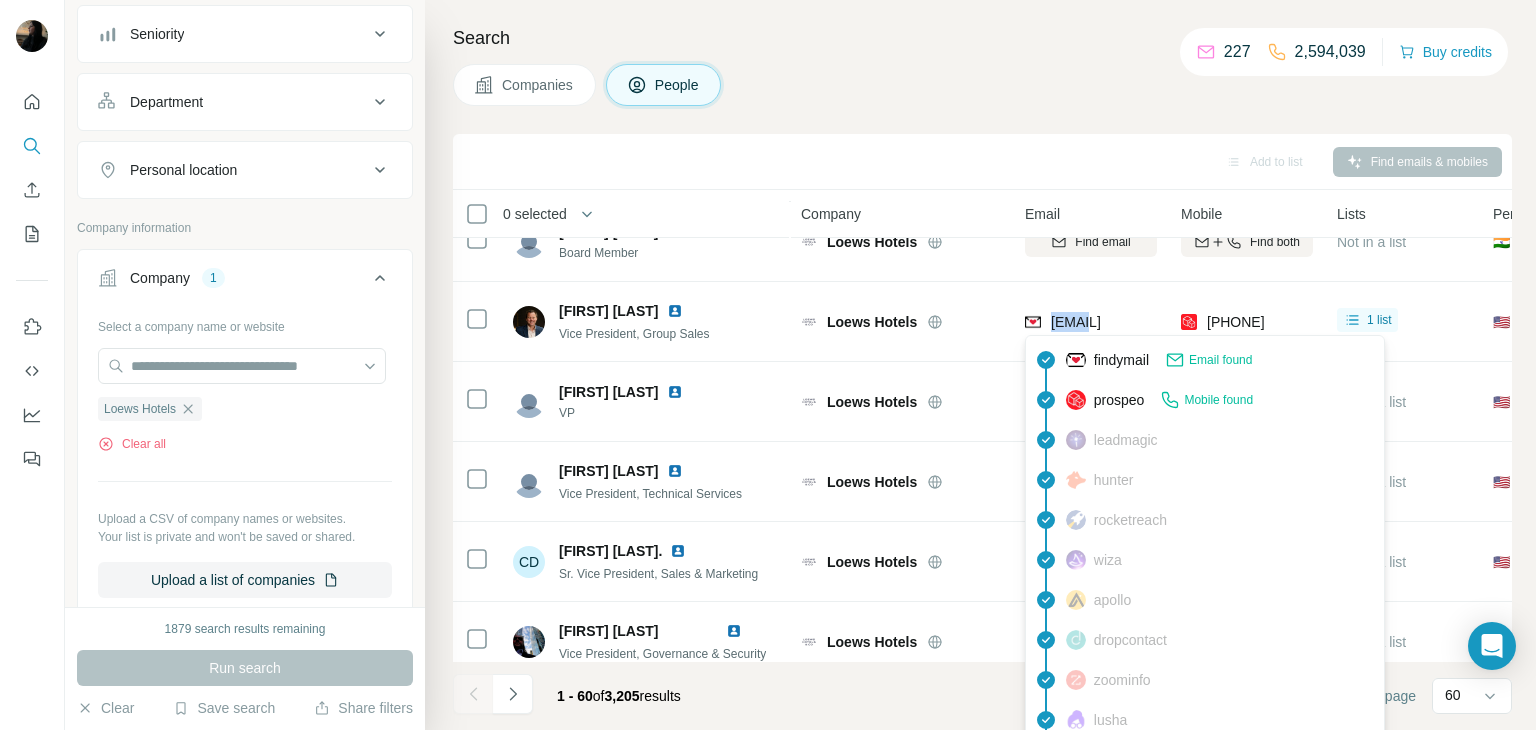 click on "[EMAIL]" at bounding box center (1091, 321) 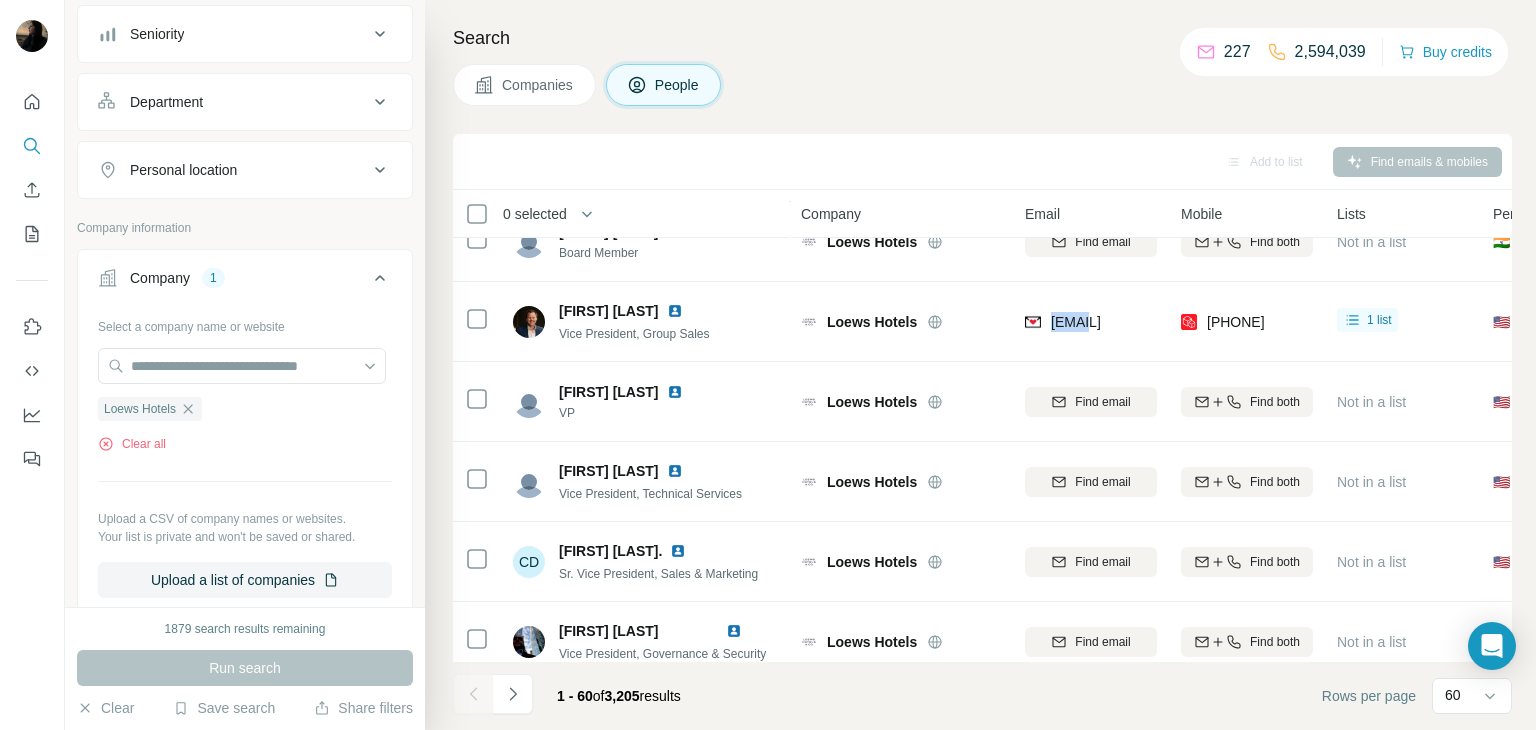 click on "[EMAIL]" at bounding box center (1091, 321) 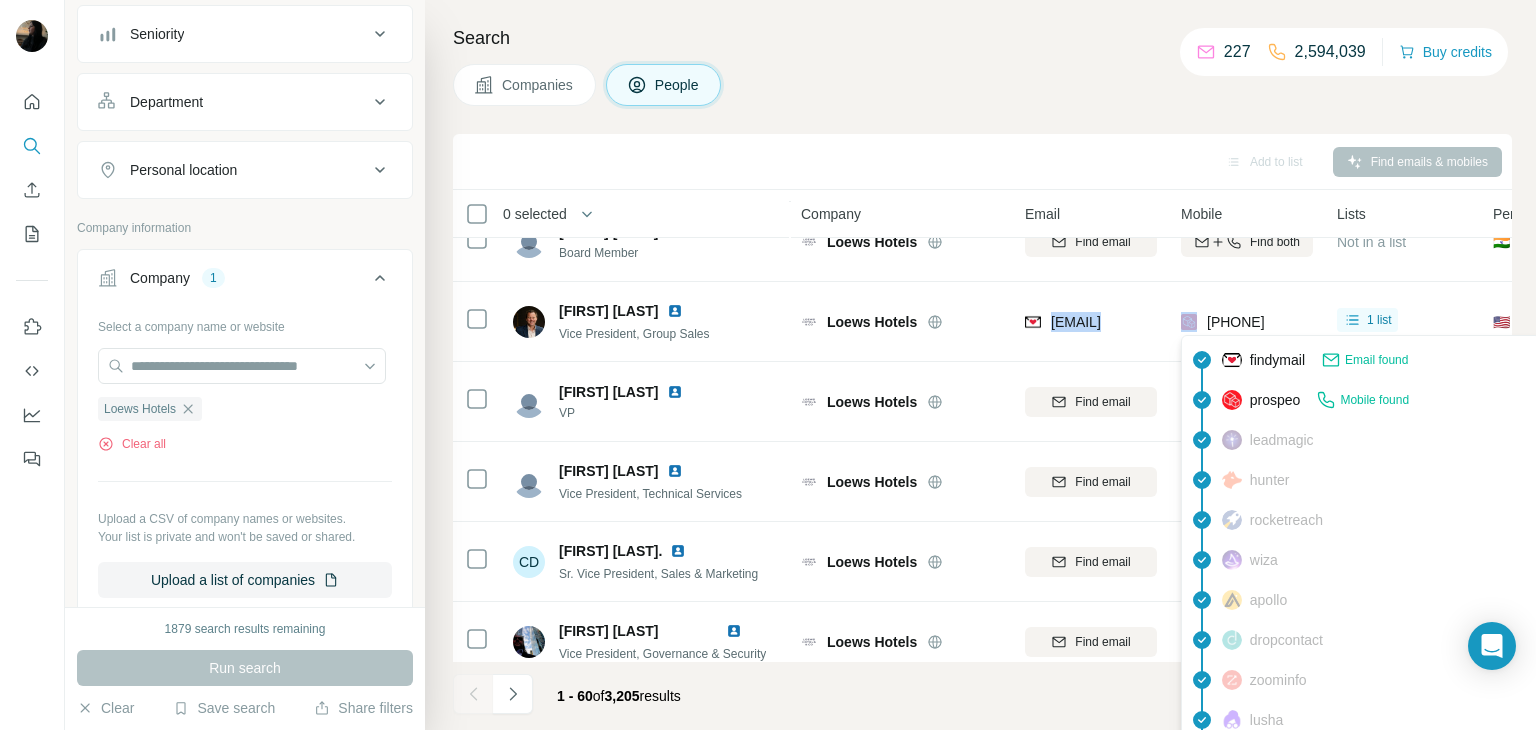 drag, startPoint x: 1115, startPoint y: 324, endPoint x: 1187, endPoint y: 326, distance: 72.02777 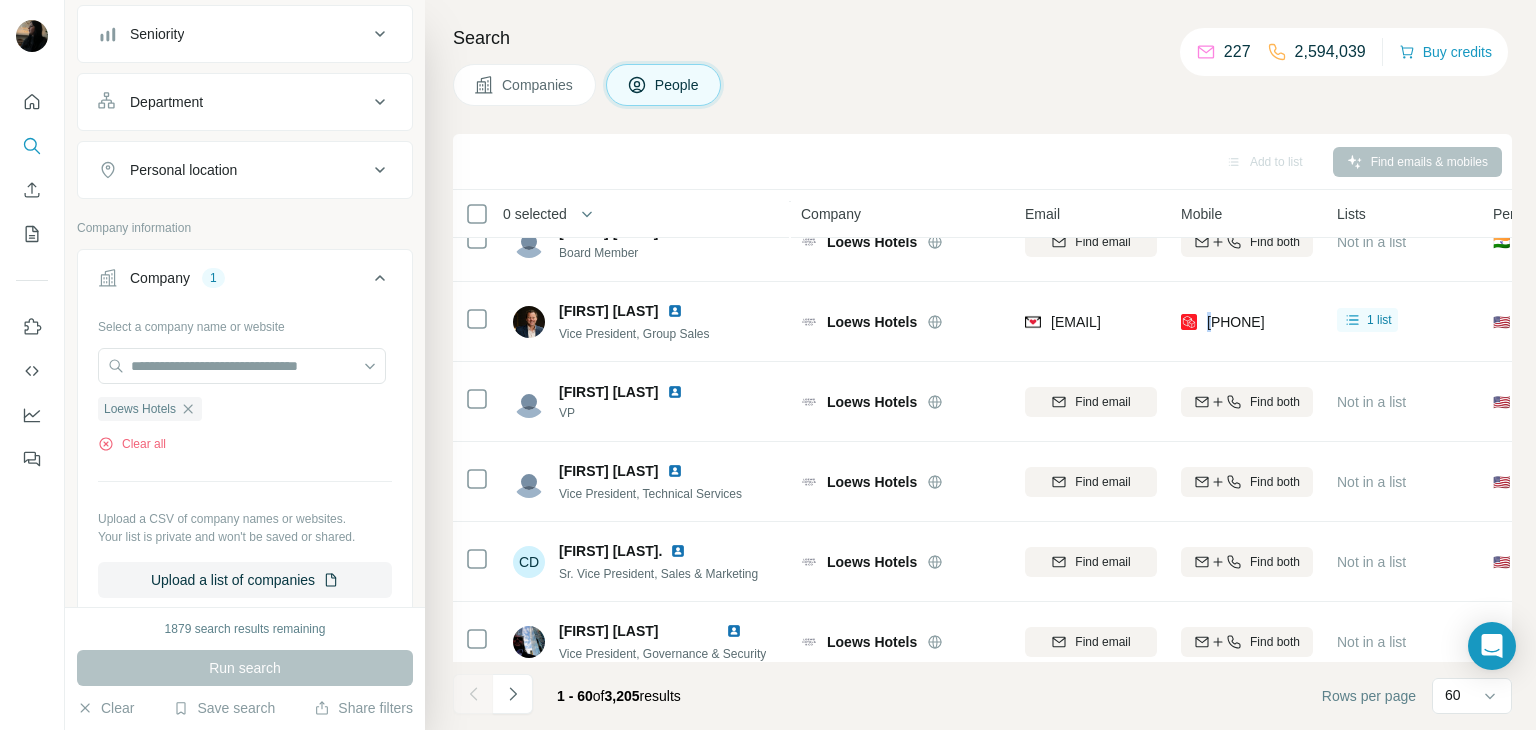 drag, startPoint x: 1206, startPoint y: 299, endPoint x: 1216, endPoint y: 306, distance: 12.206555 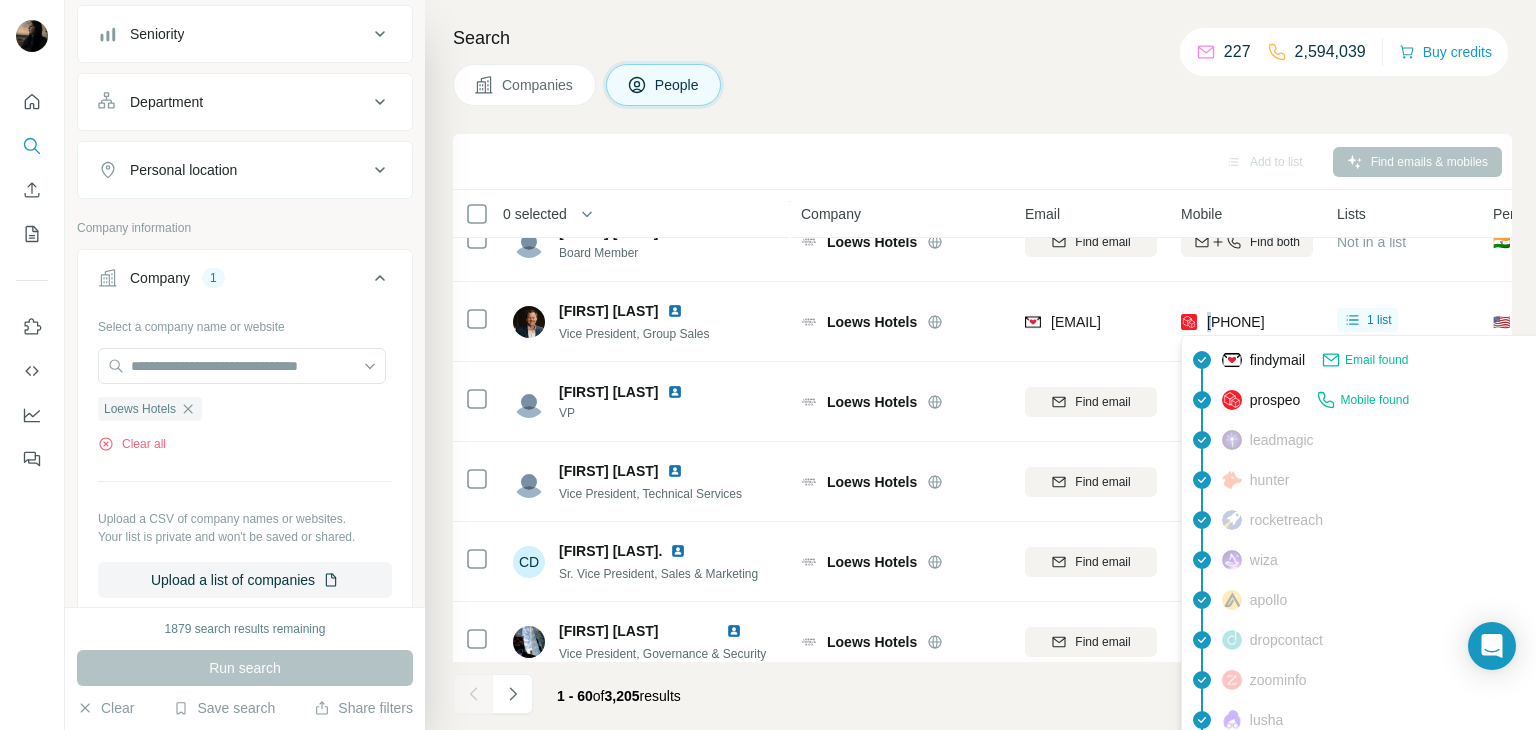 click on "[PHONE]" at bounding box center [1236, 322] 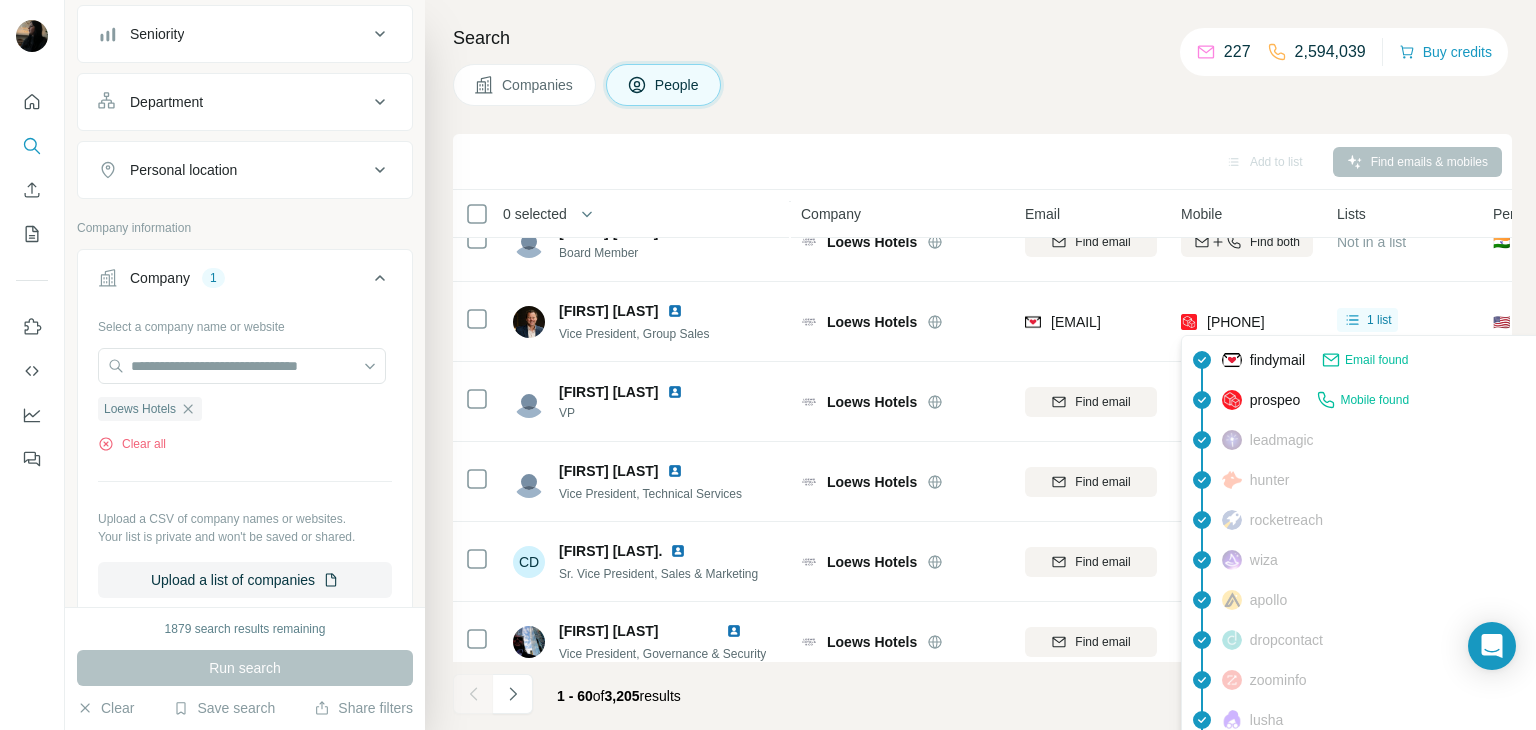 drag, startPoint x: 1234, startPoint y: 319, endPoint x: 1274, endPoint y: 326, distance: 40.60788 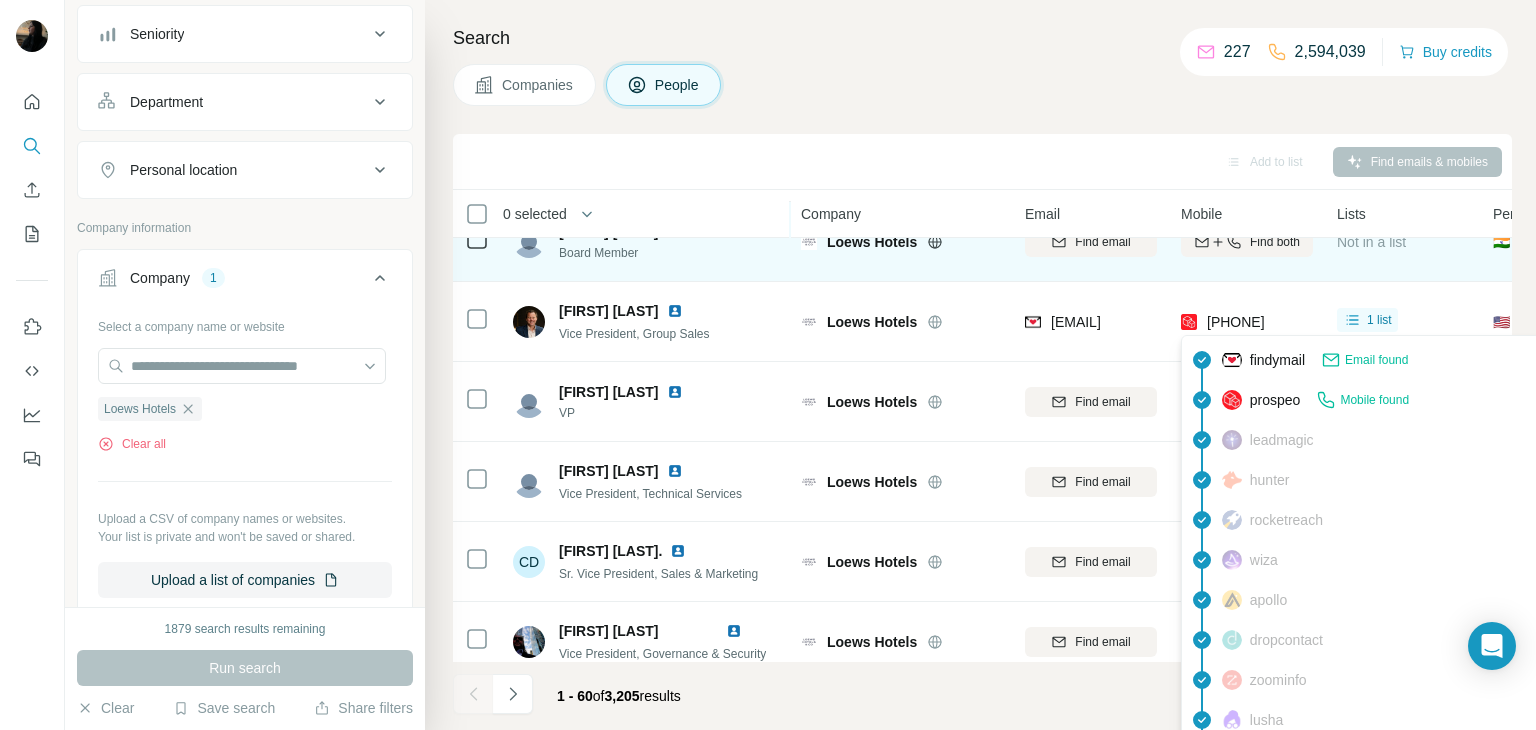 copy on "[PHONE]" 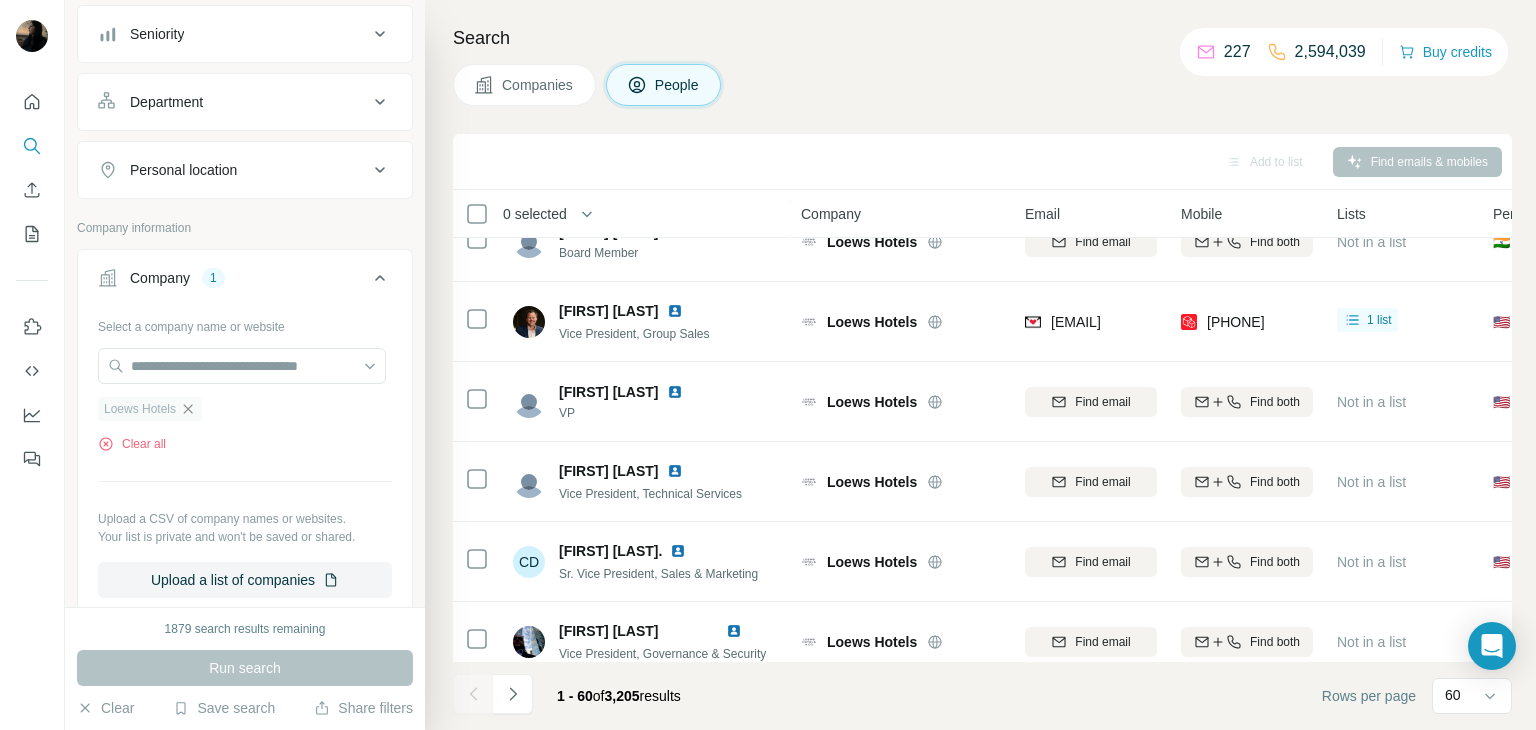 click 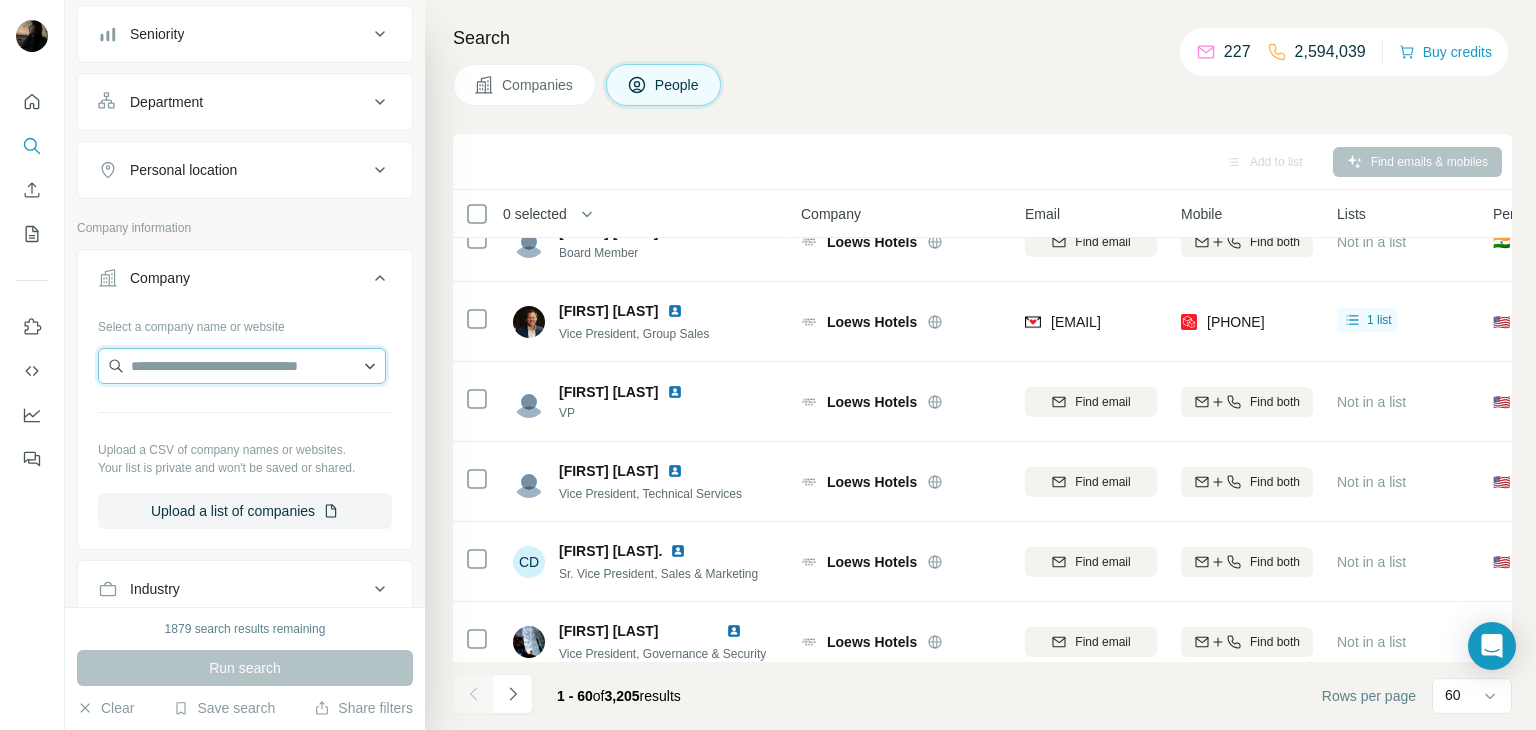 click at bounding box center [242, 366] 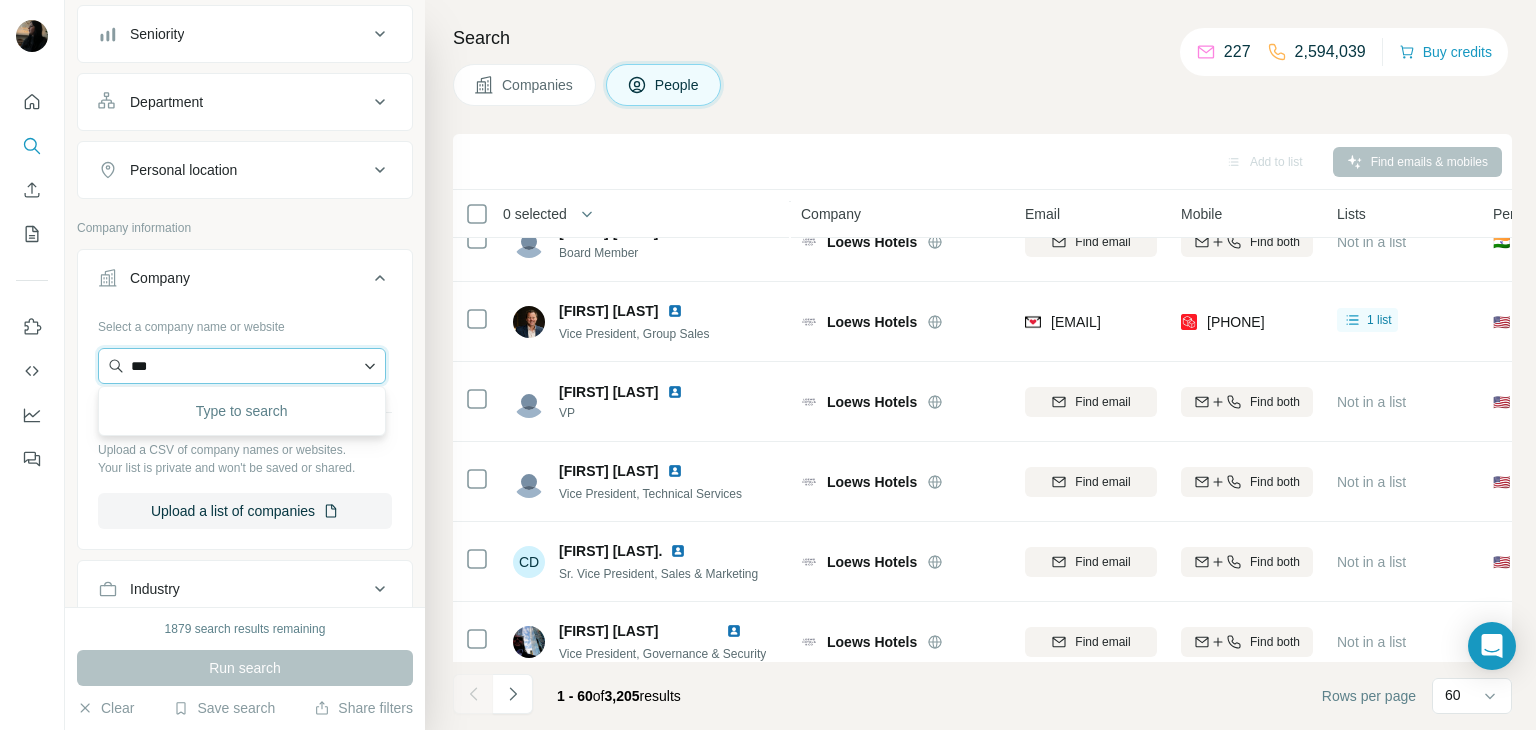 type on "****" 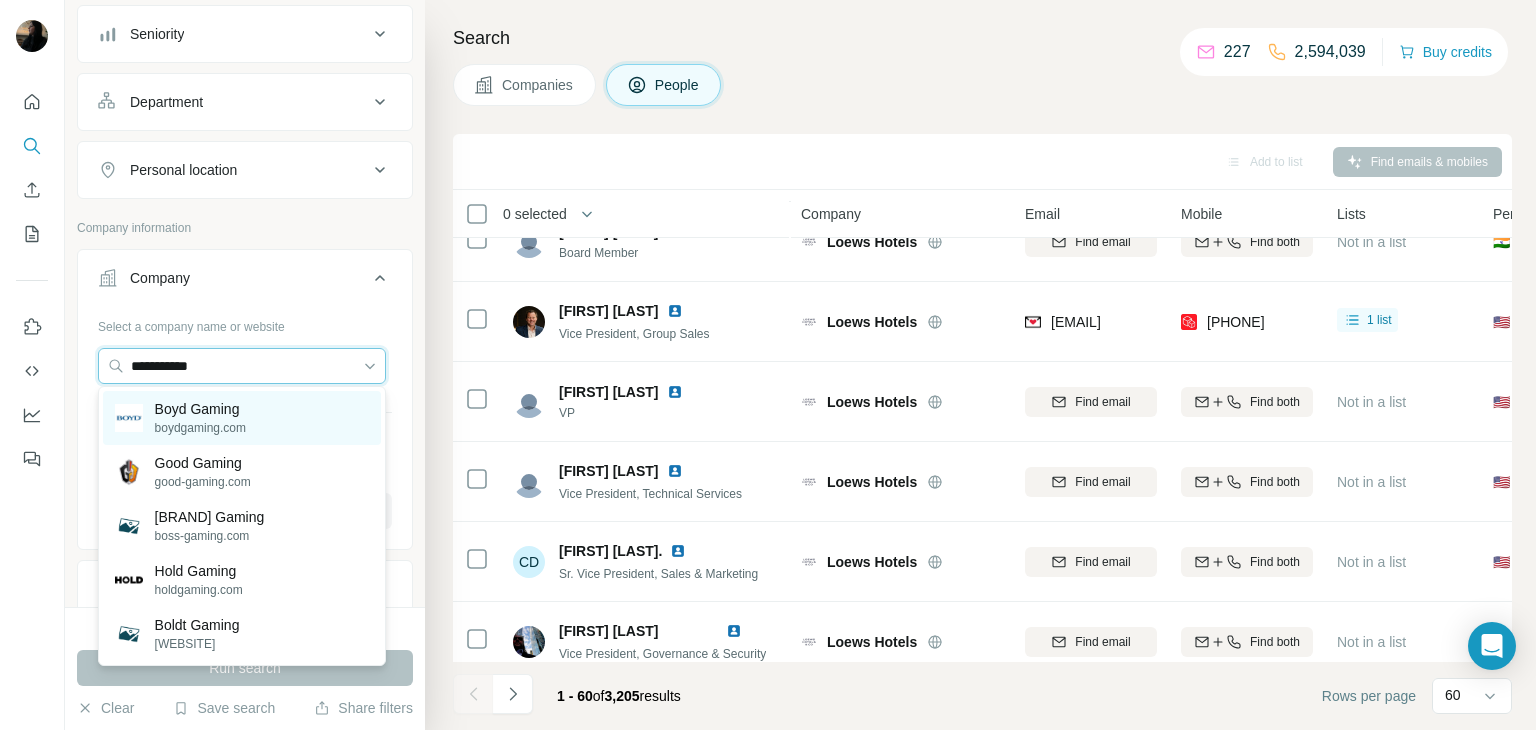 type on "**********" 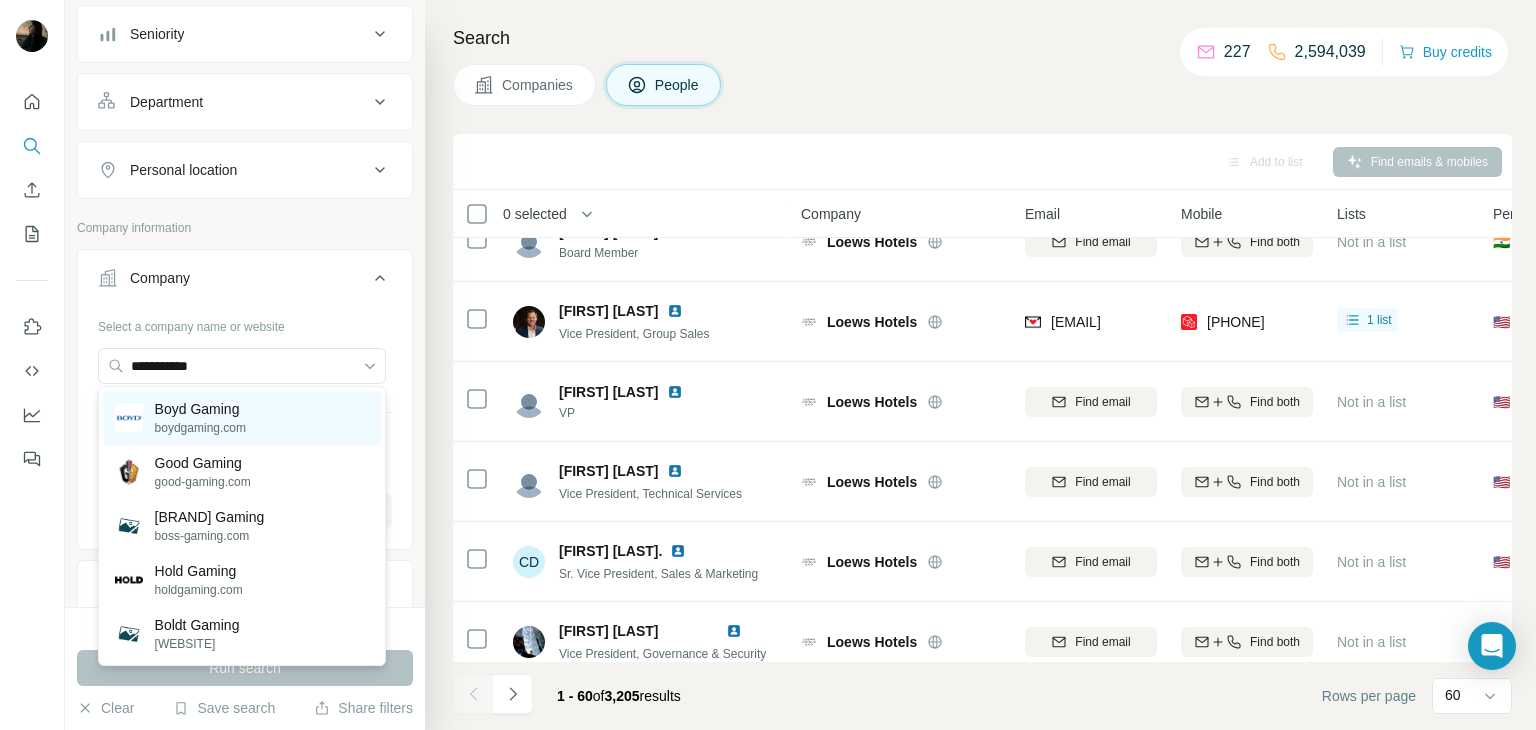 click on "boydgaming.com" at bounding box center [200, 428] 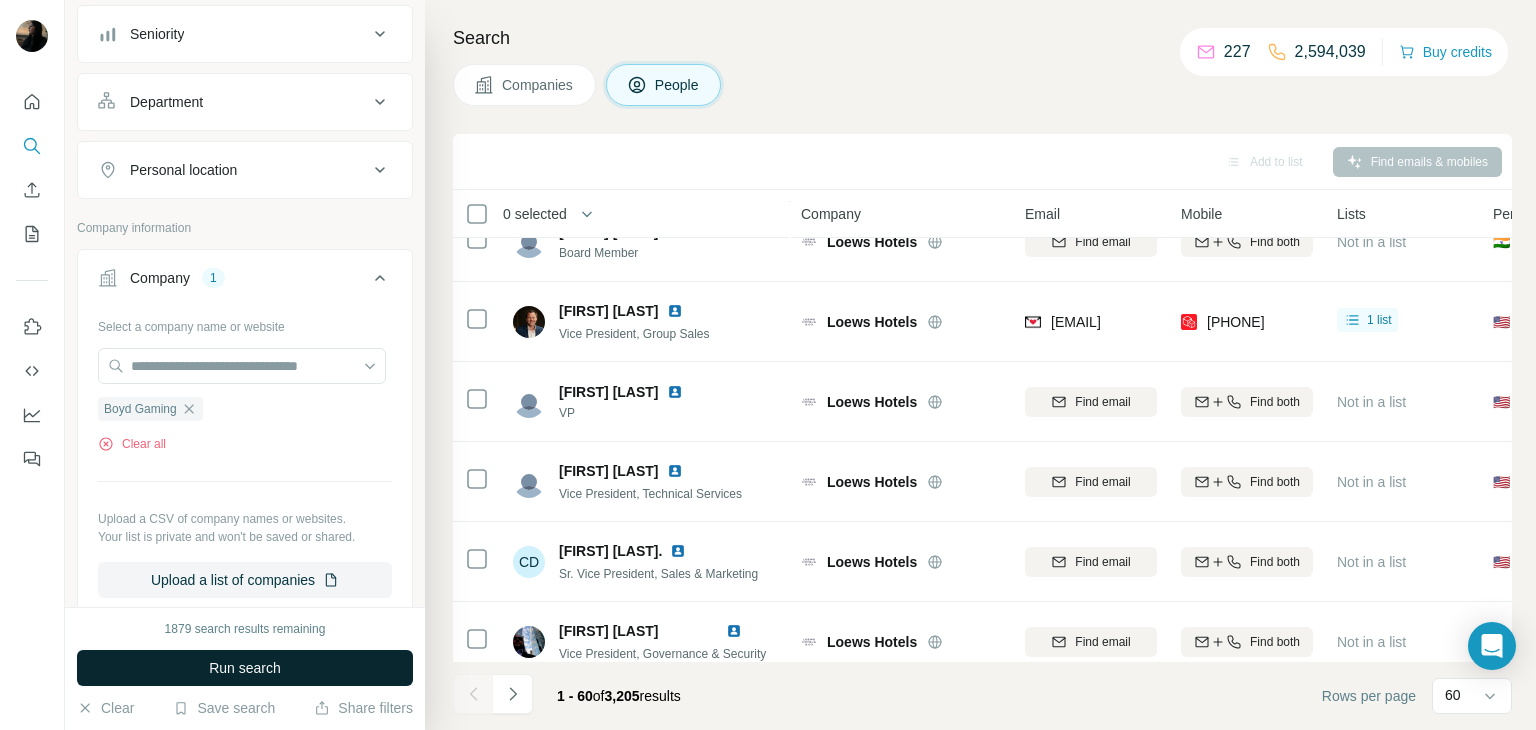 click on "Run search" at bounding box center (245, 668) 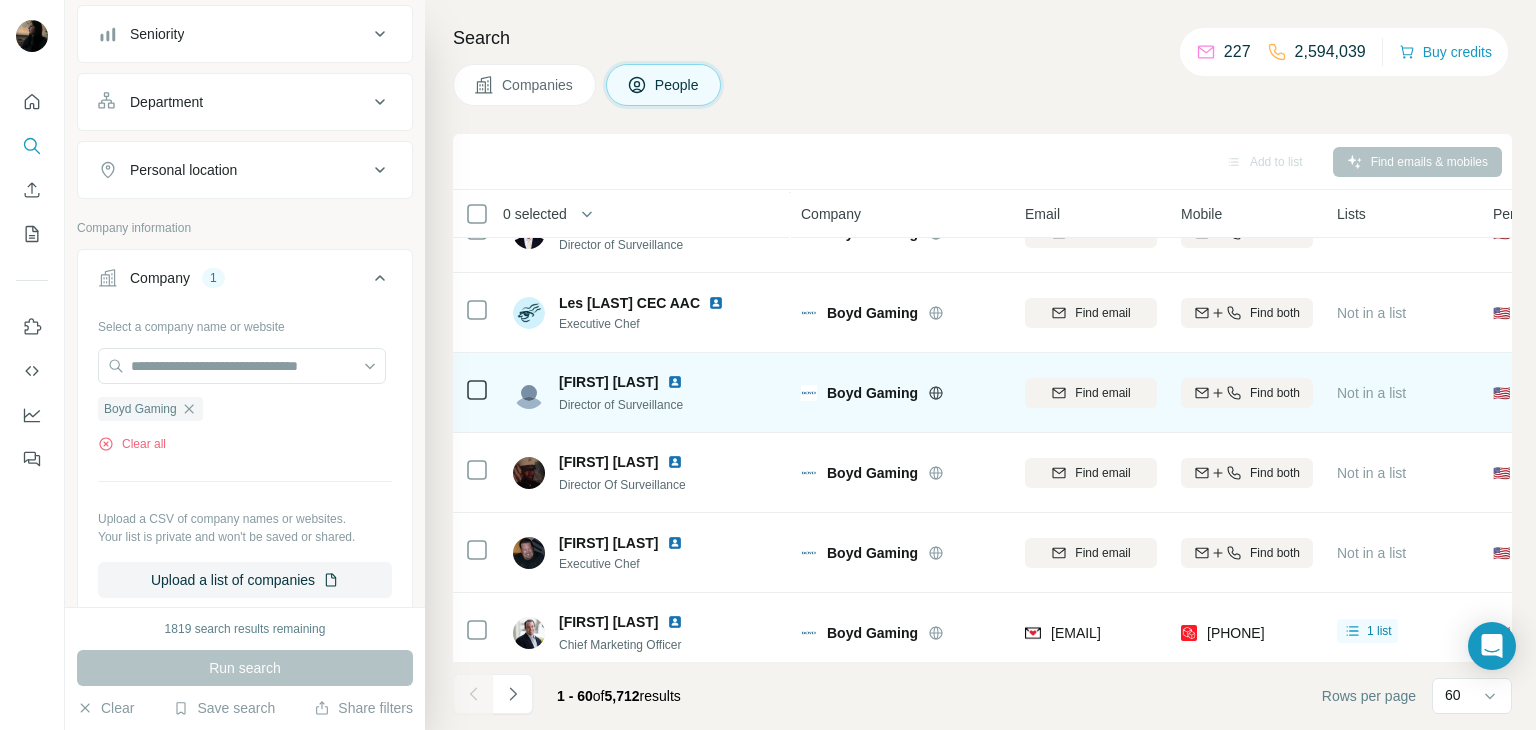 scroll, scrollTop: 1570, scrollLeft: 0, axis: vertical 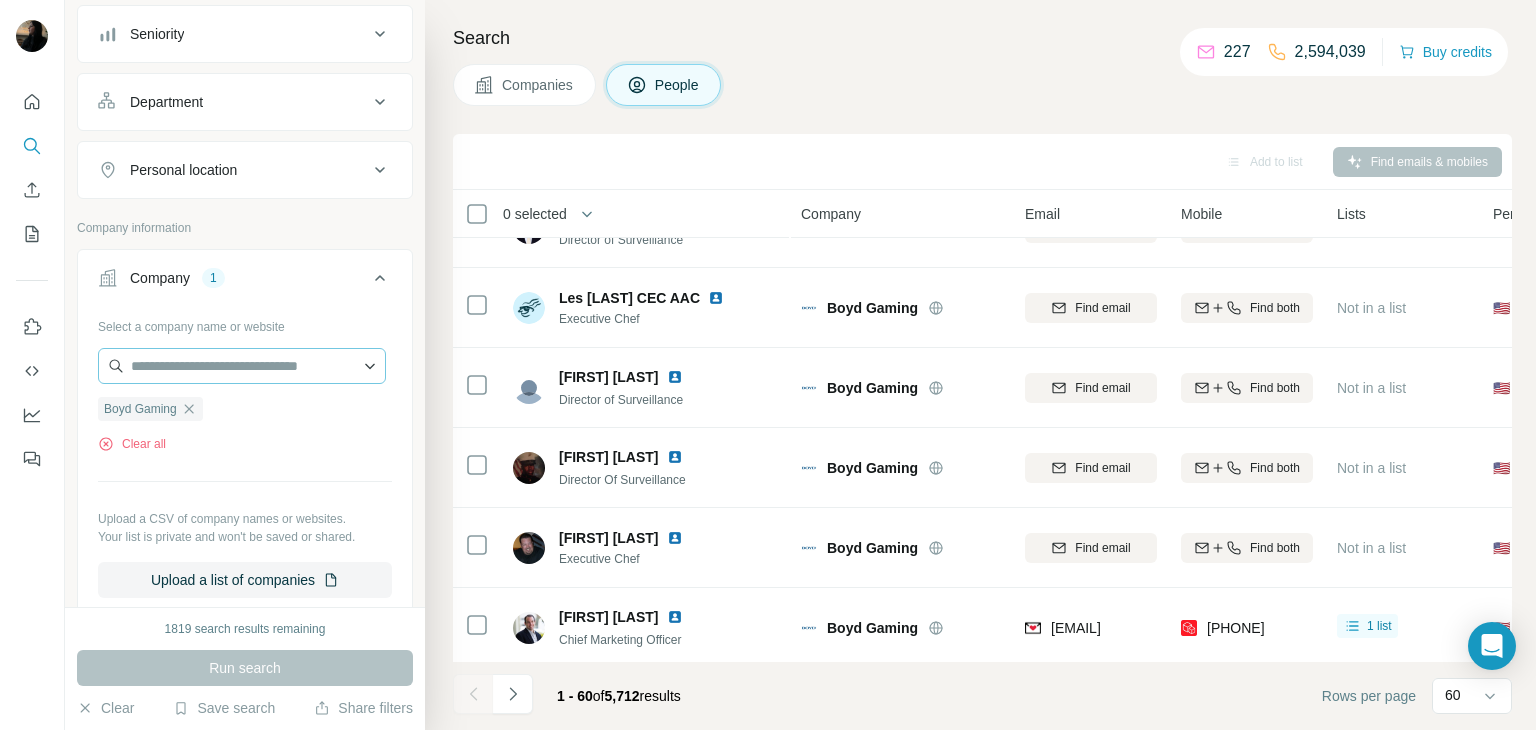 click 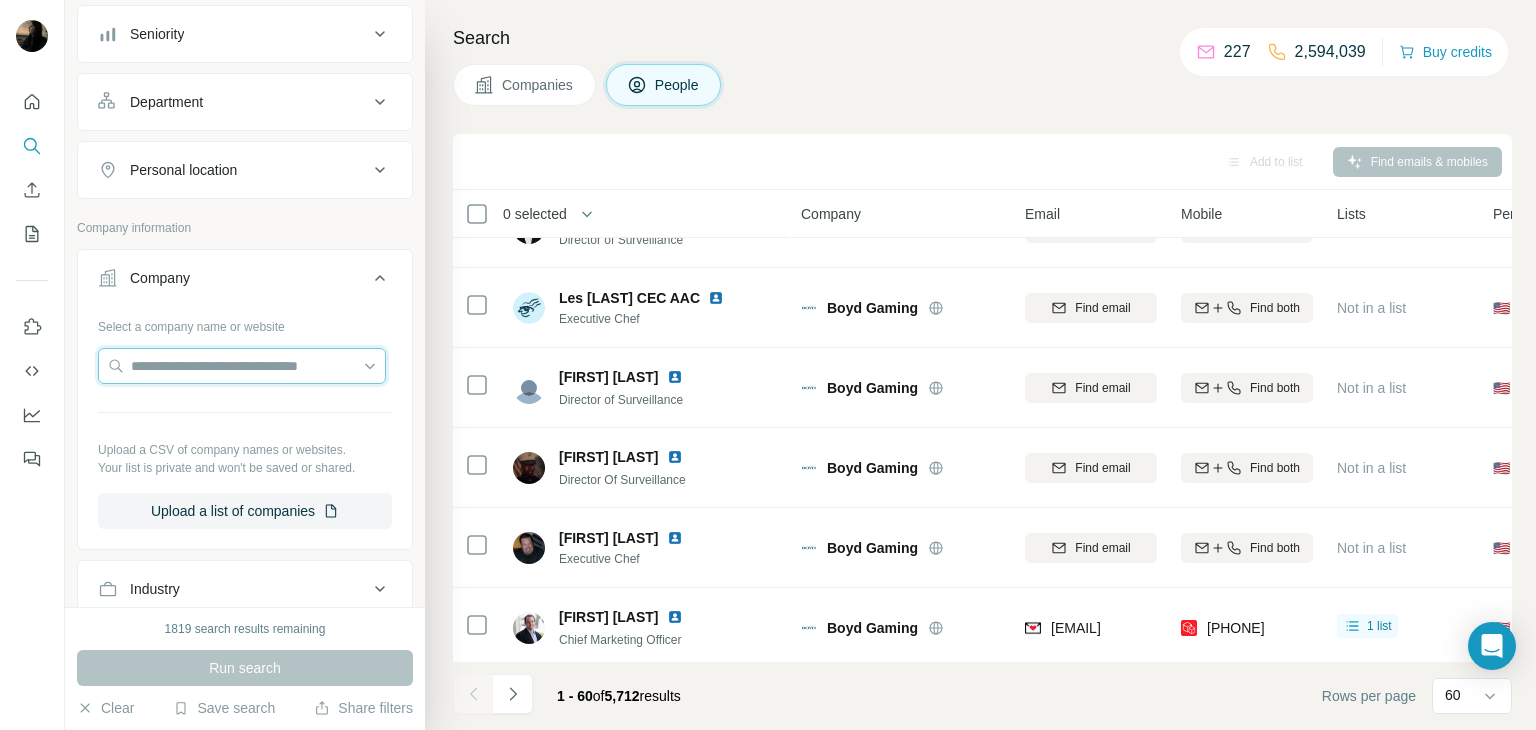 click at bounding box center [242, 366] 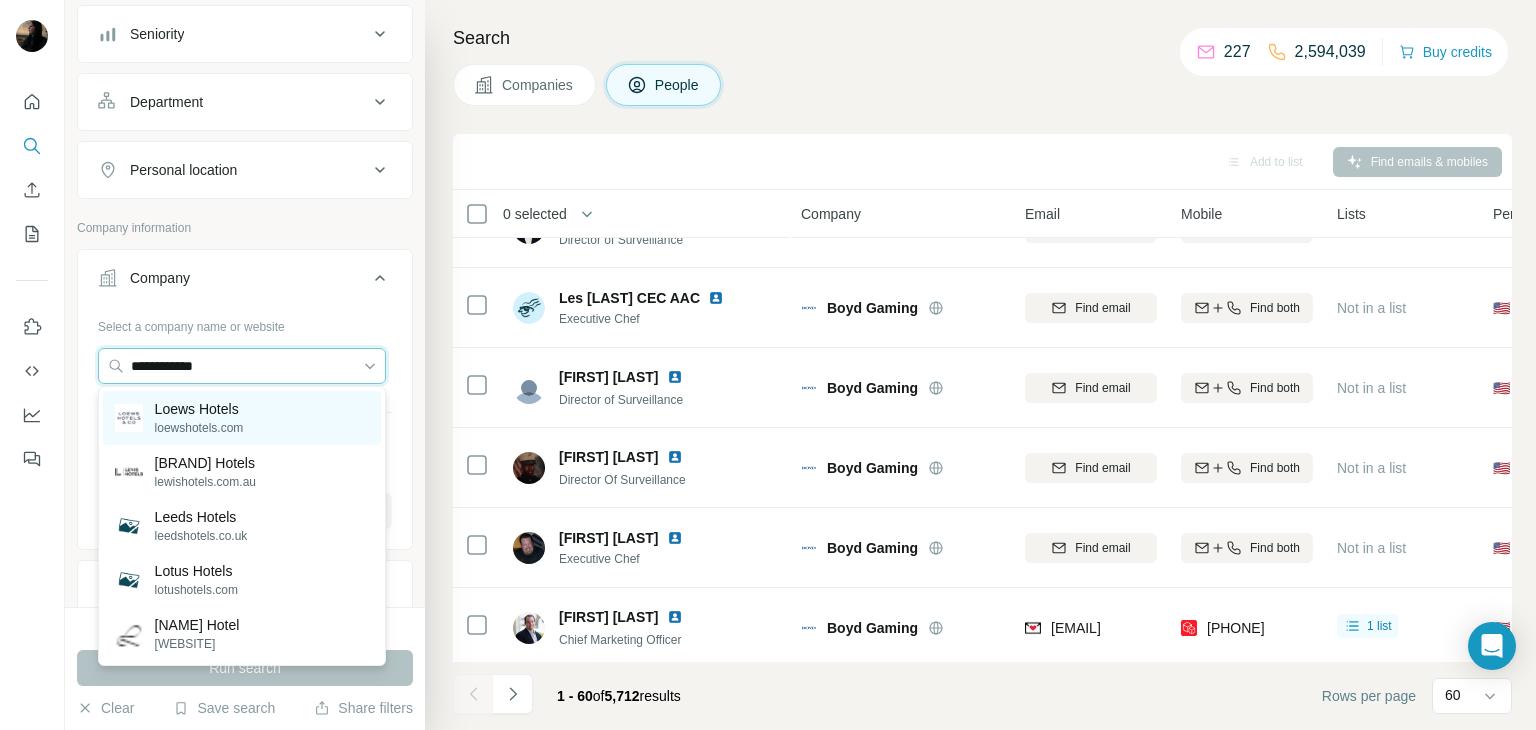 type on "**********" 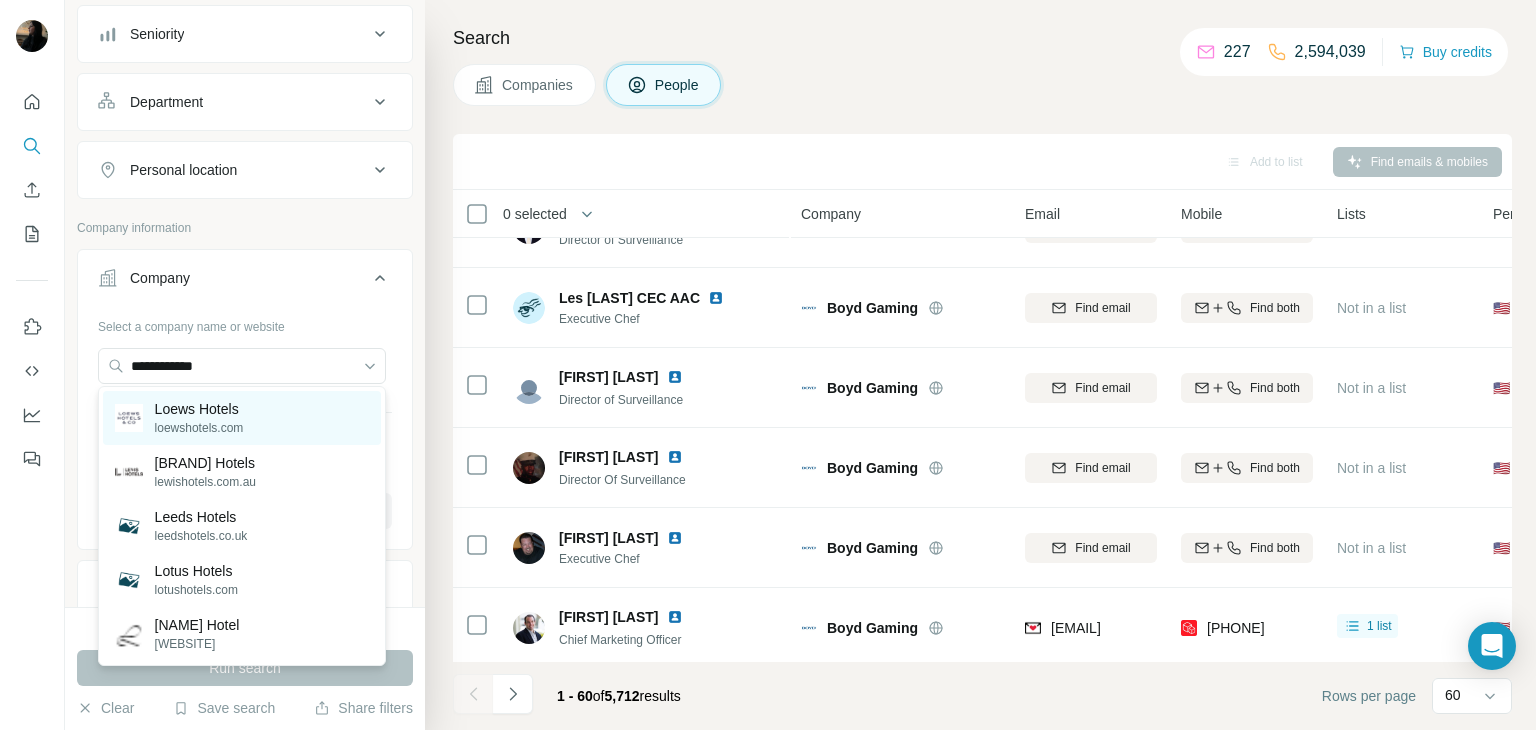 click on "Loews Hotels loewshotels.com" at bounding box center [242, 418] 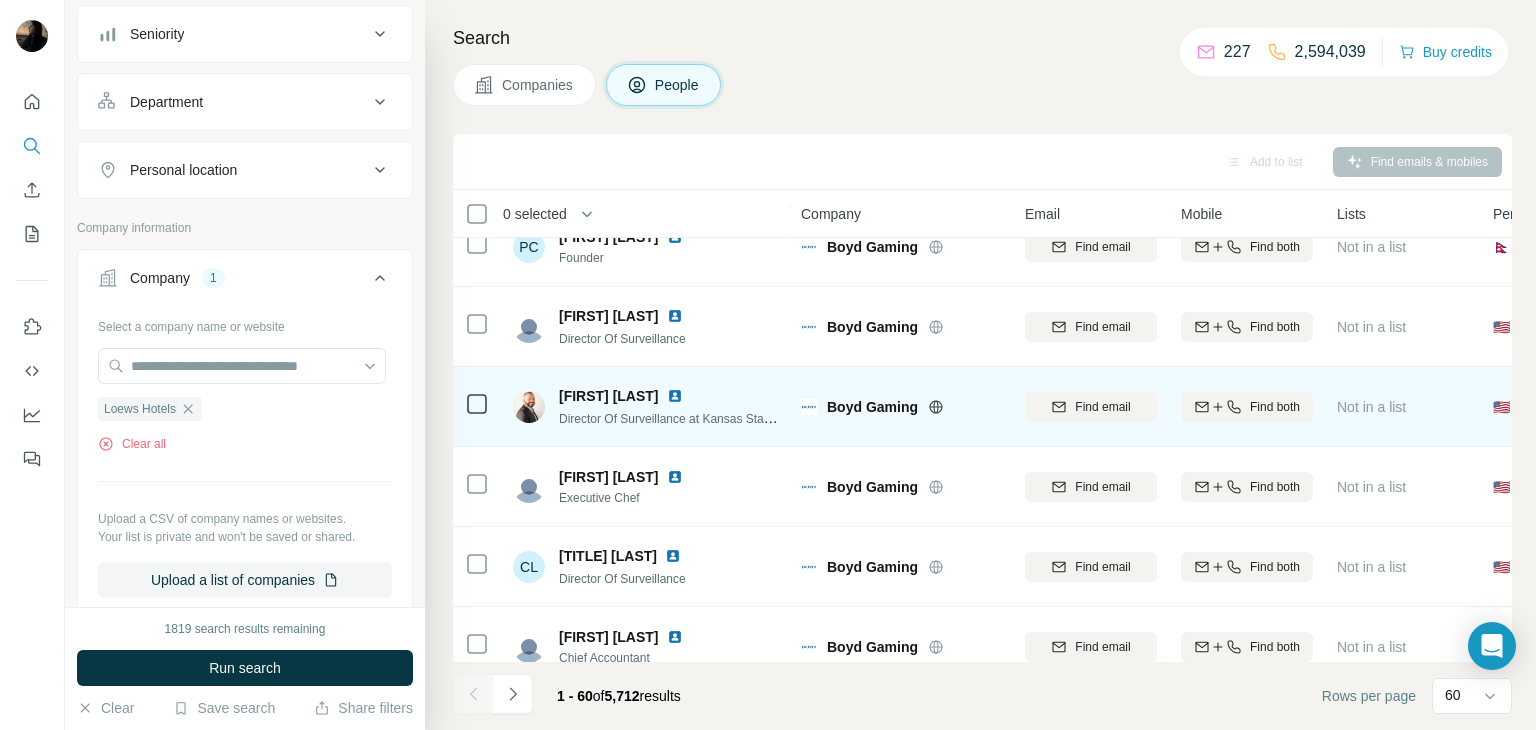 scroll, scrollTop: 0, scrollLeft: 0, axis: both 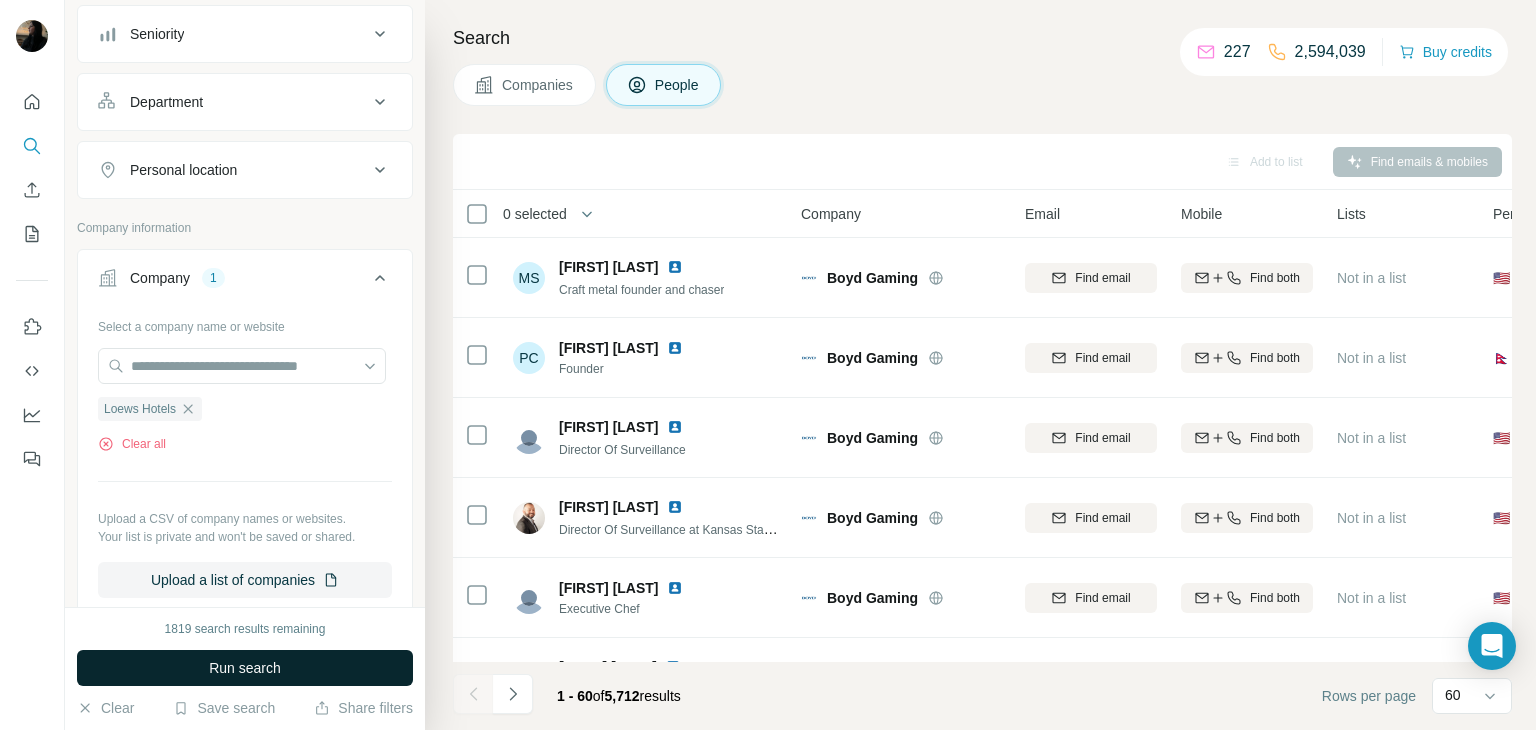 click on "Run search" at bounding box center [245, 668] 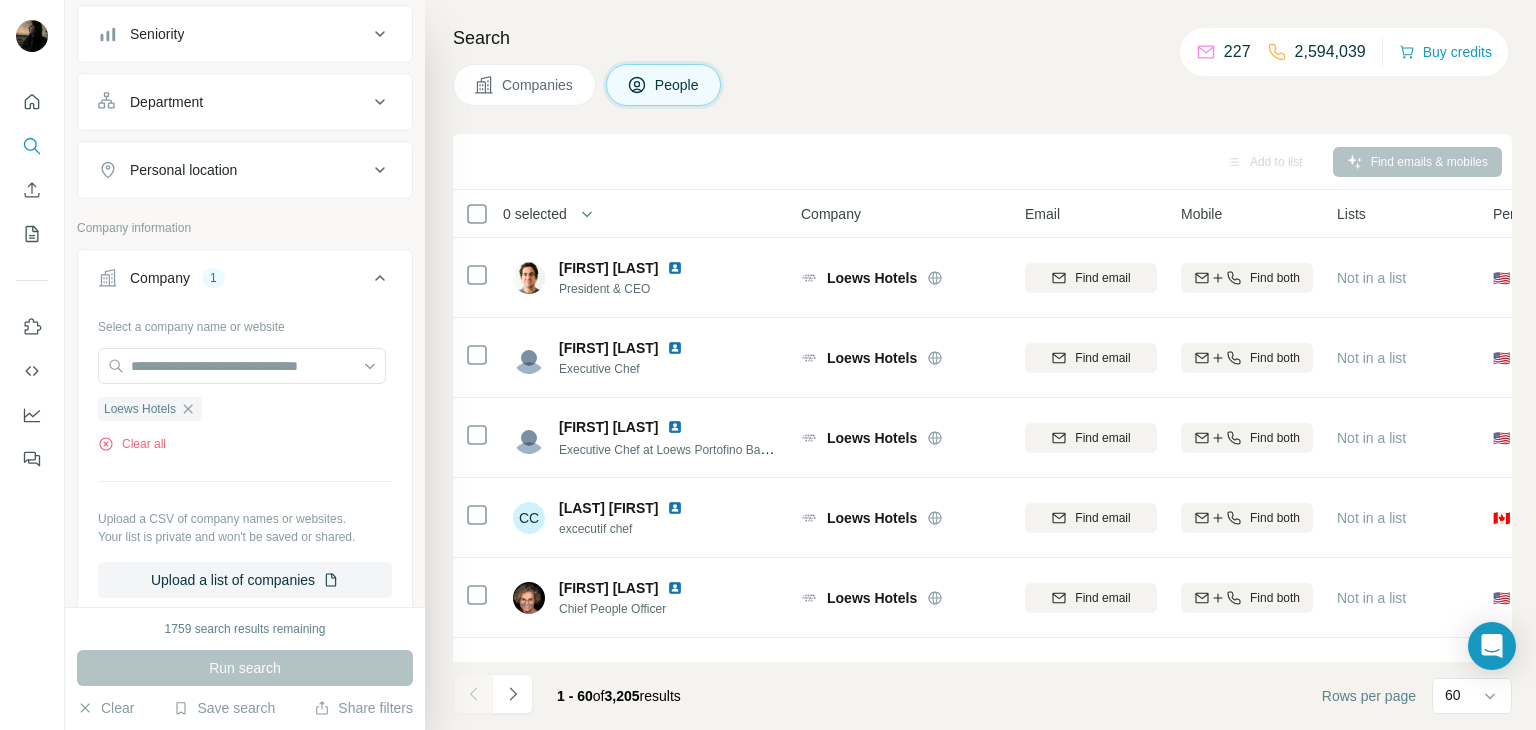 scroll, scrollTop: 2500, scrollLeft: 0, axis: vertical 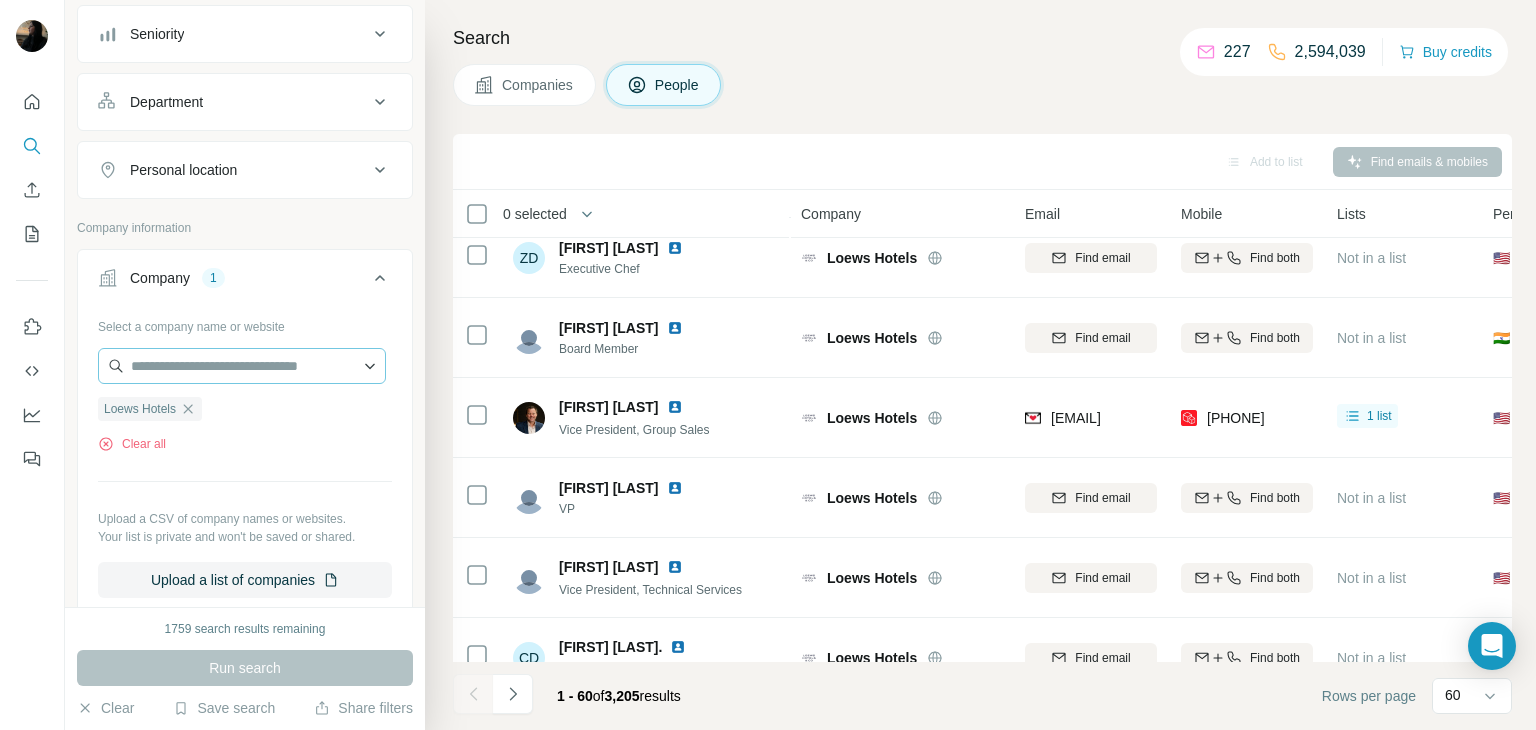 click 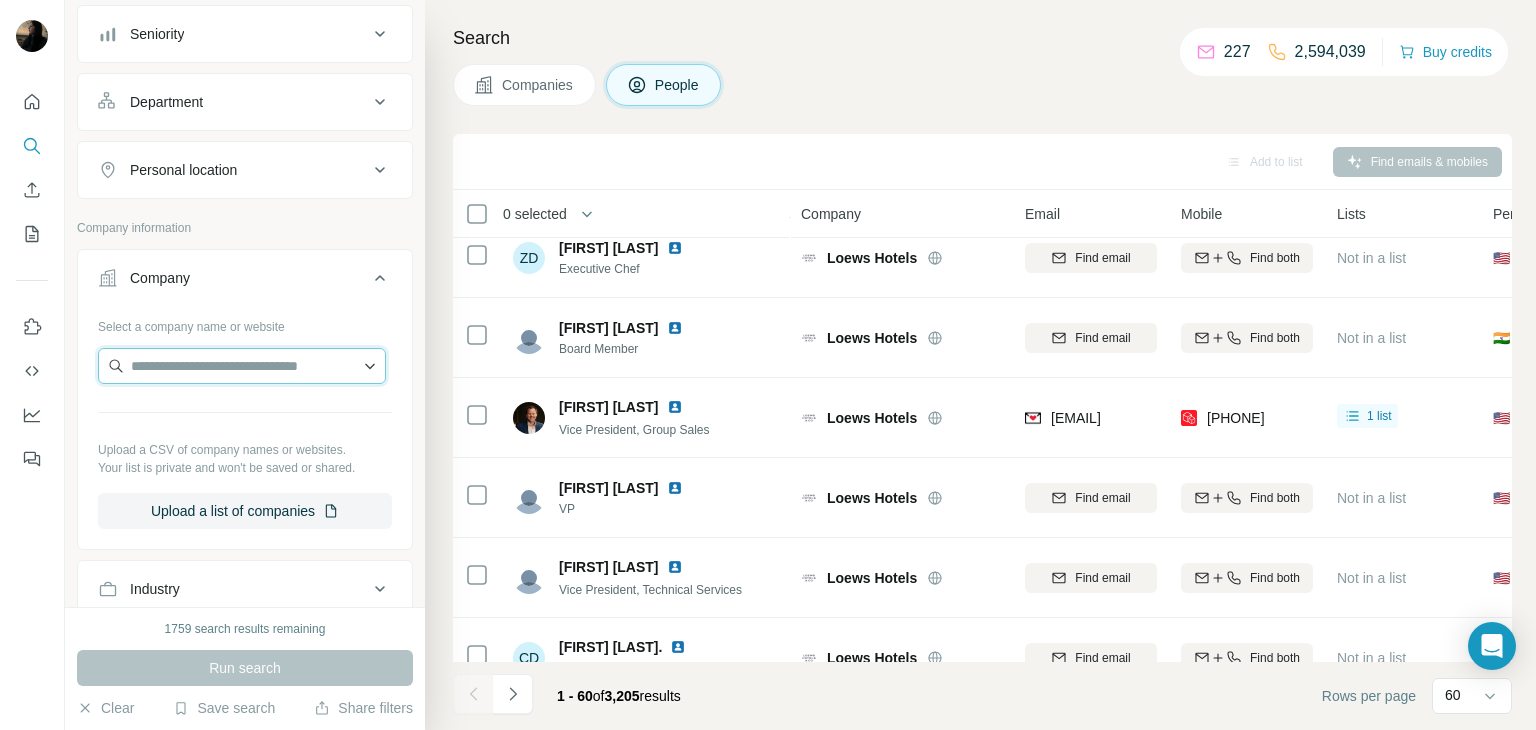 click at bounding box center (242, 366) 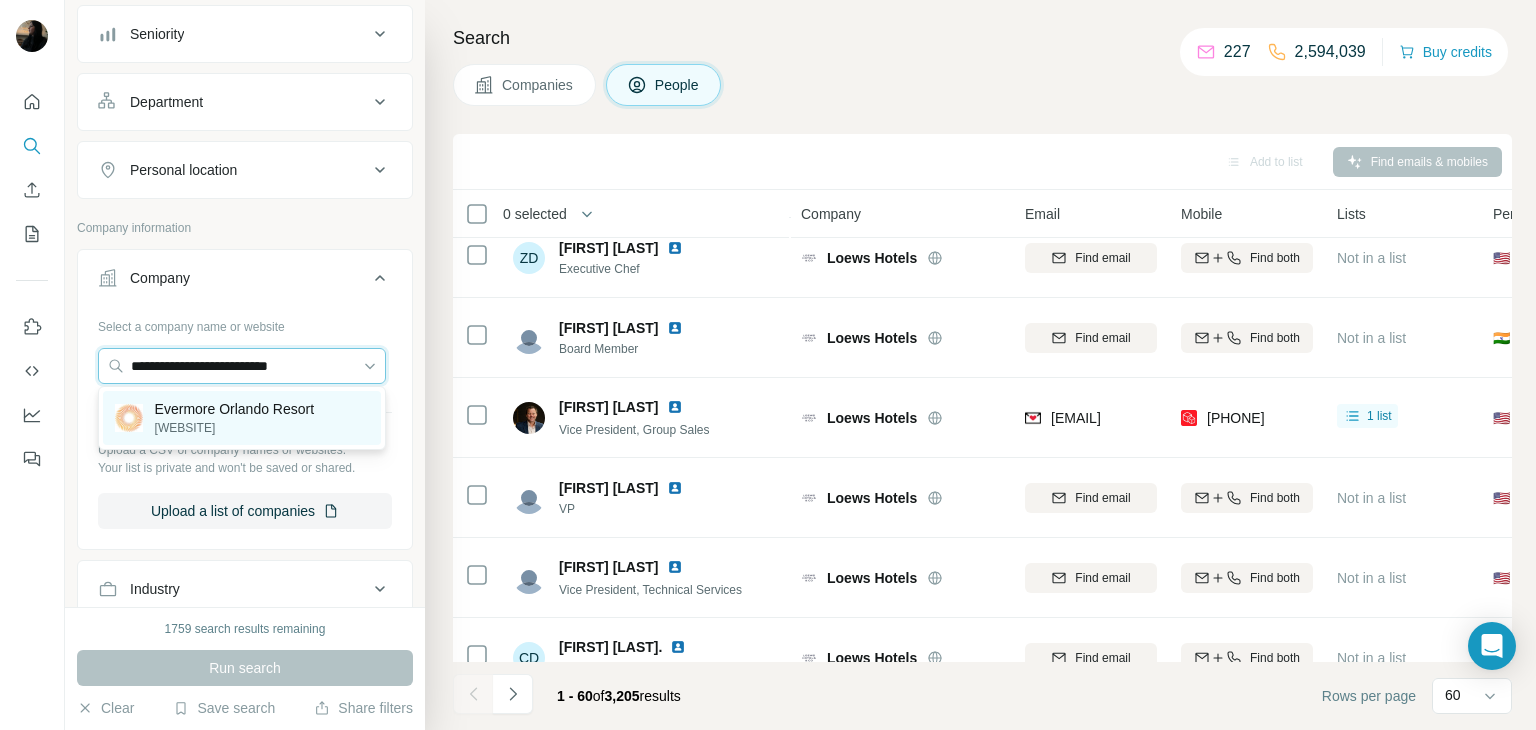 type on "**********" 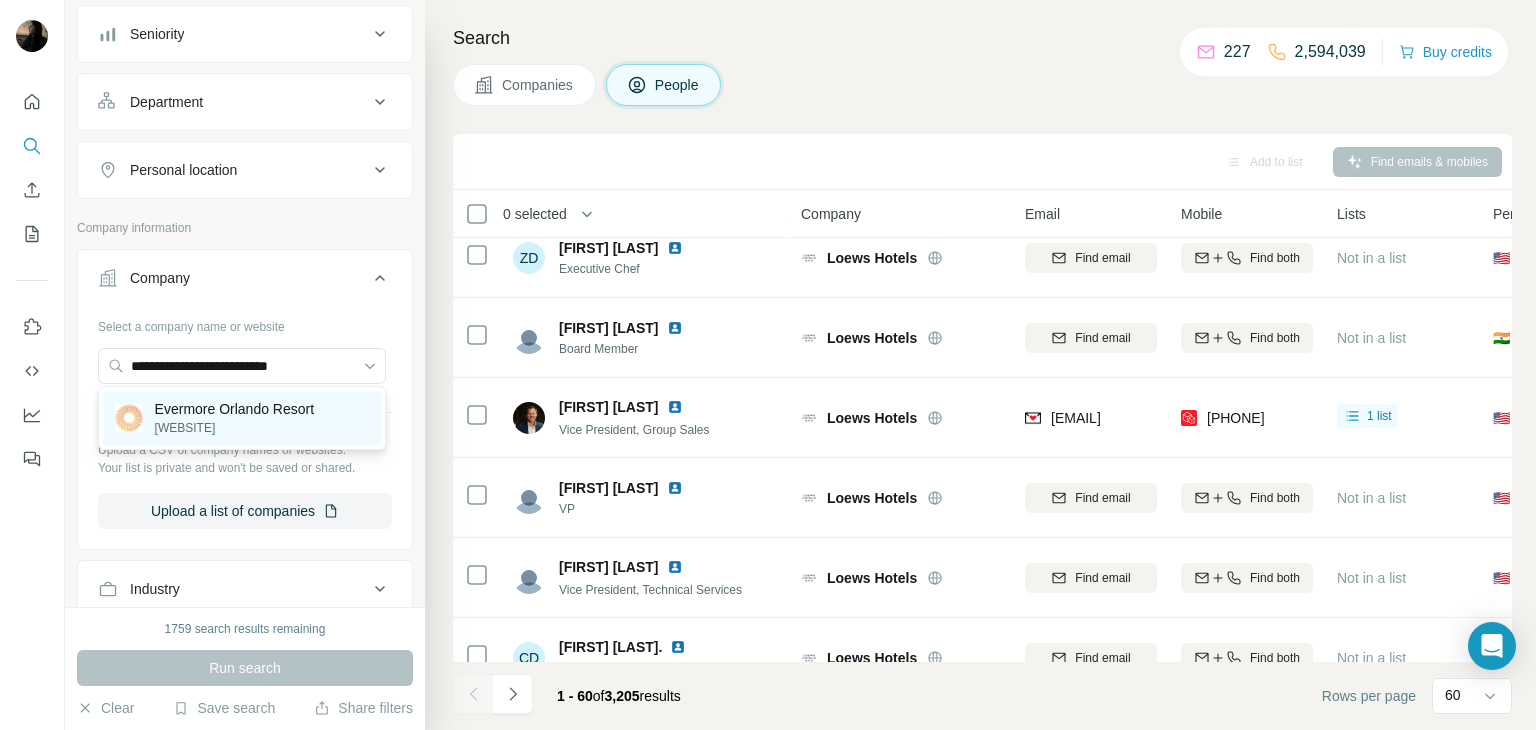 click on "Evermore Orlando Resort" at bounding box center [235, 409] 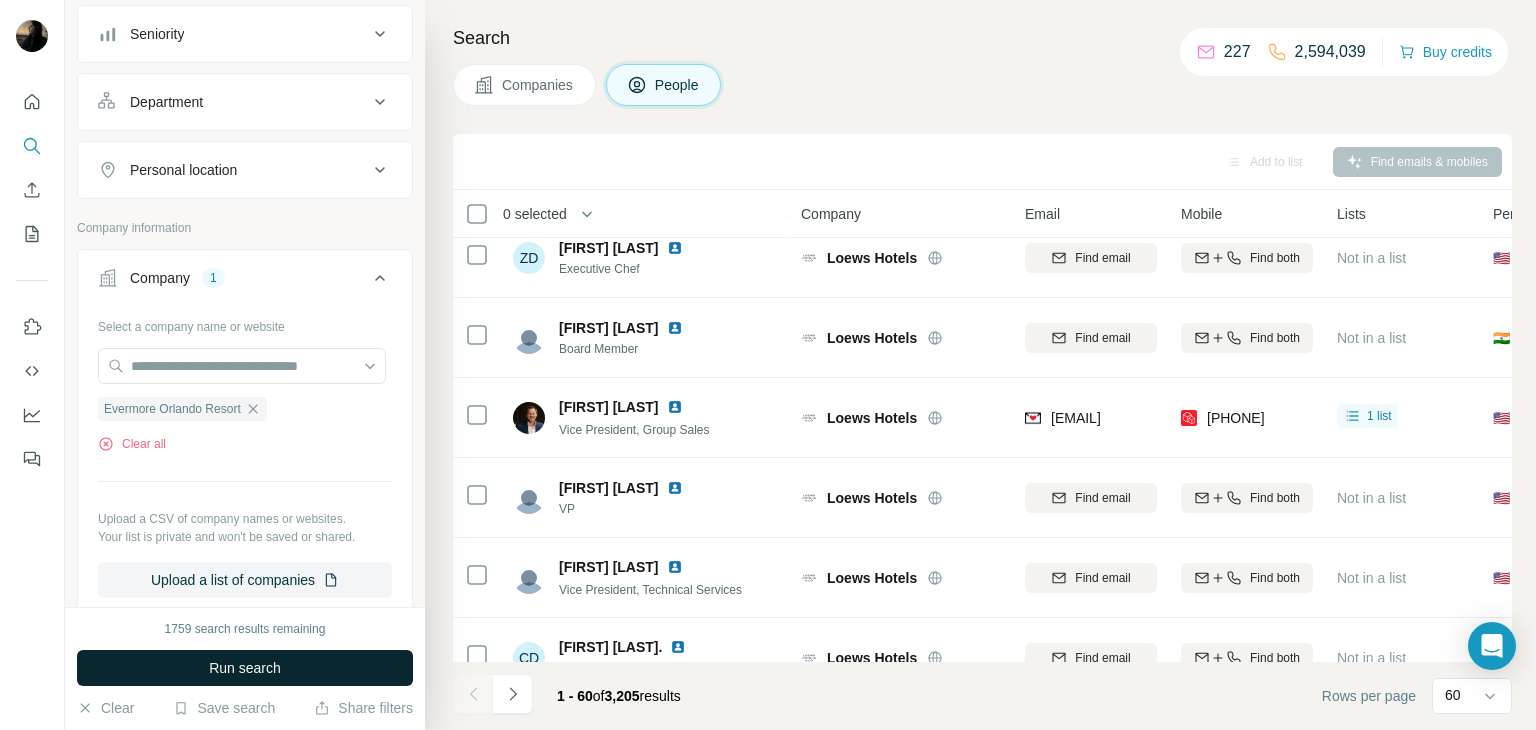 click on "Run search" at bounding box center (245, 668) 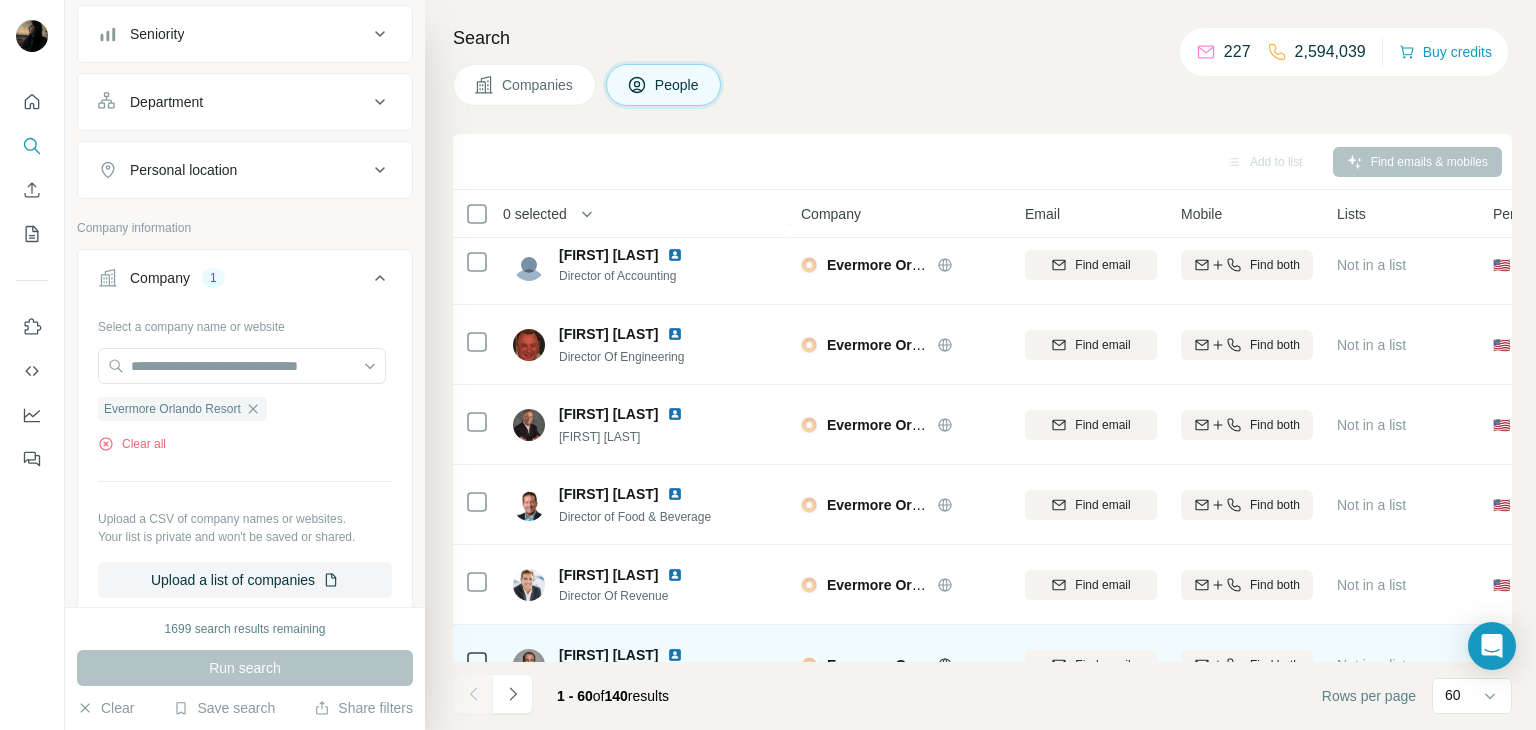 scroll, scrollTop: 252, scrollLeft: 0, axis: vertical 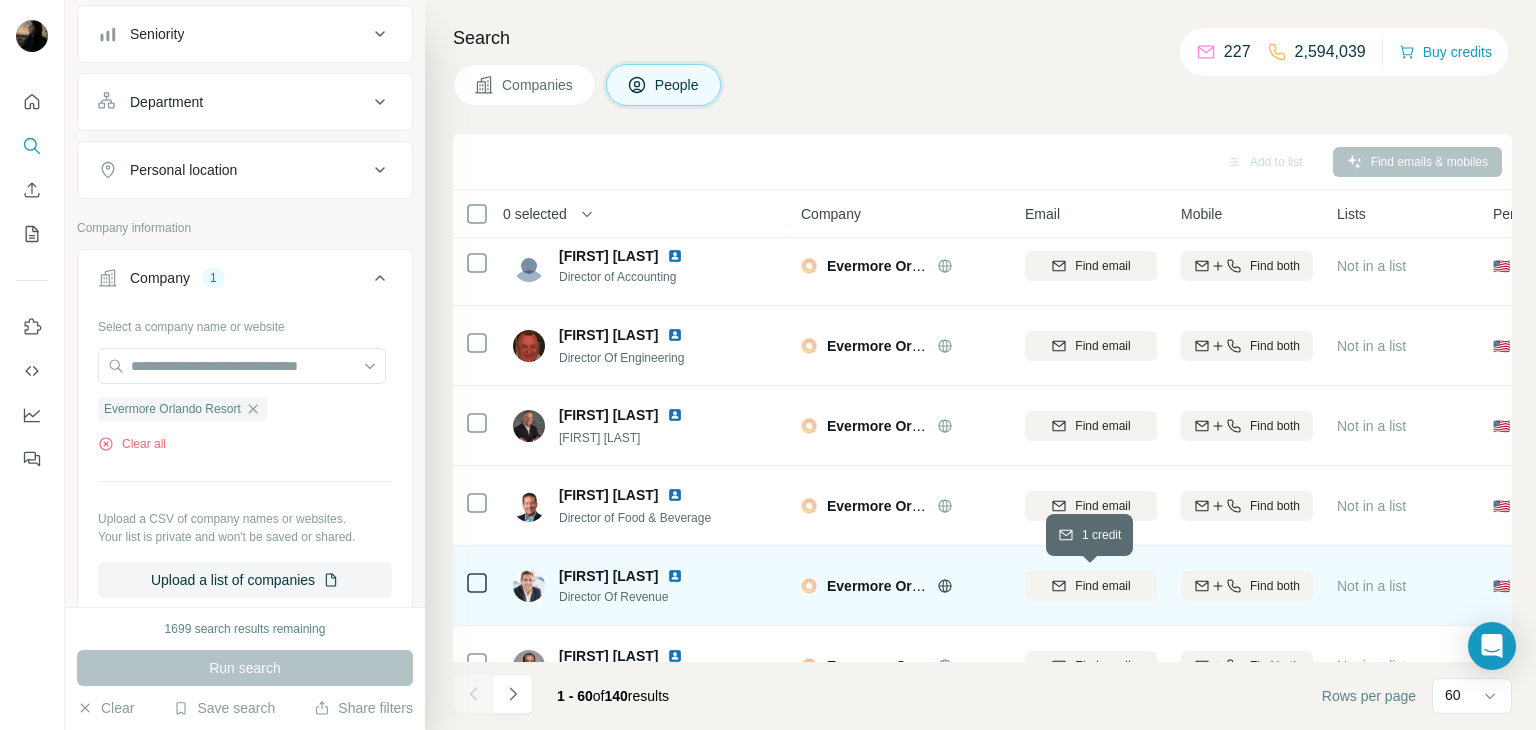 click on "Find email" at bounding box center (1102, 586) 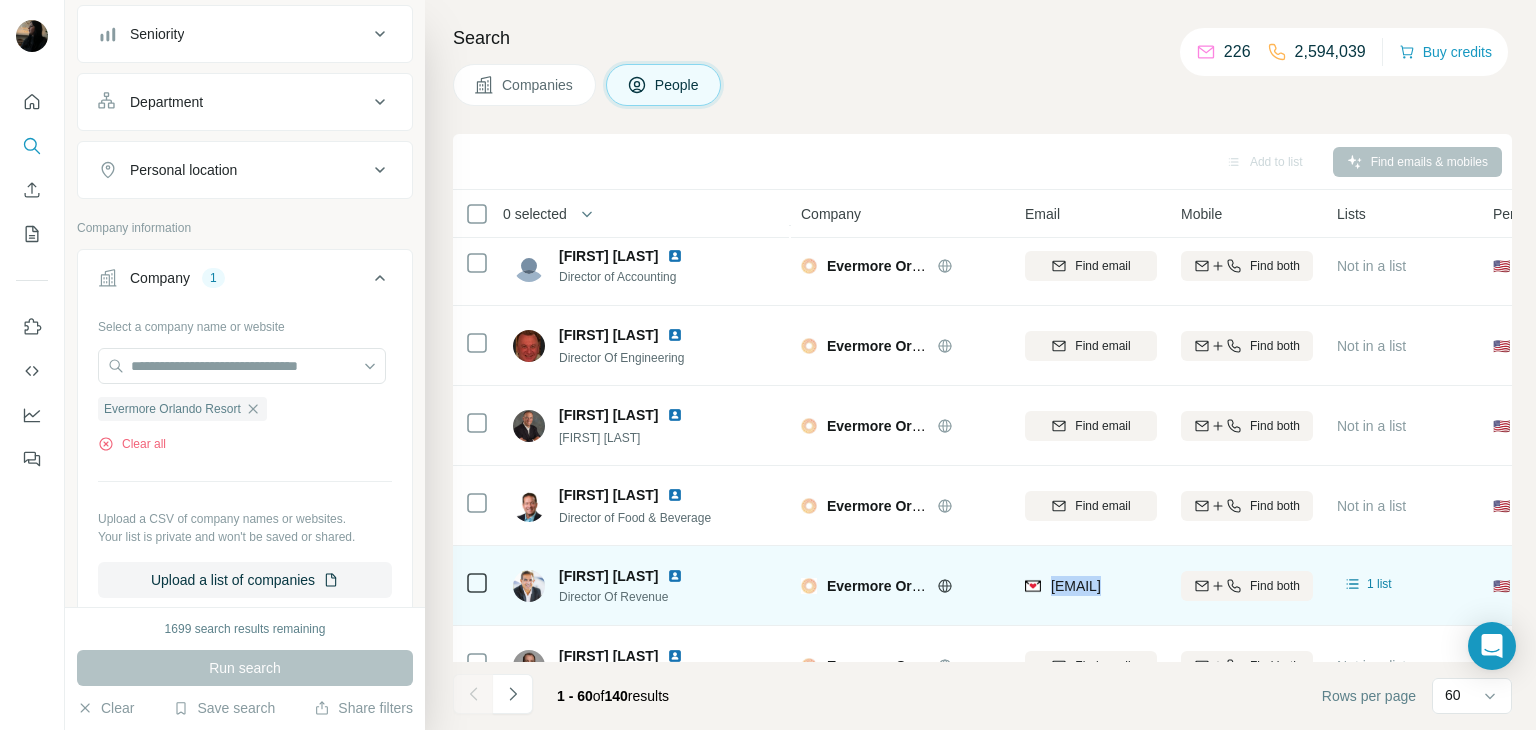 drag, startPoint x: 1051, startPoint y: 599, endPoint x: 1199, endPoint y: 558, distance: 153.57408 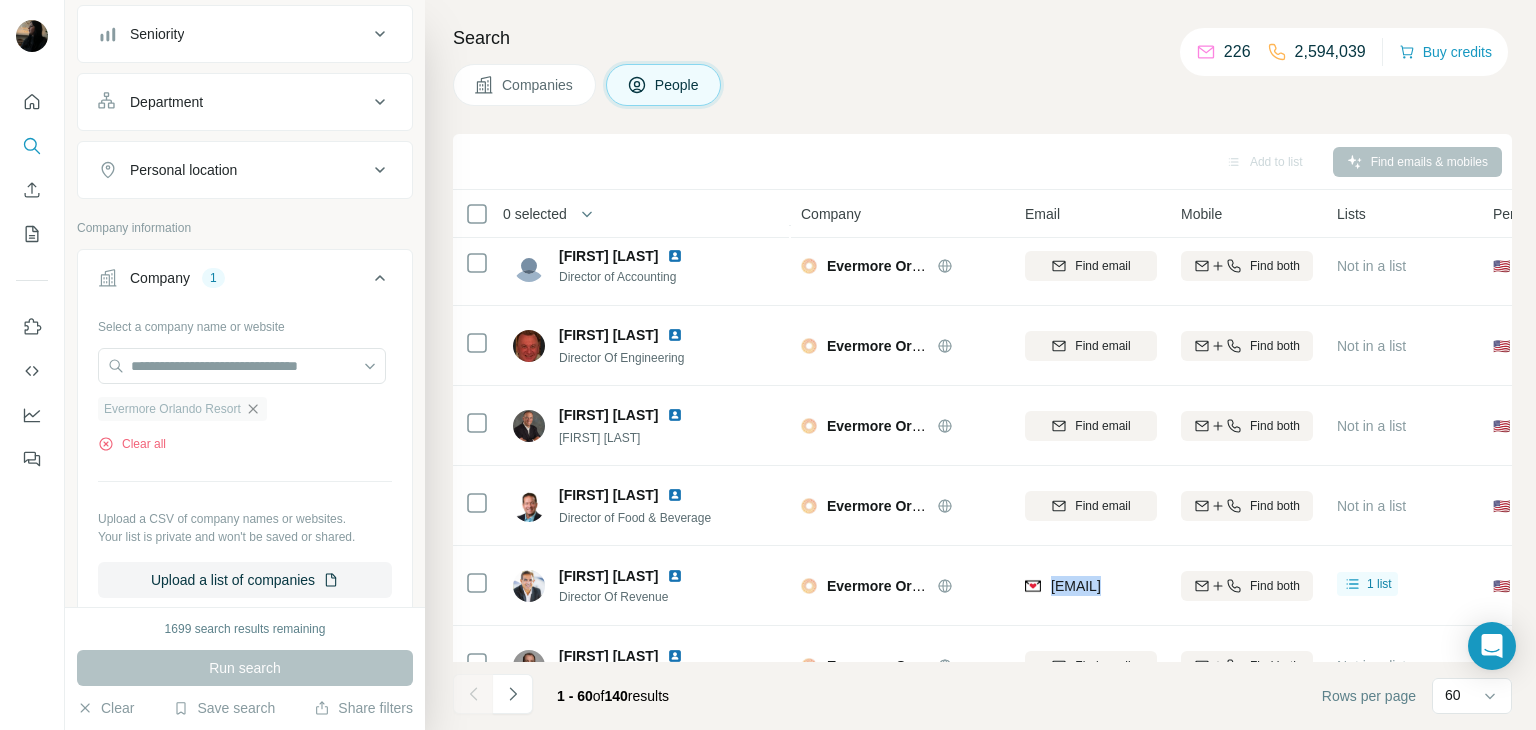 click 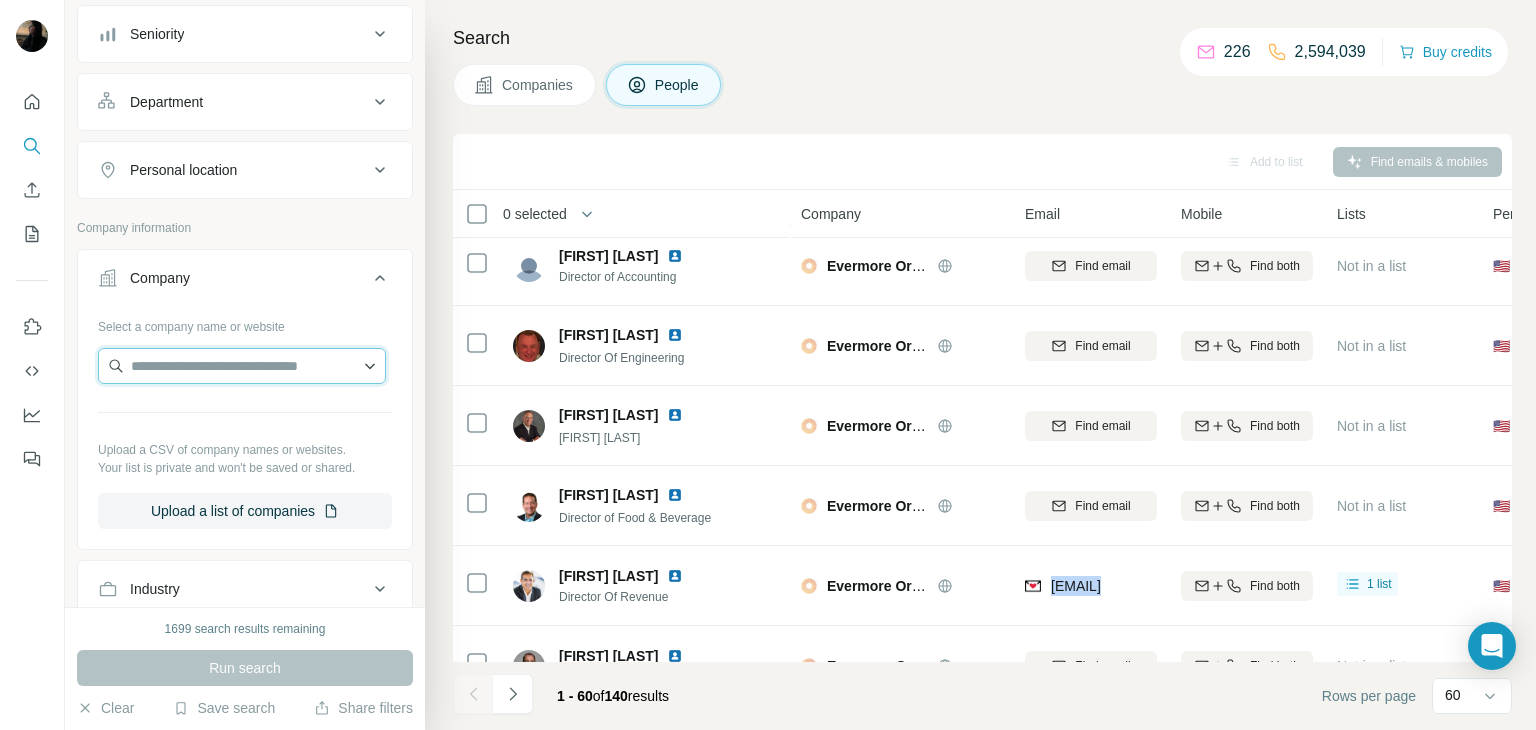 click at bounding box center (242, 366) 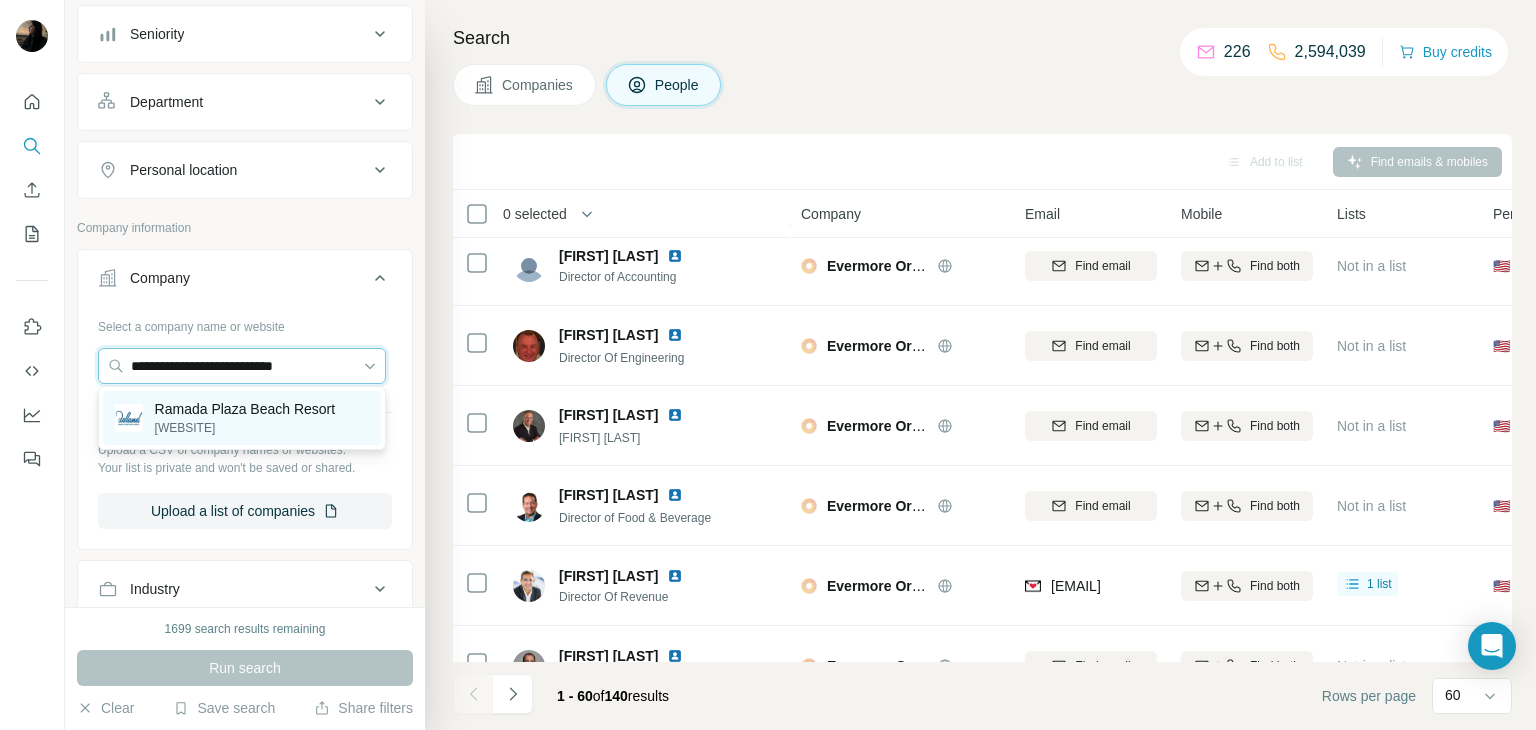 type on "**********" 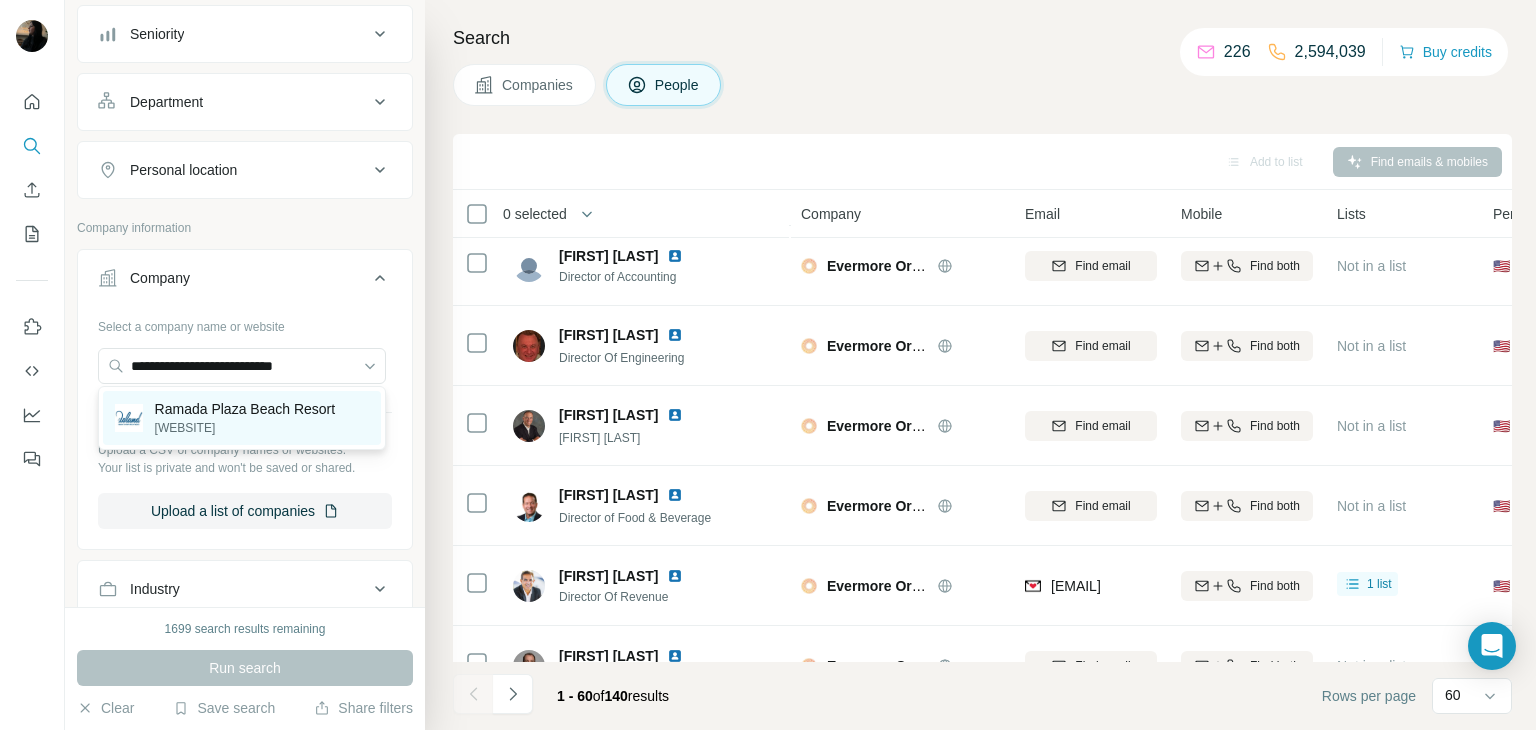 click on "Ramada Plaza Beach Resort" at bounding box center [245, 409] 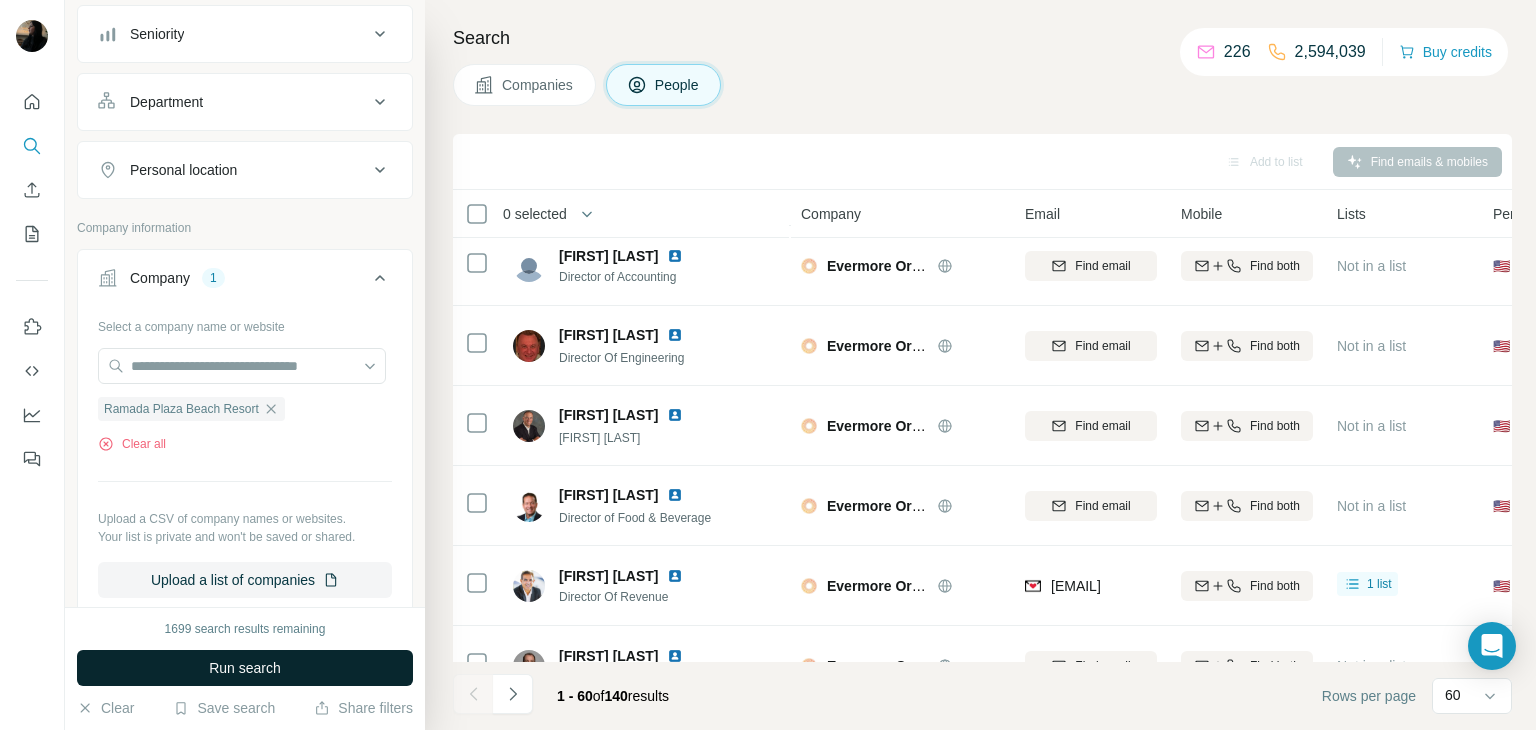 click on "Run search" at bounding box center [245, 668] 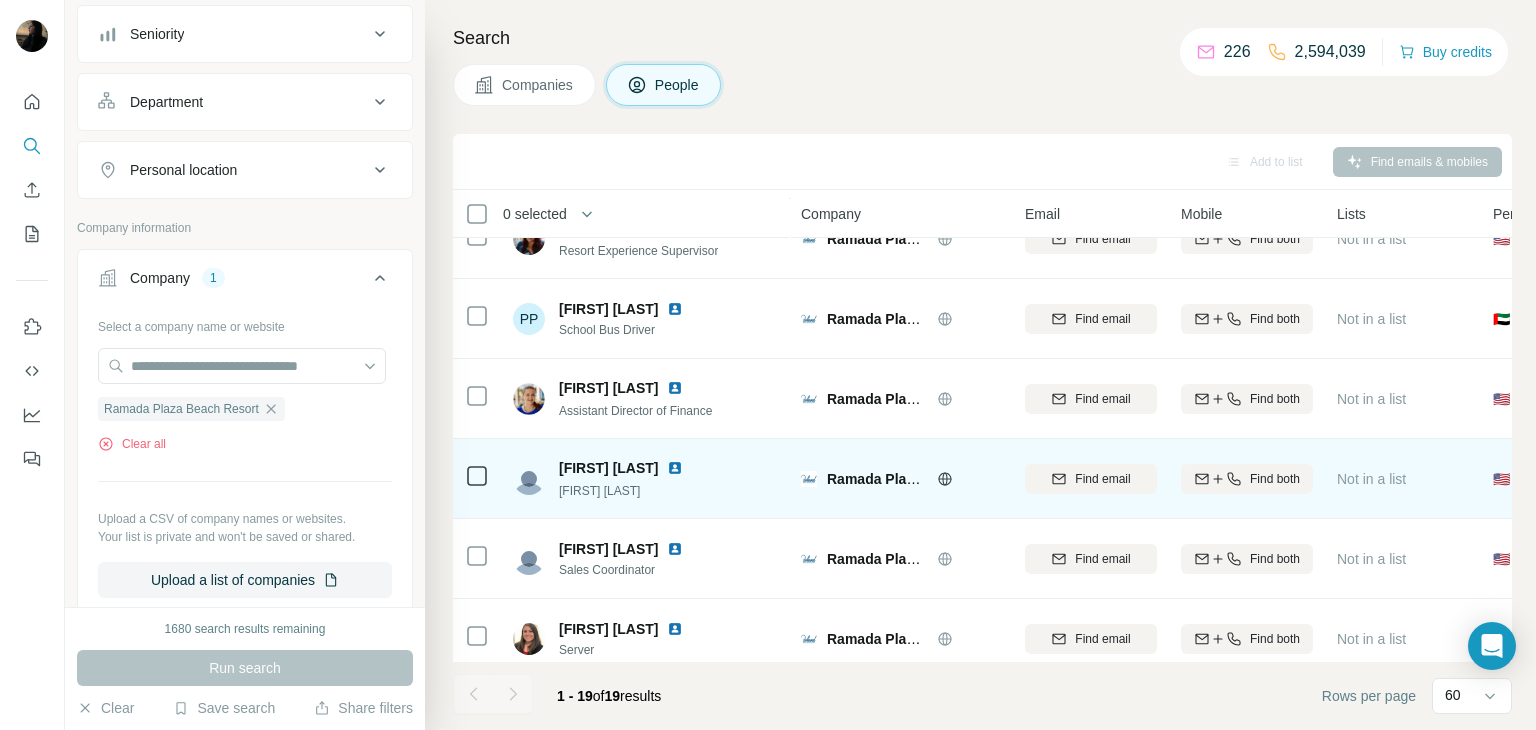 scroll, scrollTop: 1096, scrollLeft: 0, axis: vertical 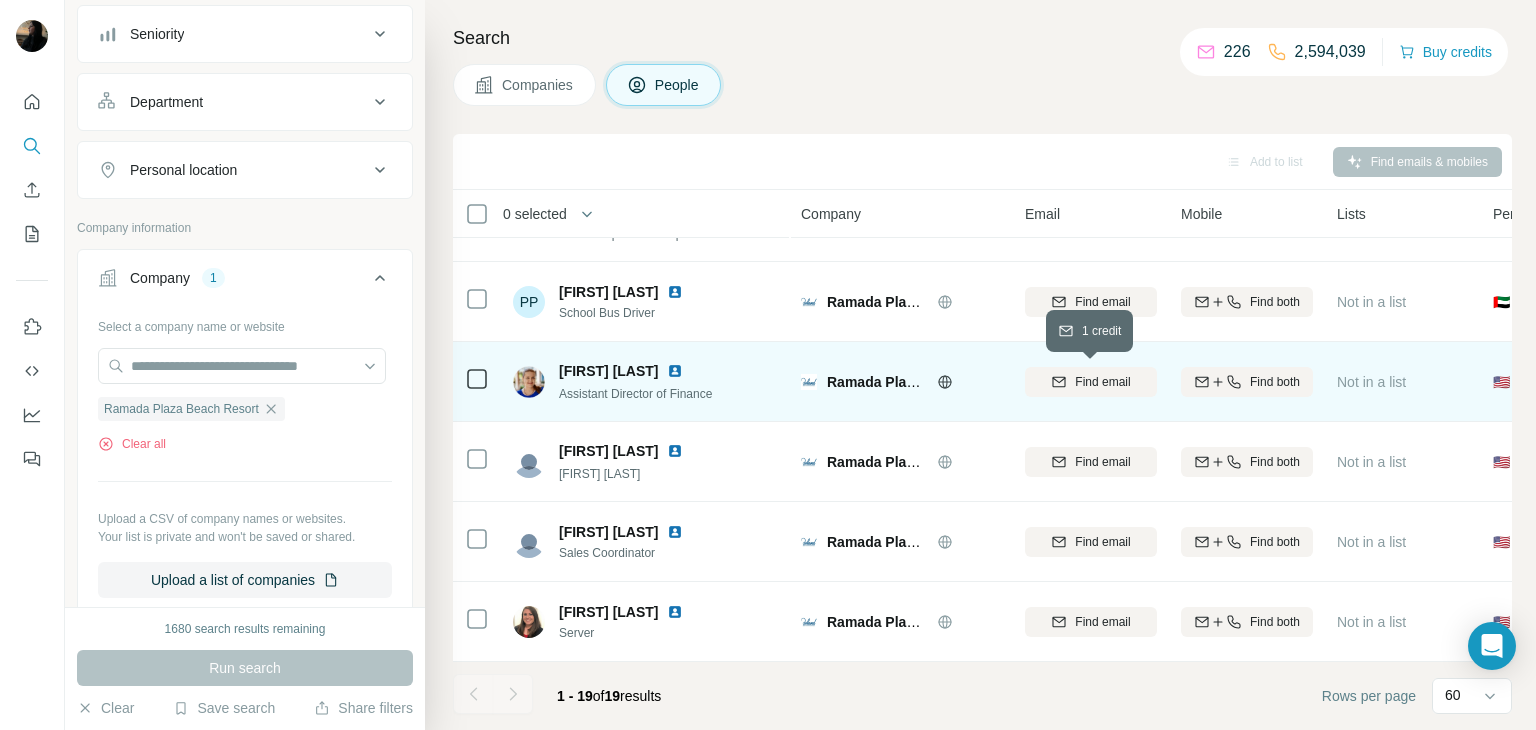 click on "Find email" at bounding box center (1102, 382) 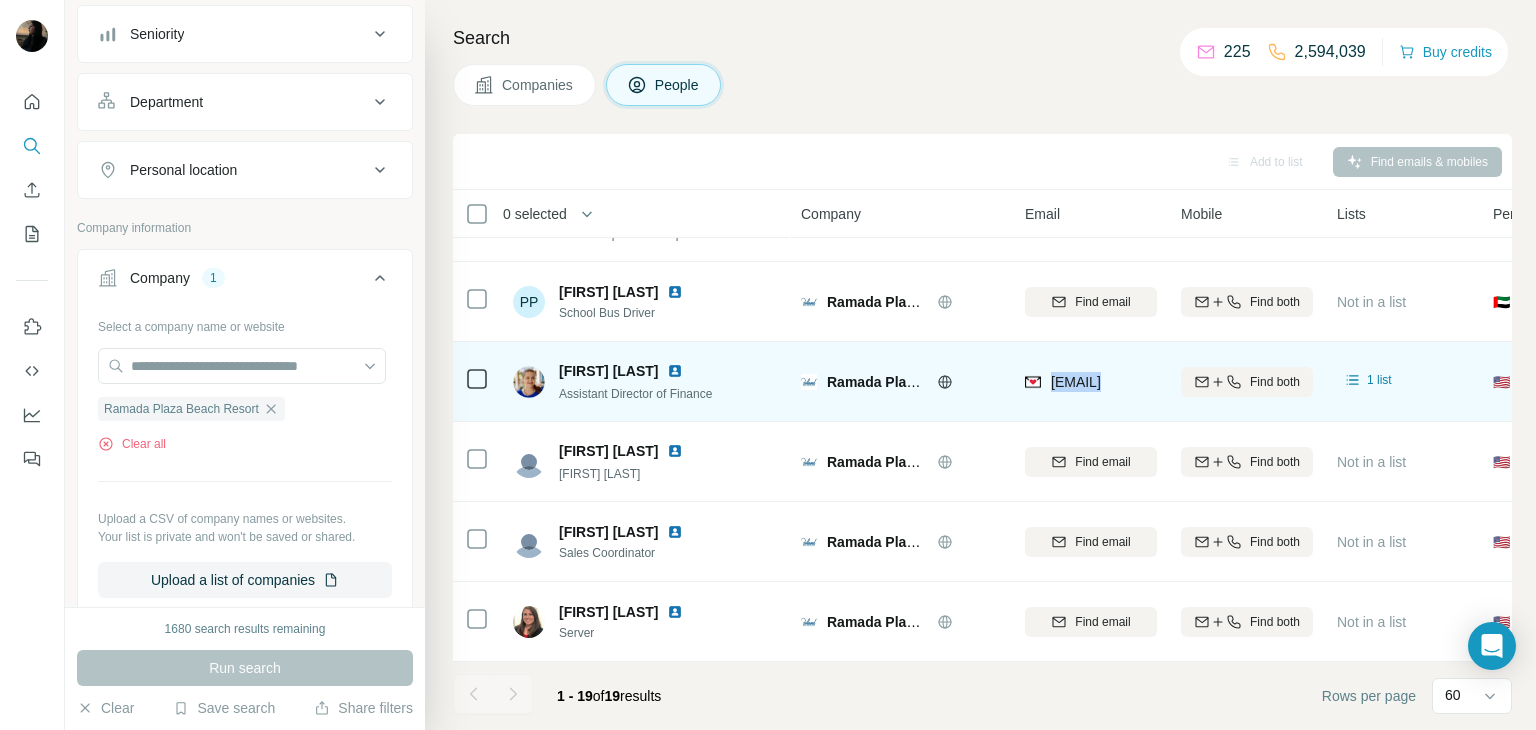 drag, startPoint x: 1049, startPoint y: 396, endPoint x: 1179, endPoint y: 392, distance: 130.06152 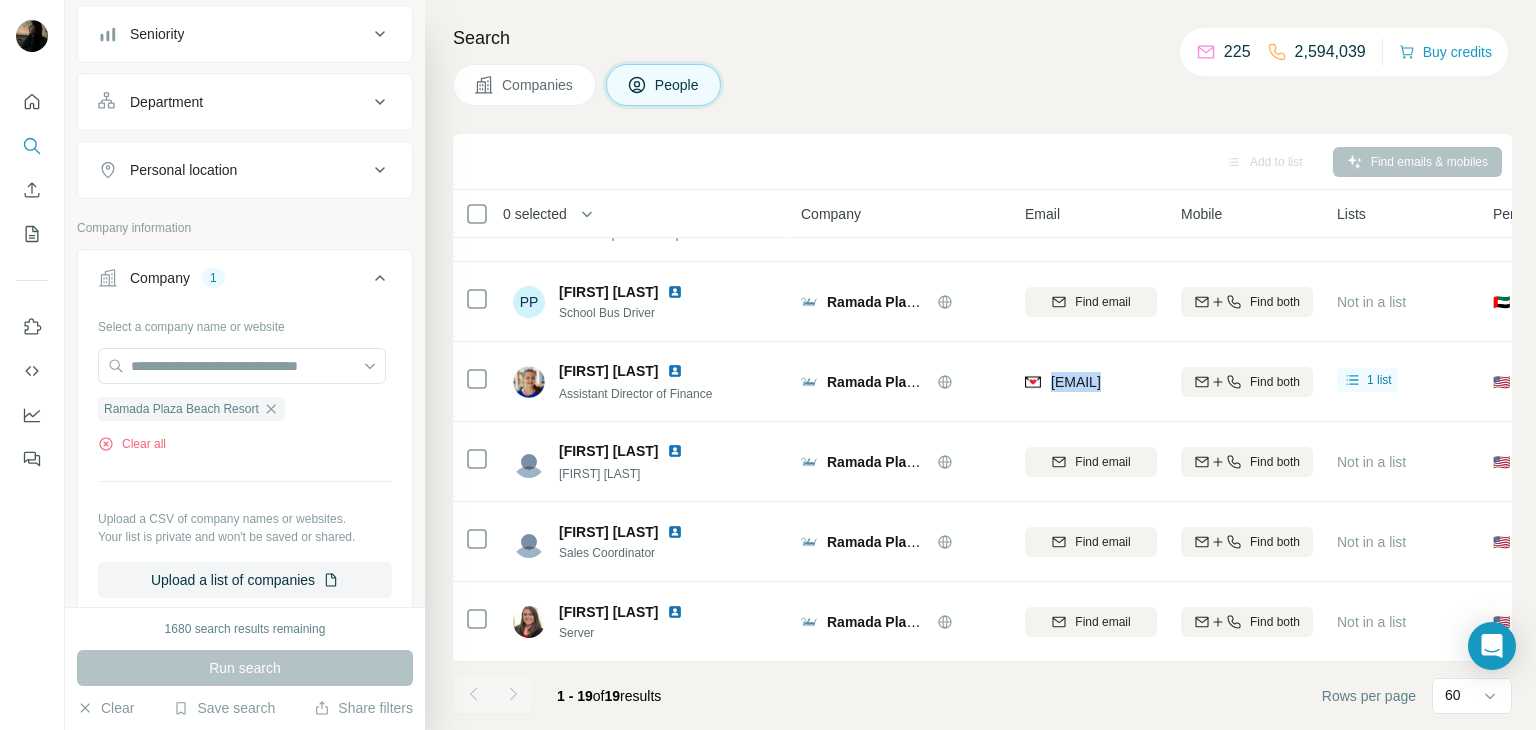 drag, startPoint x: 268, startPoint y: 408, endPoint x: 255, endPoint y: 382, distance: 29.068884 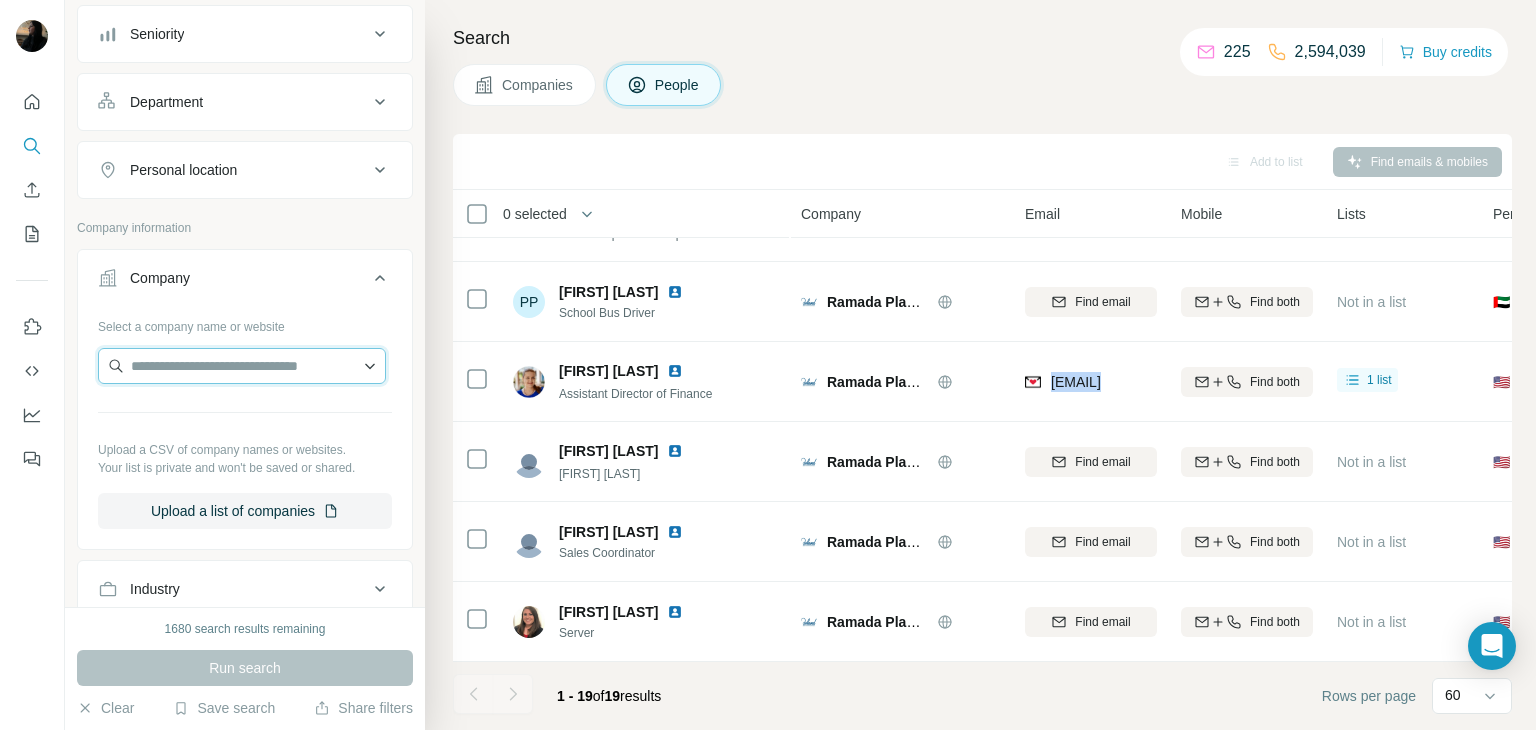click at bounding box center [242, 366] 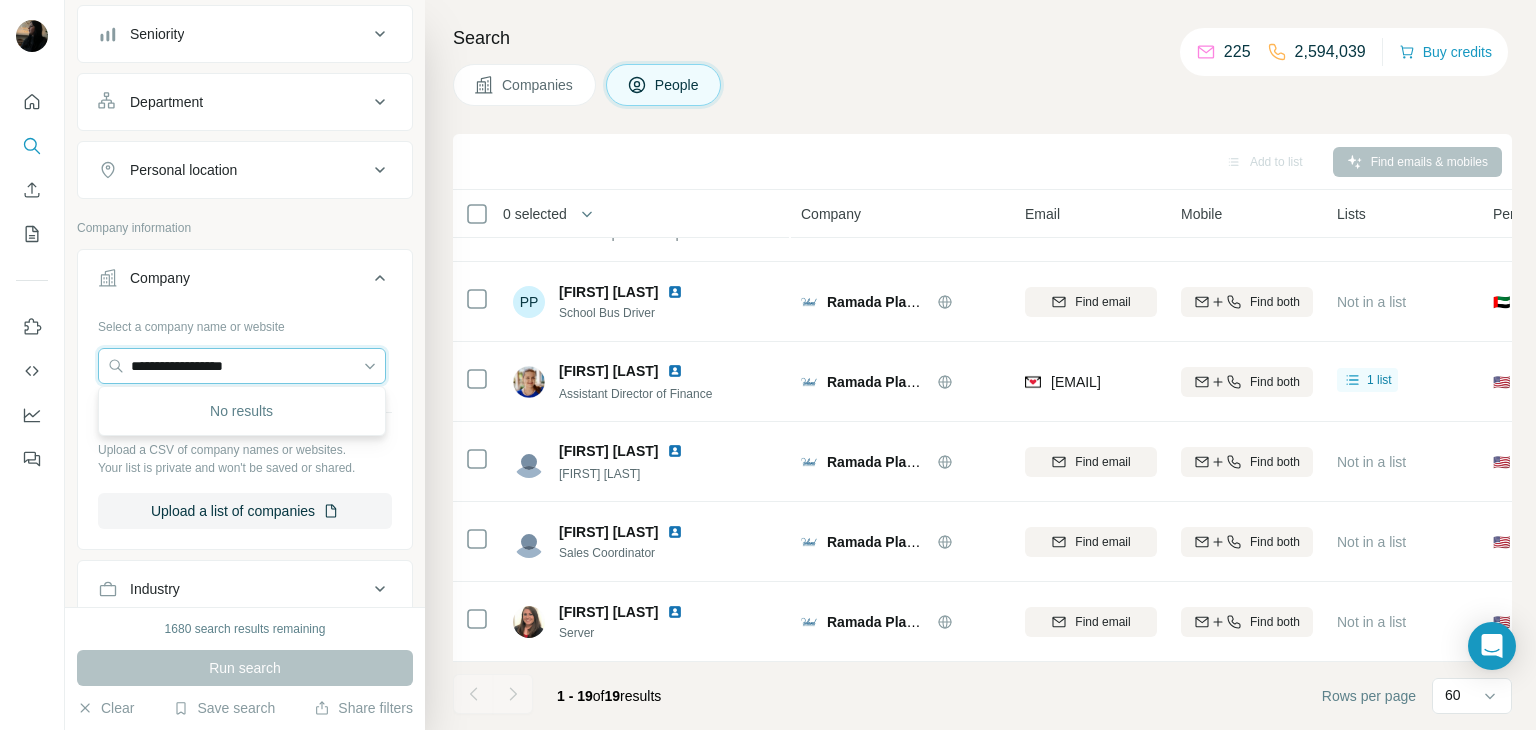 drag, startPoint x: 299, startPoint y: 355, endPoint x: 1, endPoint y: 357, distance: 298.0067 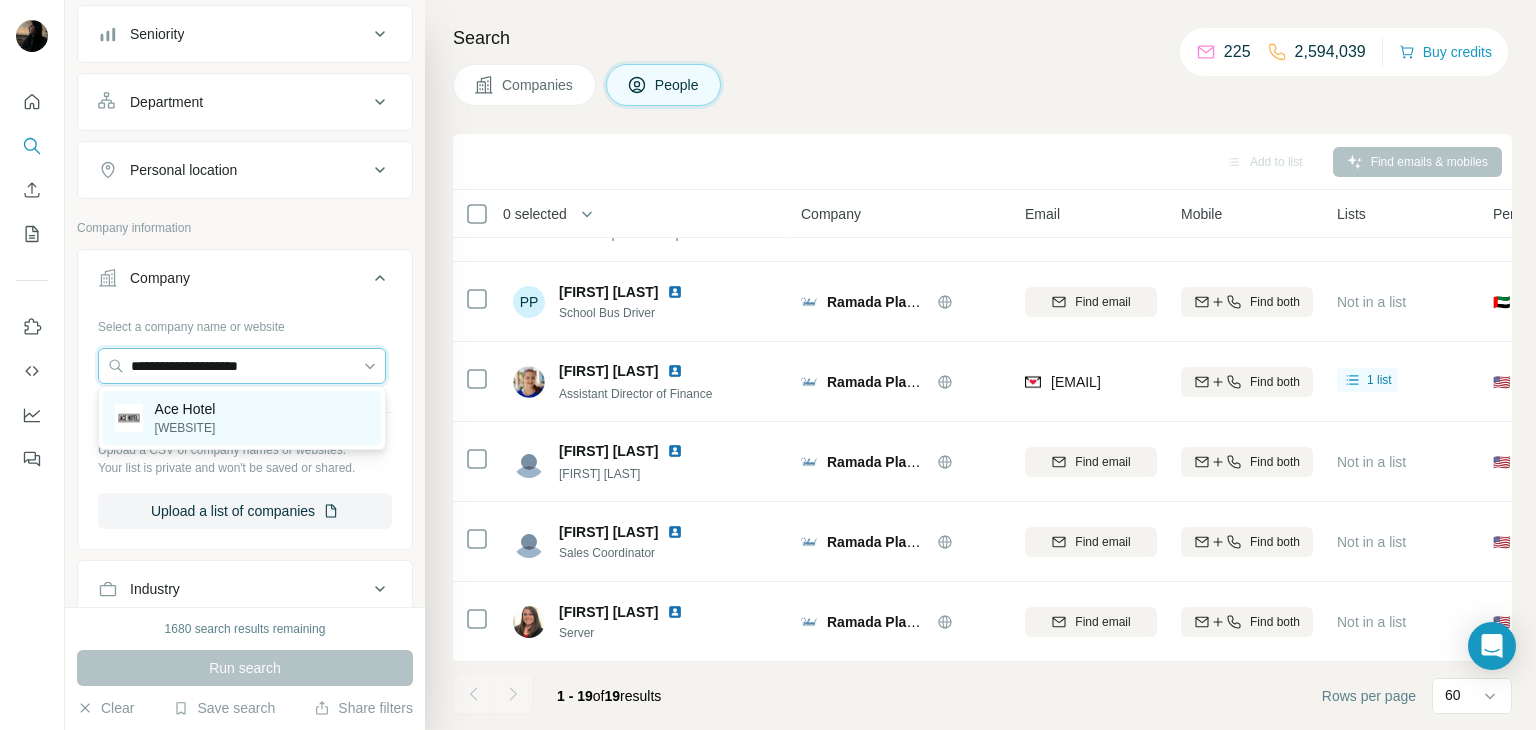 type on "**********" 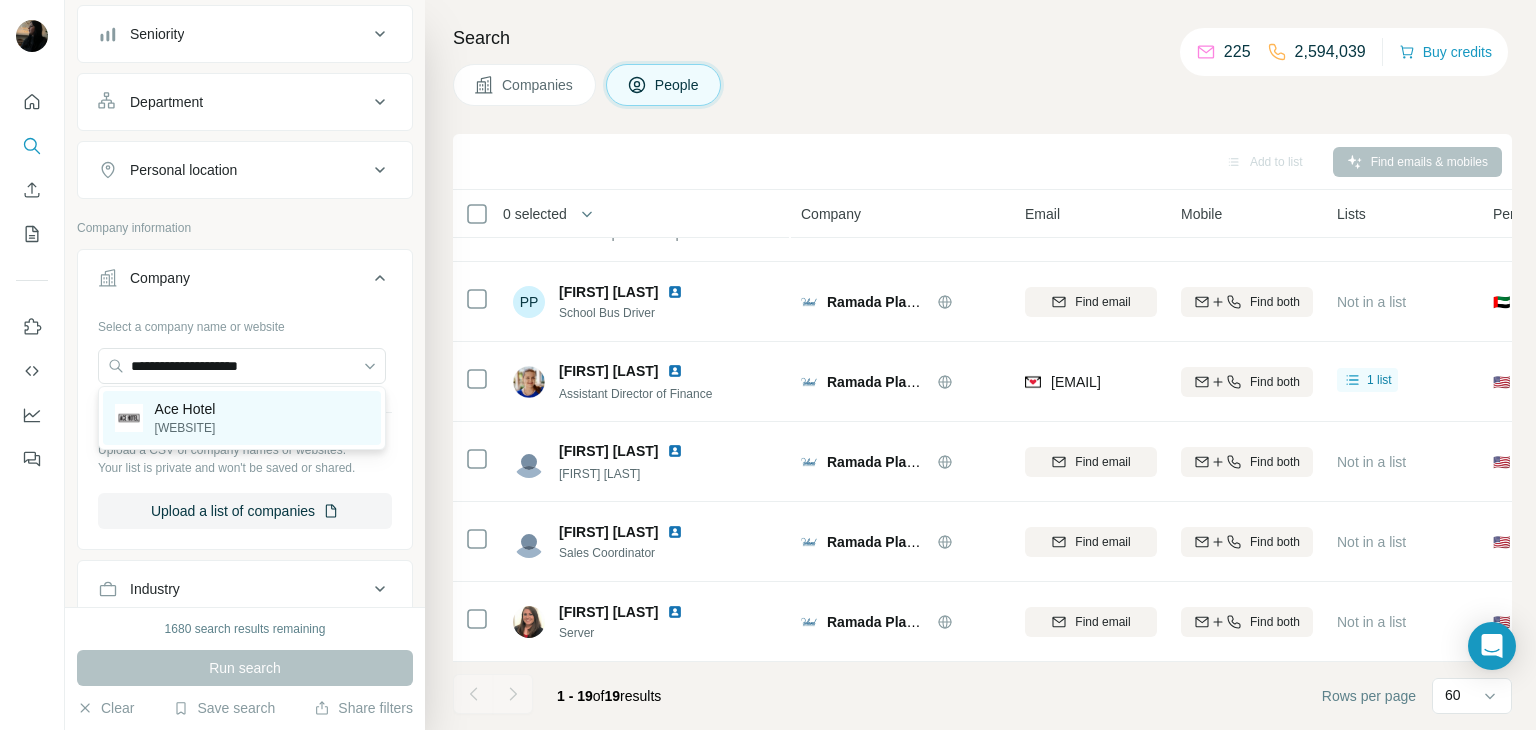 click on "Ace Hotel [WEBSITE]" at bounding box center [242, 418] 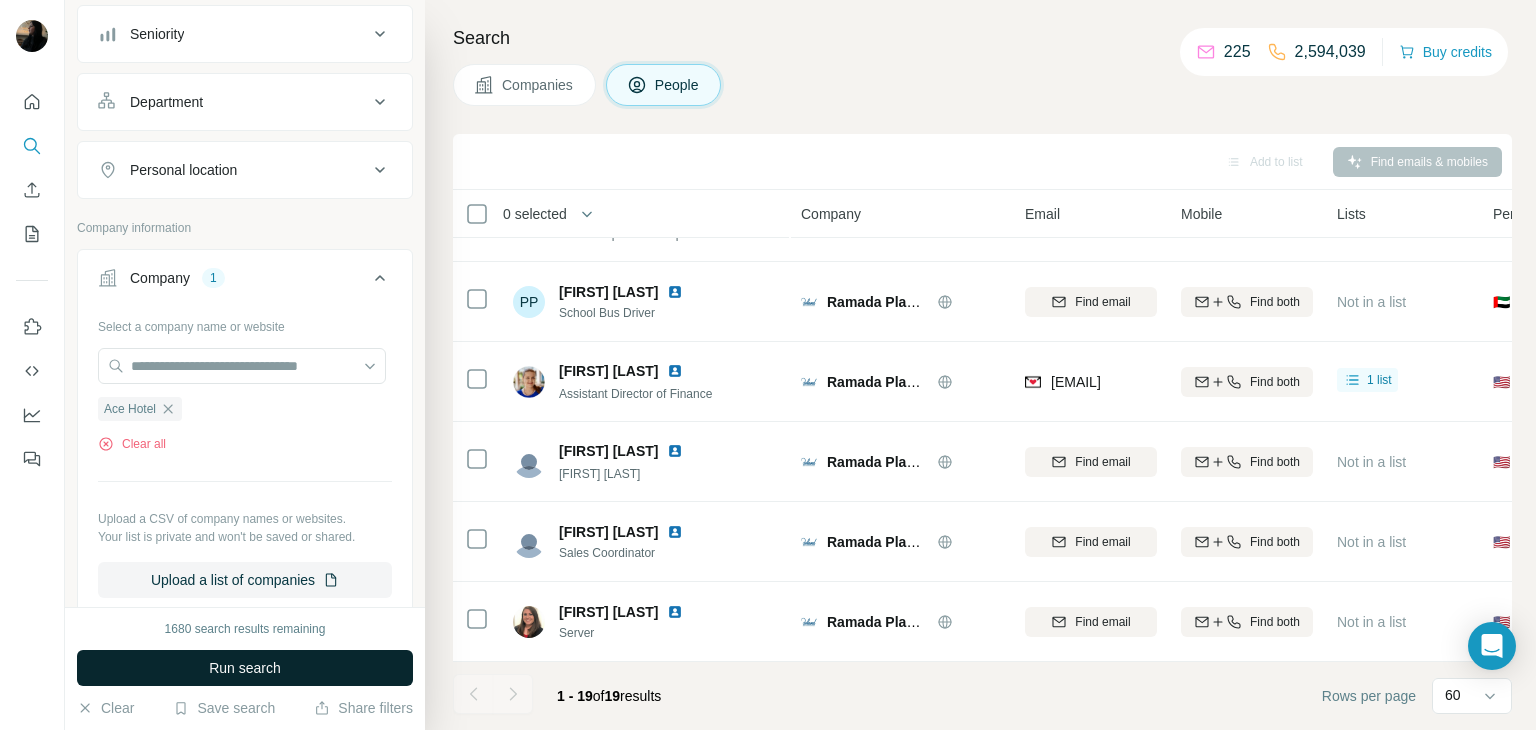 click on "Run search" at bounding box center [245, 668] 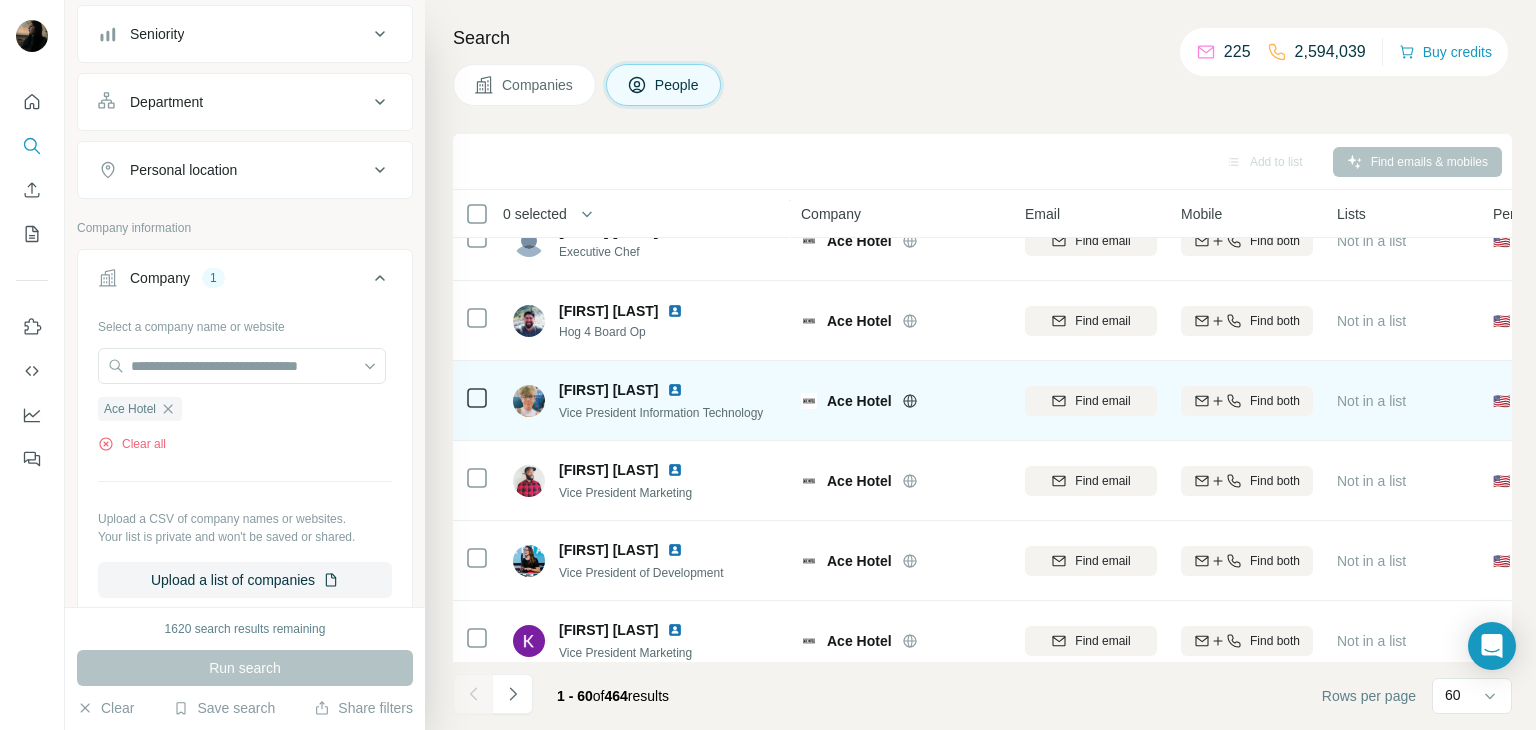 scroll, scrollTop: 518, scrollLeft: 0, axis: vertical 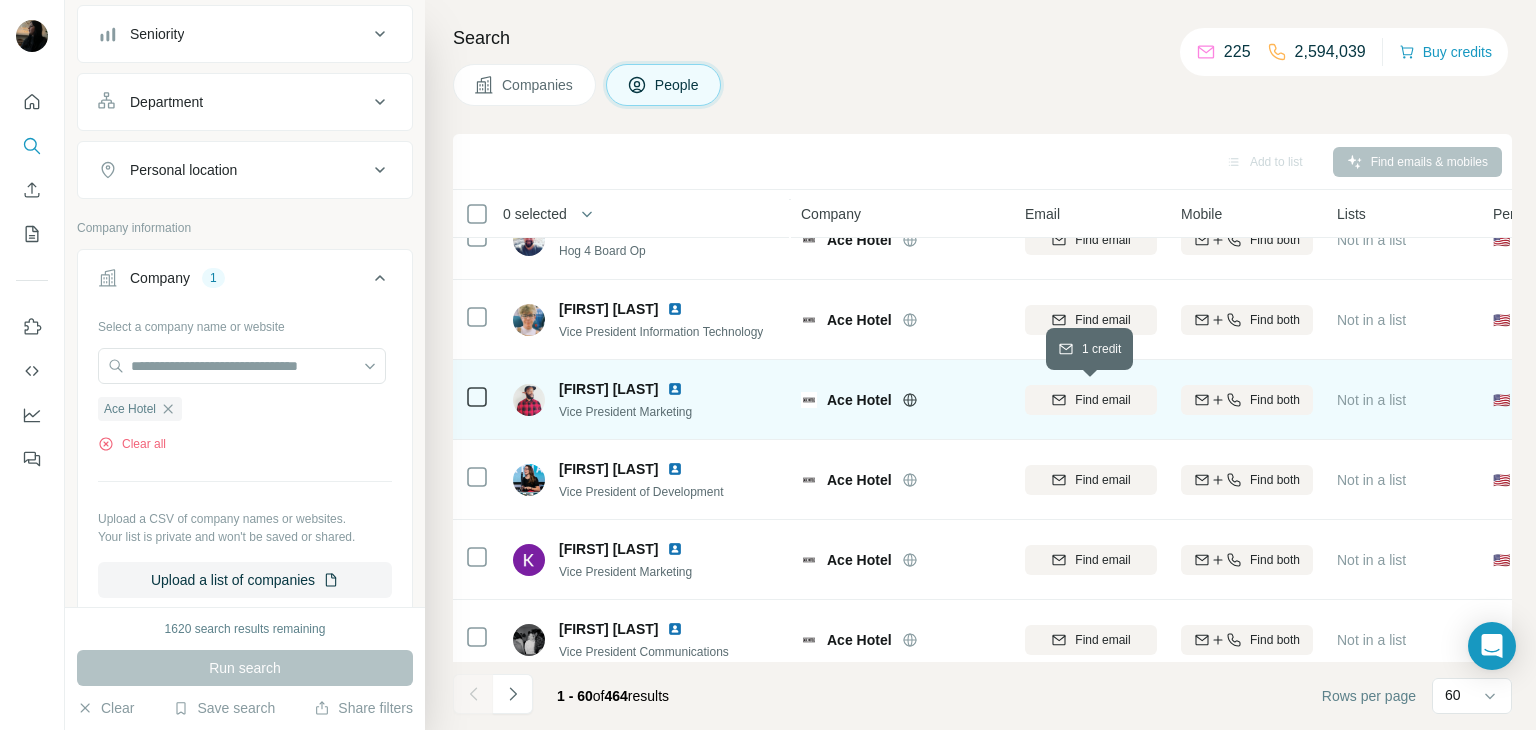click on "Find email" at bounding box center [1102, 400] 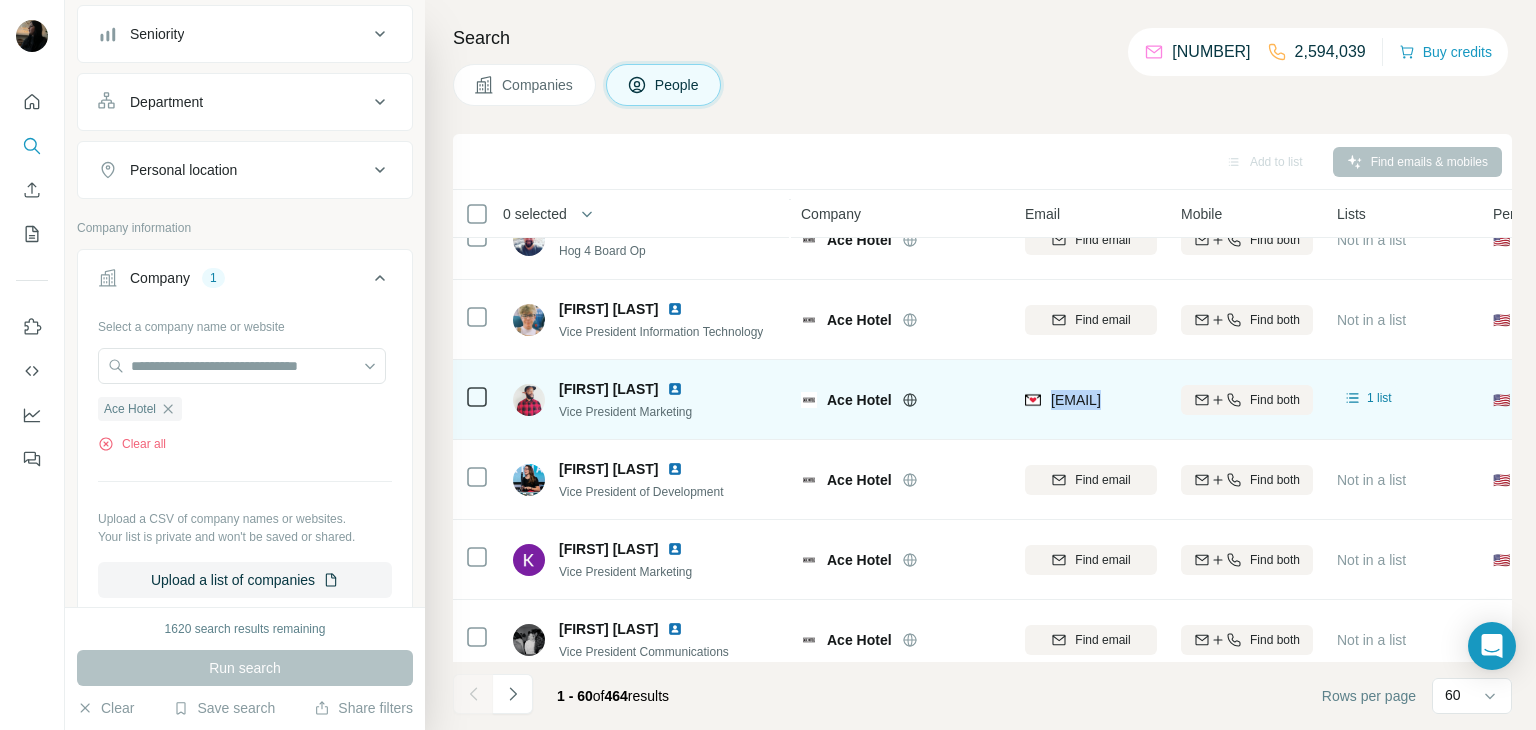 drag, startPoint x: 1049, startPoint y: 421, endPoint x: 1172, endPoint y: 406, distance: 123.911255 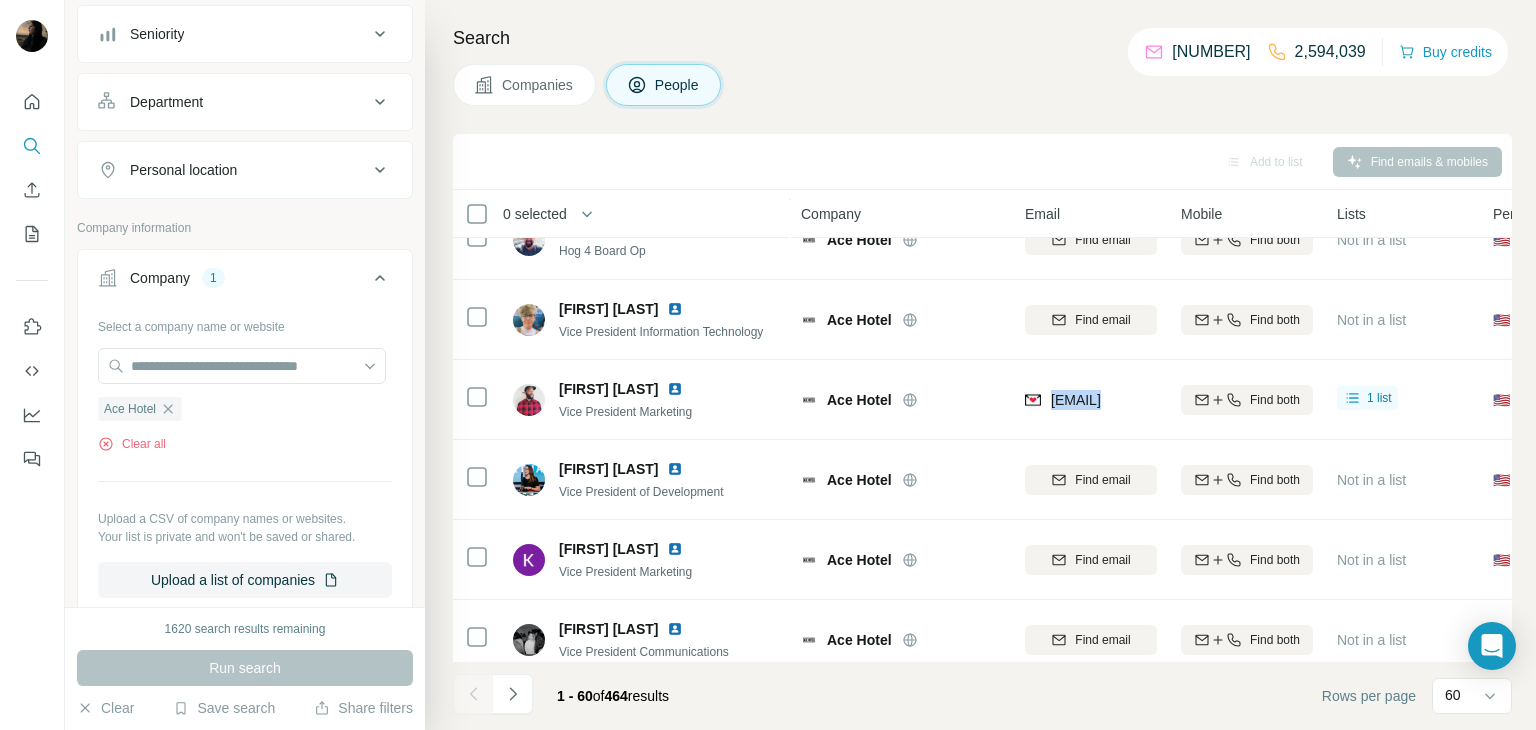 copy on "[EMAIL]" 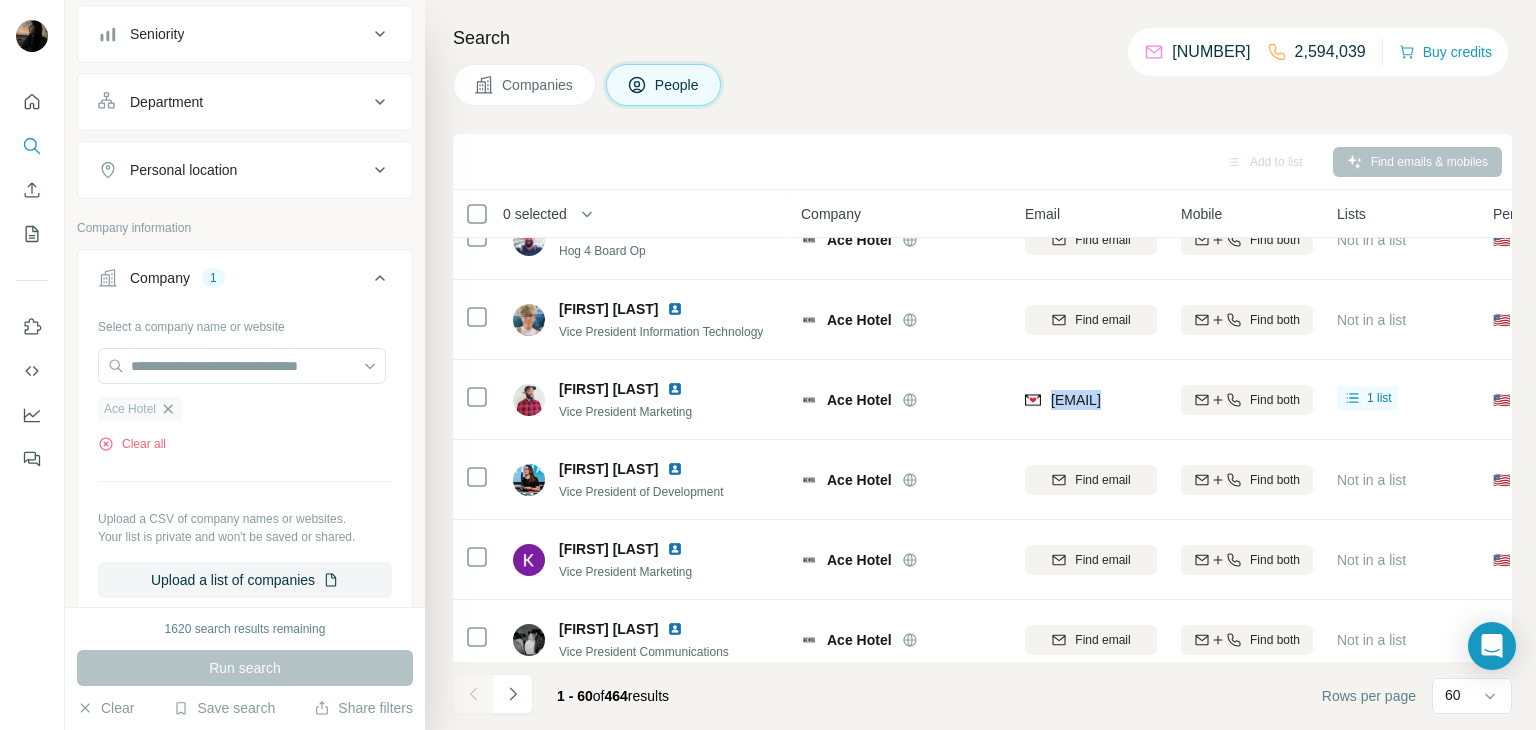 click 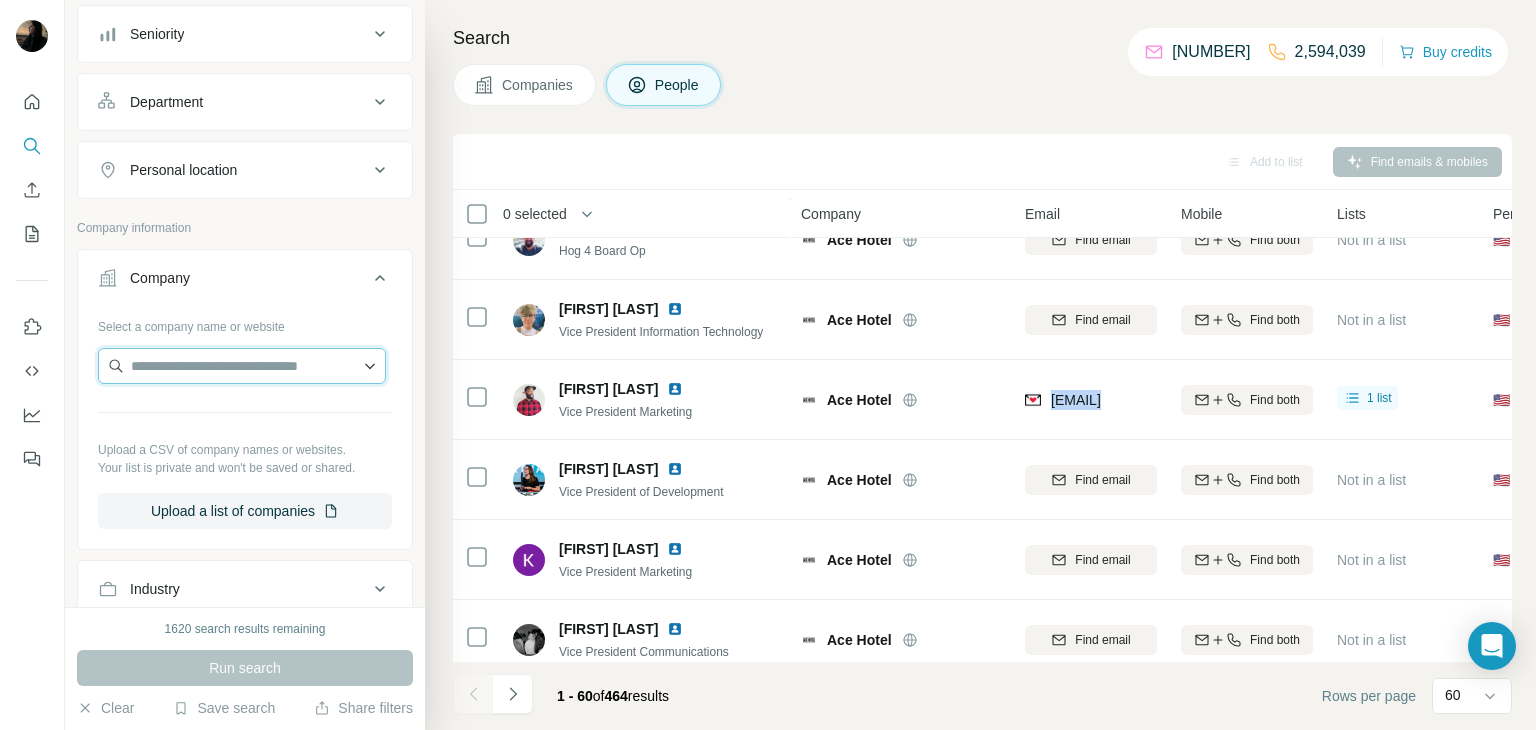 click at bounding box center (242, 366) 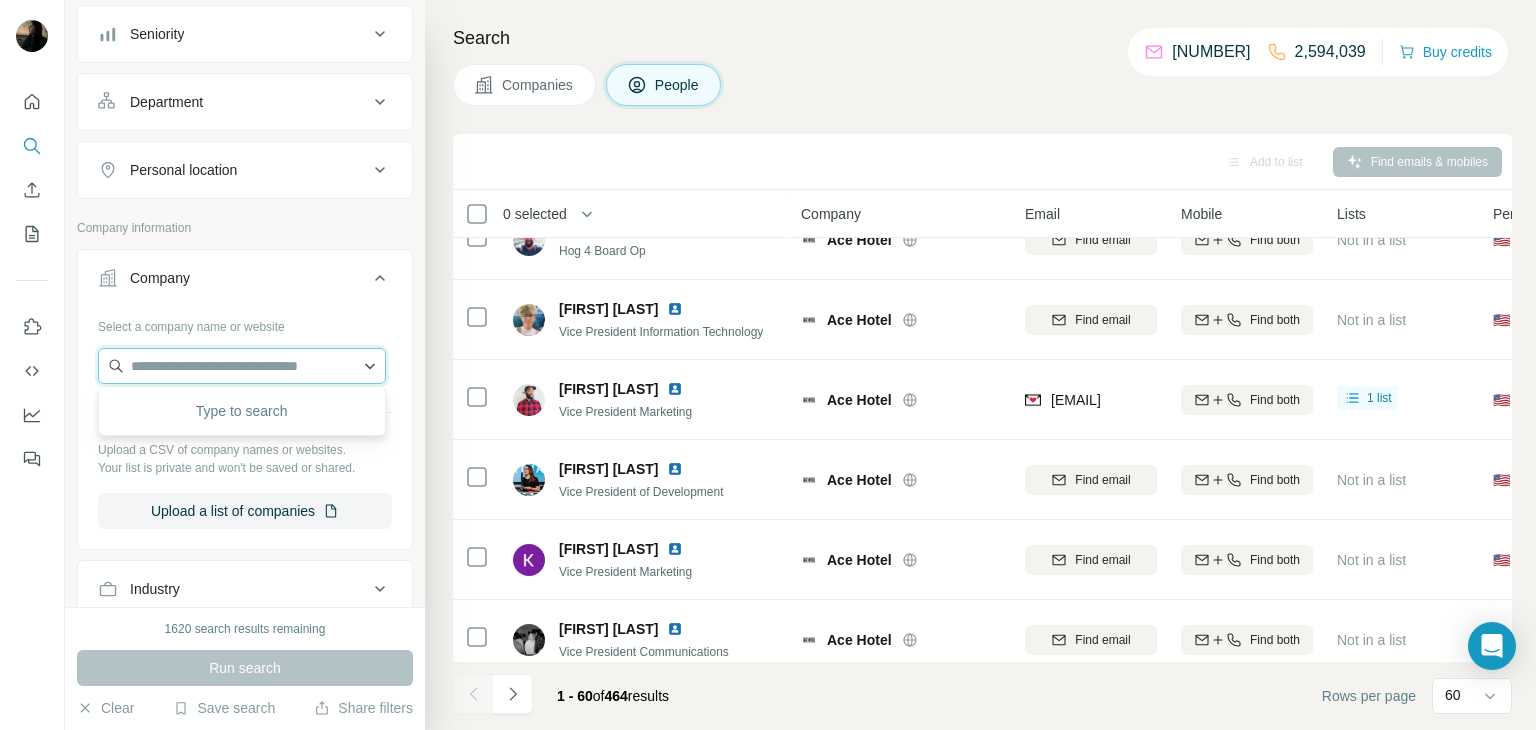 paste on "**********" 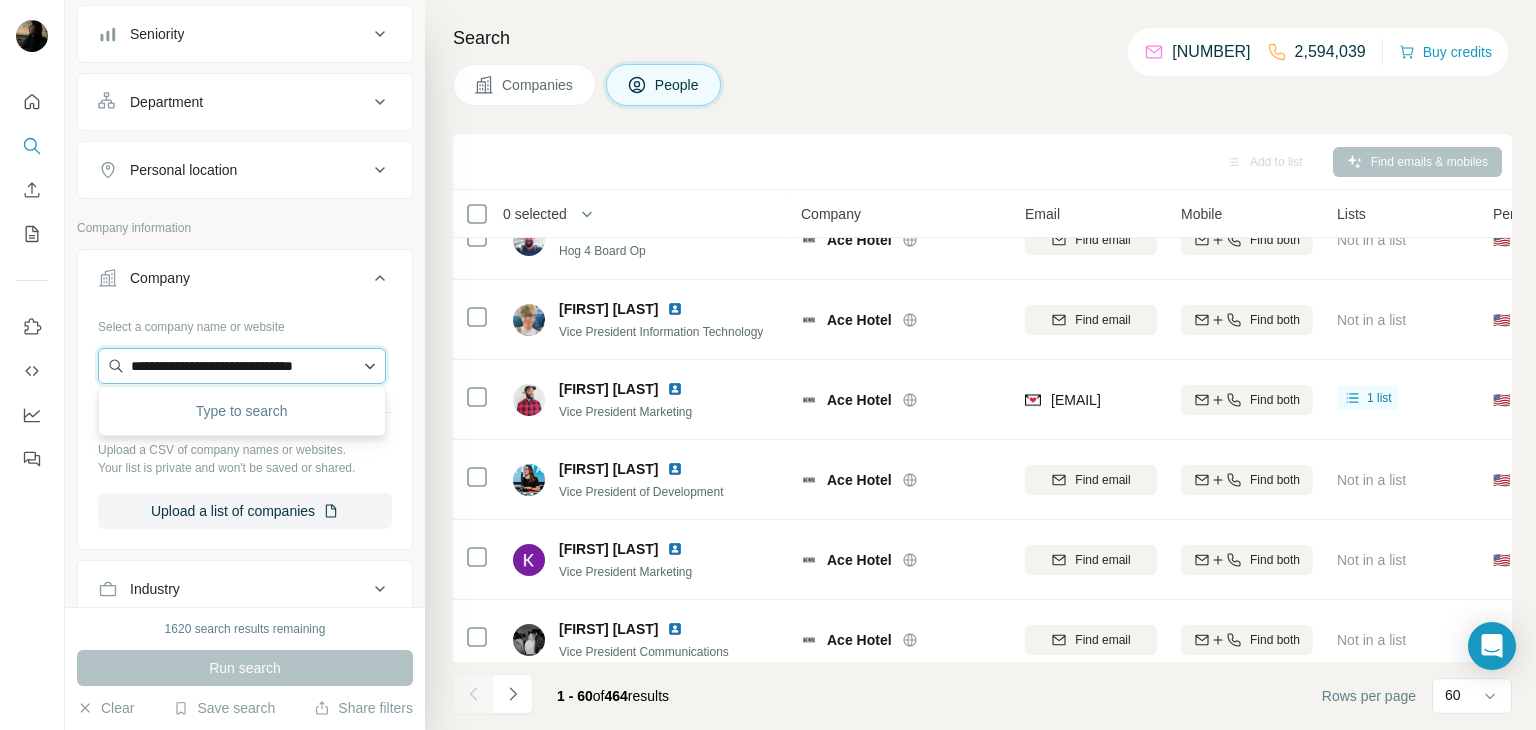 scroll, scrollTop: 0, scrollLeft: 21, axis: horizontal 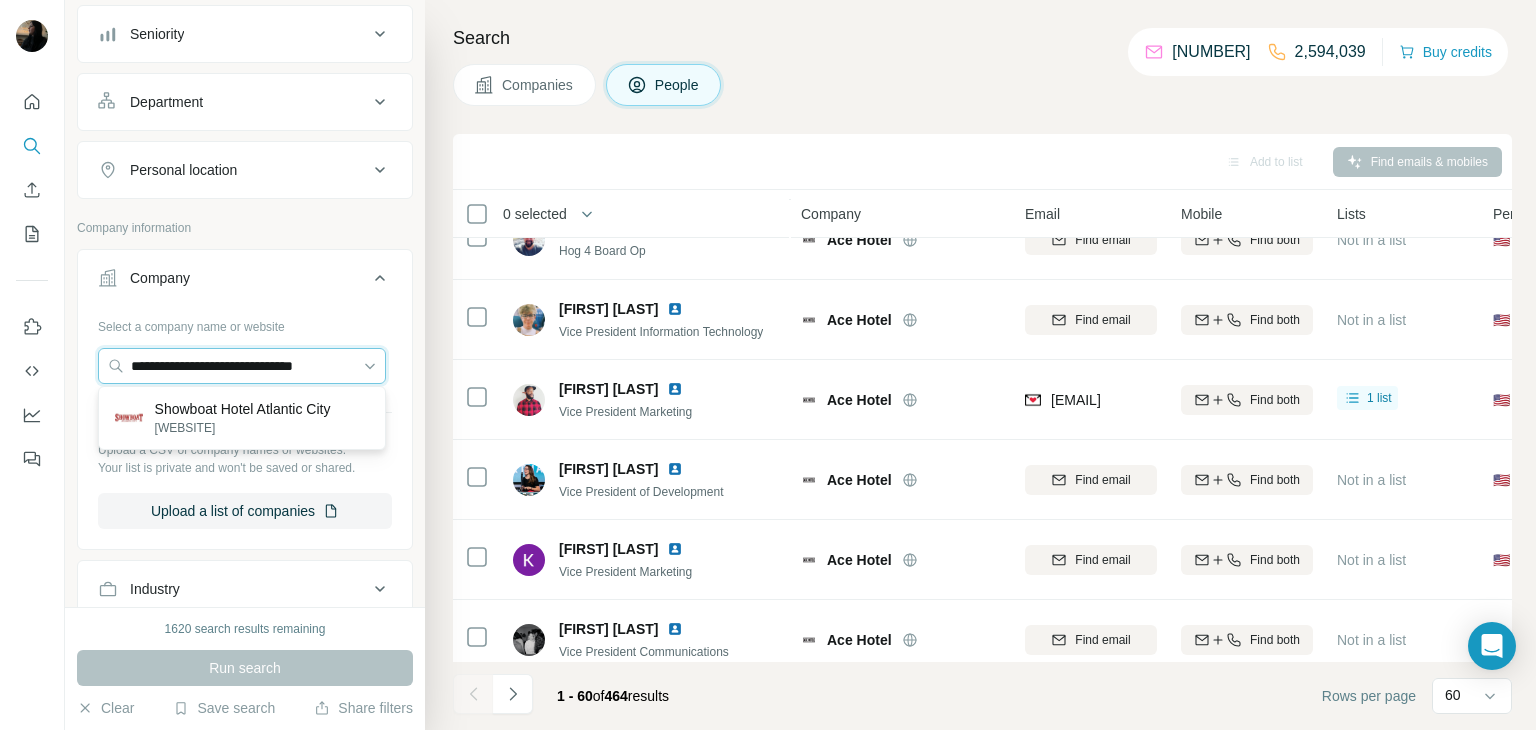 type on "**********" 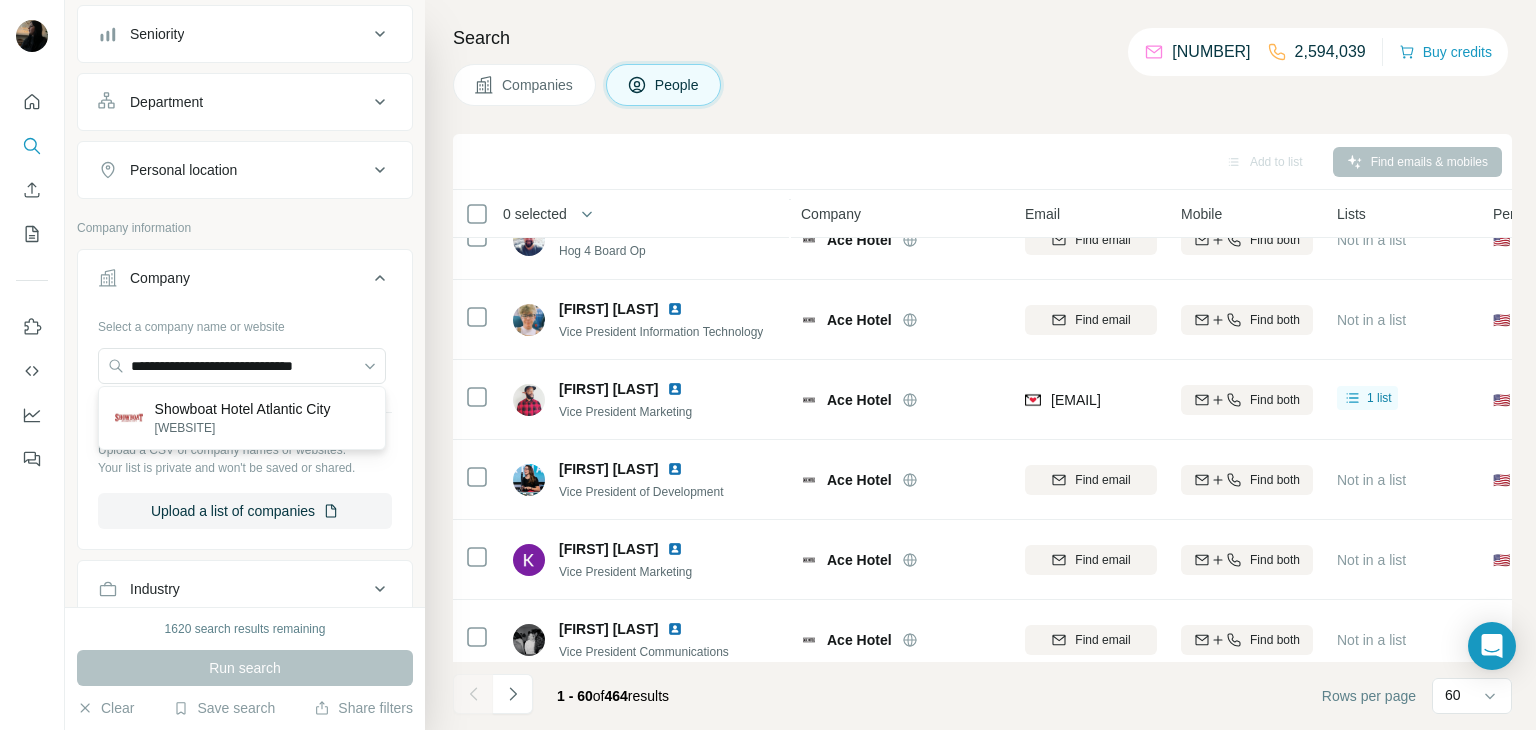 click on "Showboat Hotel Atlantic City" at bounding box center [243, 409] 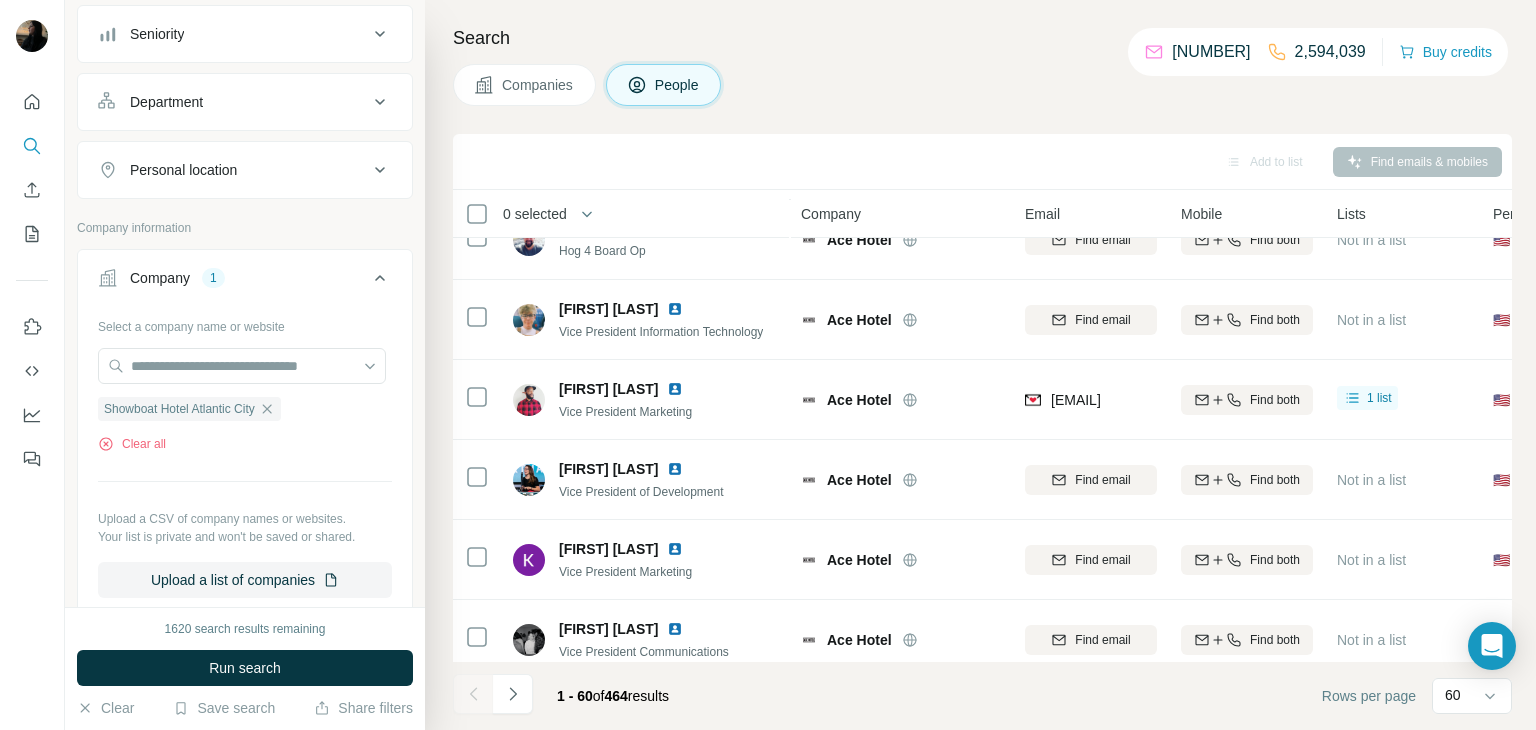 scroll, scrollTop: 0, scrollLeft: 0, axis: both 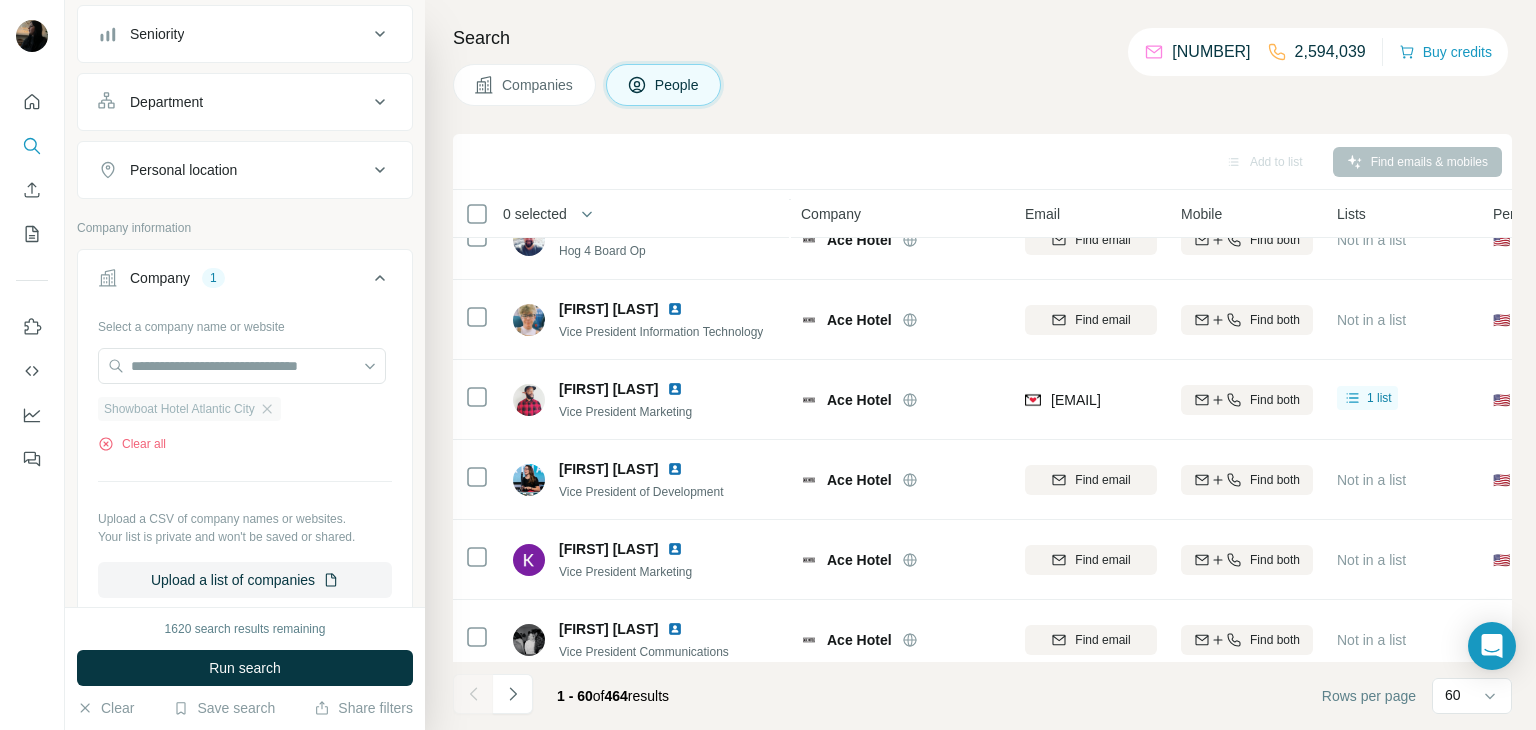 click on "Showboat Hotel Atlantic City" at bounding box center [179, 409] 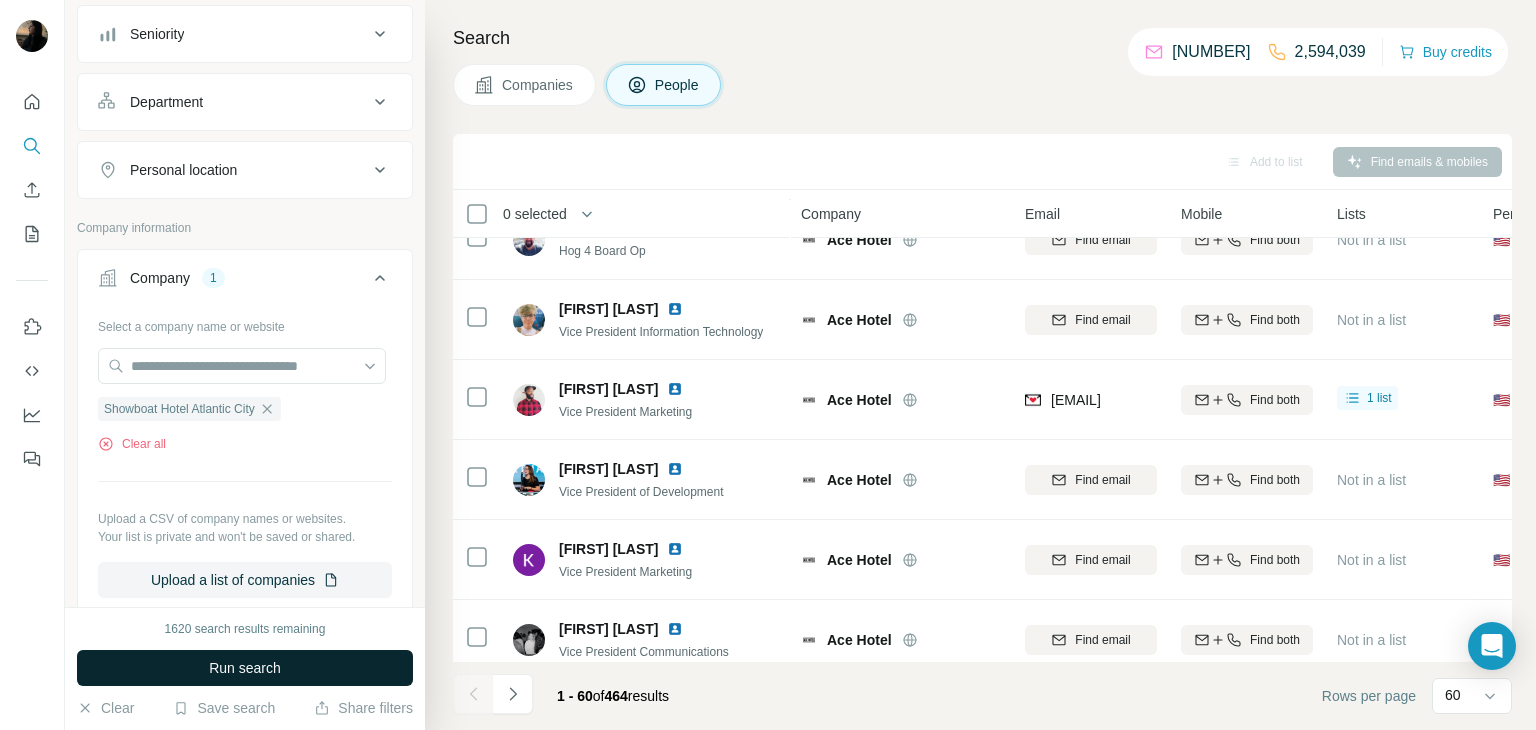 click on "Run search" at bounding box center (245, 668) 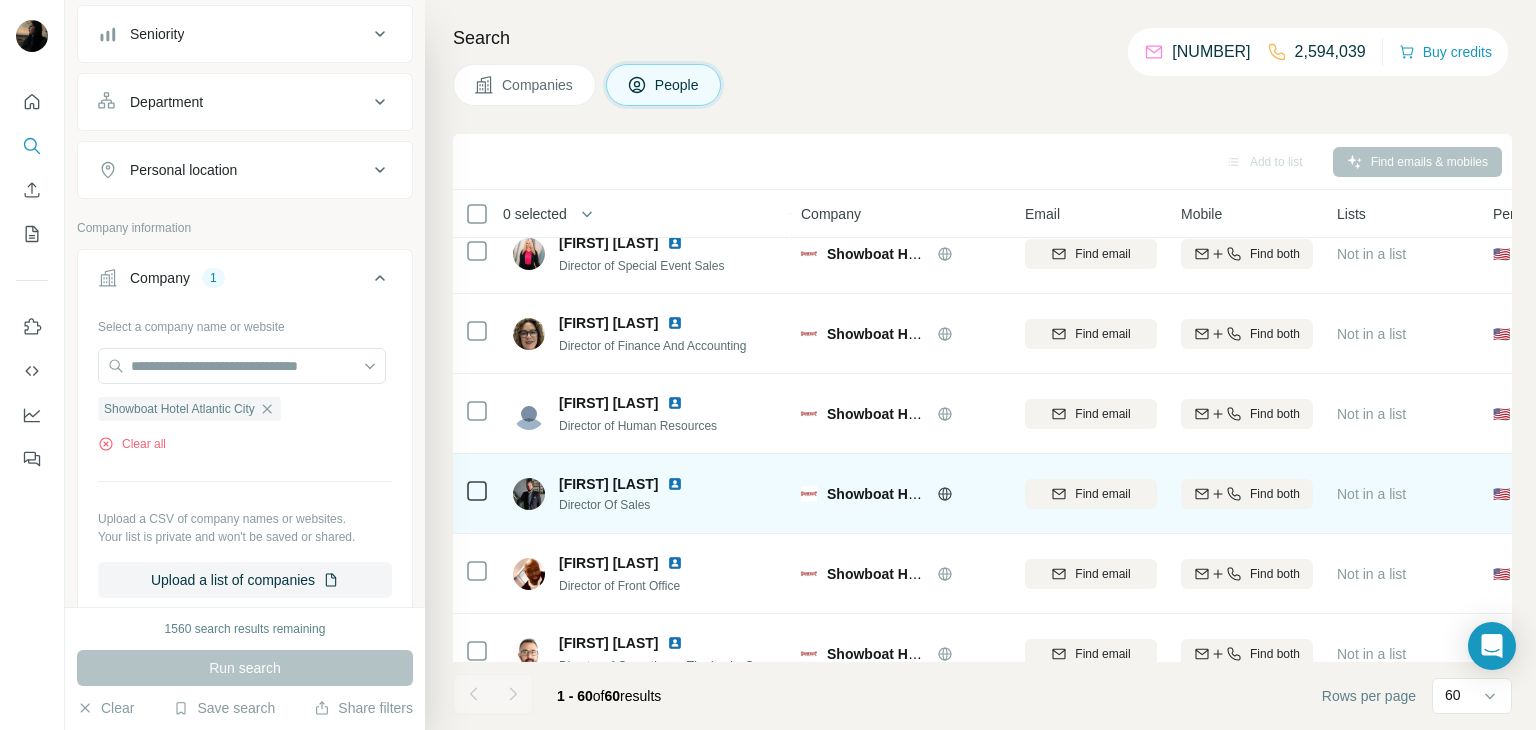 scroll, scrollTop: 106, scrollLeft: 0, axis: vertical 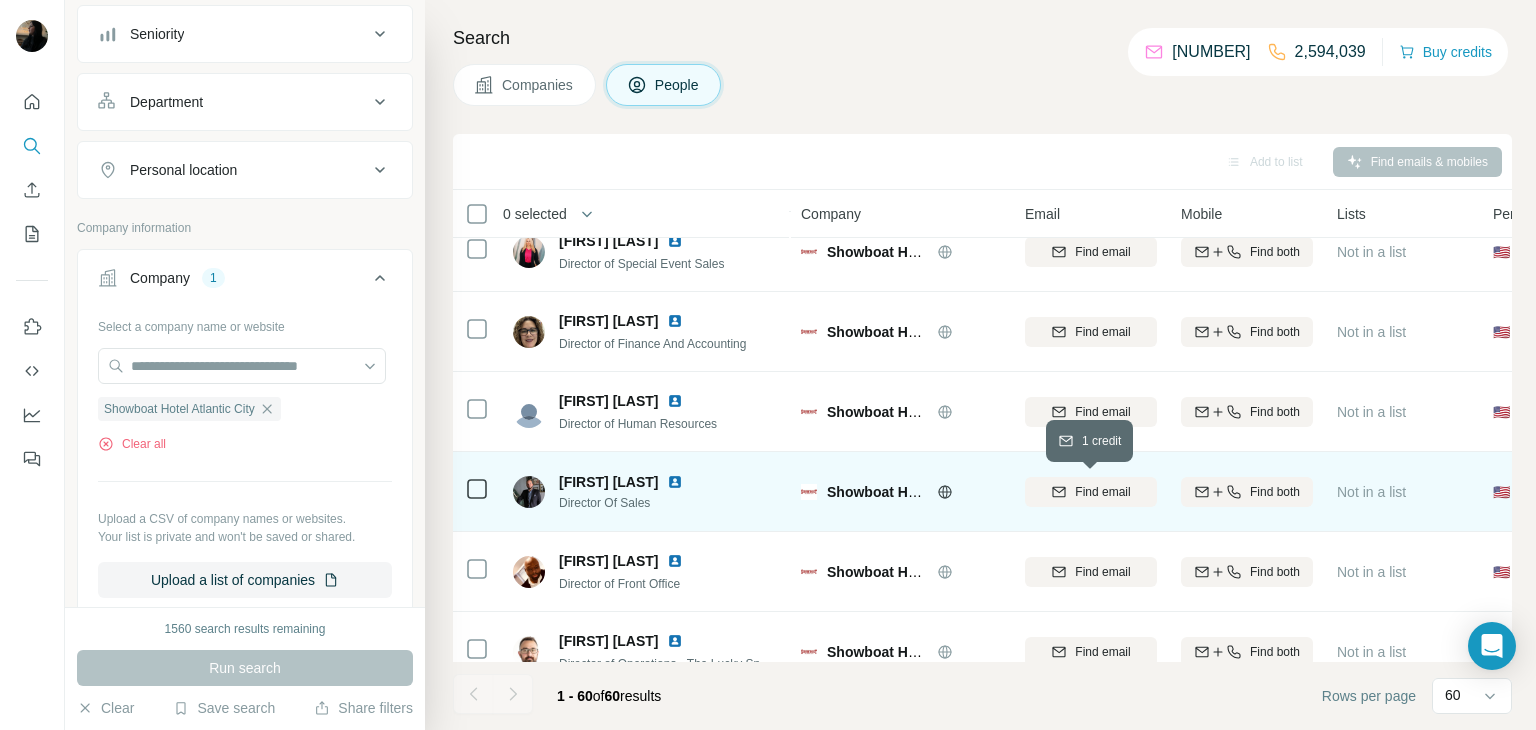 click on "Find email" at bounding box center (1091, 492) 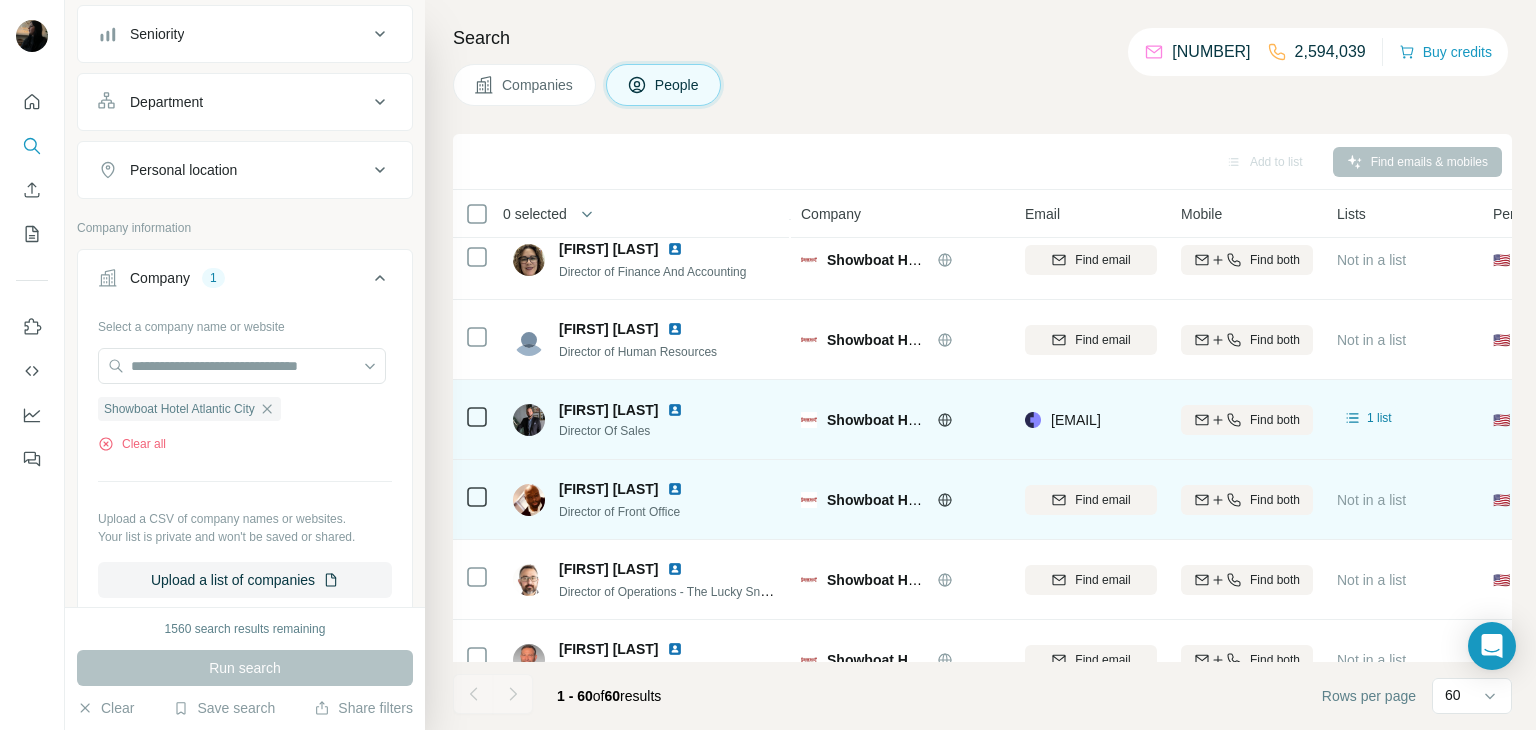 scroll, scrollTop: 184, scrollLeft: 0, axis: vertical 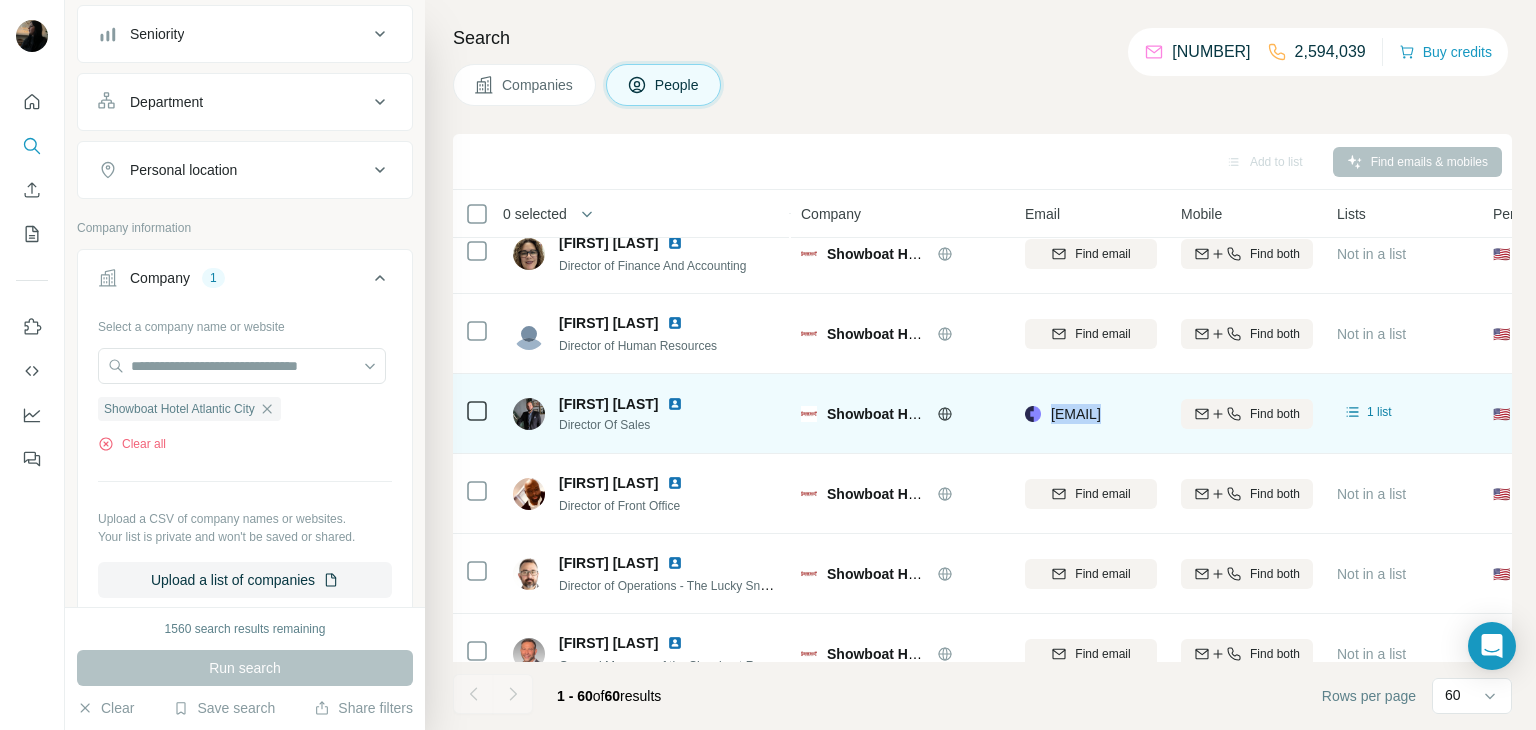drag, startPoint x: 1047, startPoint y: 428, endPoint x: 1172, endPoint y: 424, distance: 125.06398 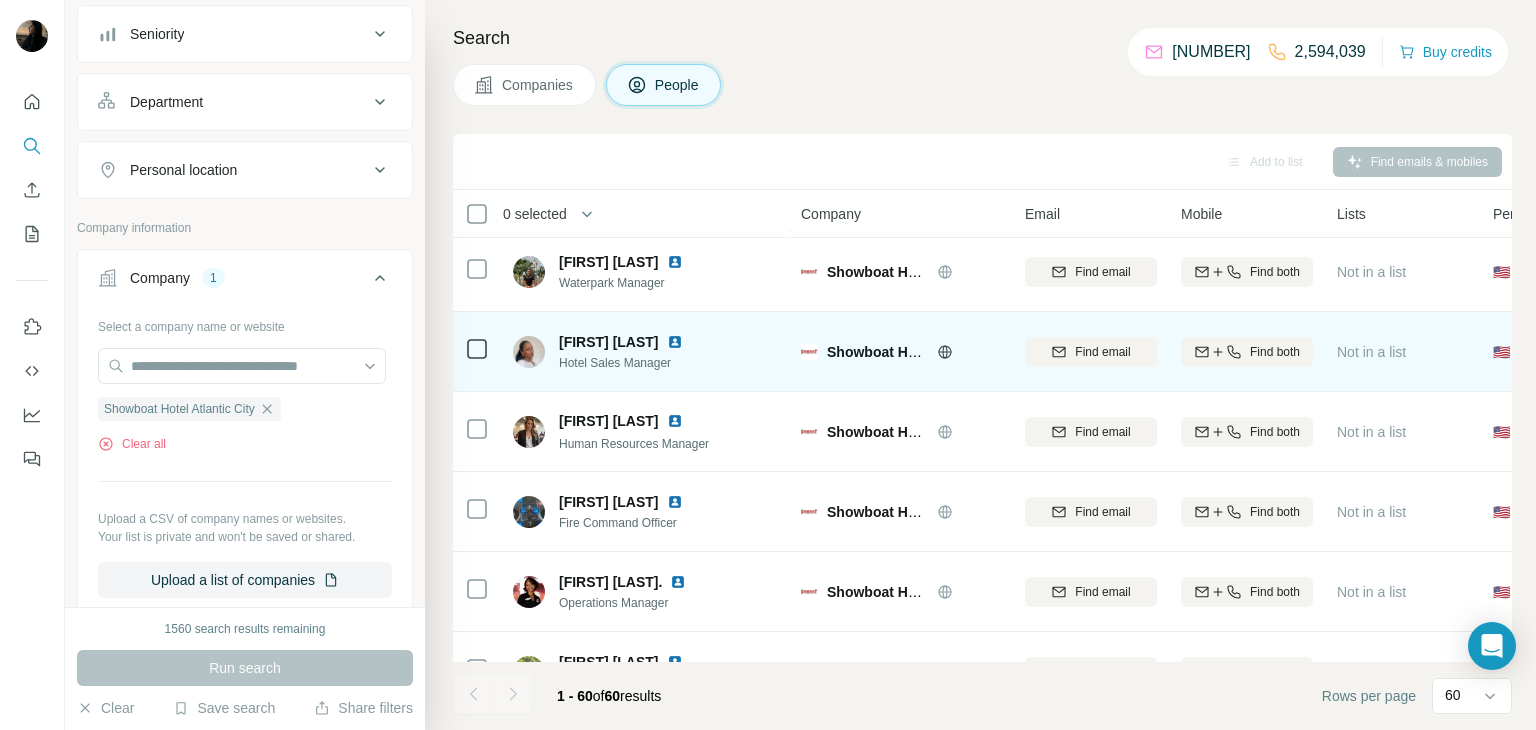 scroll, scrollTop: 1140, scrollLeft: 0, axis: vertical 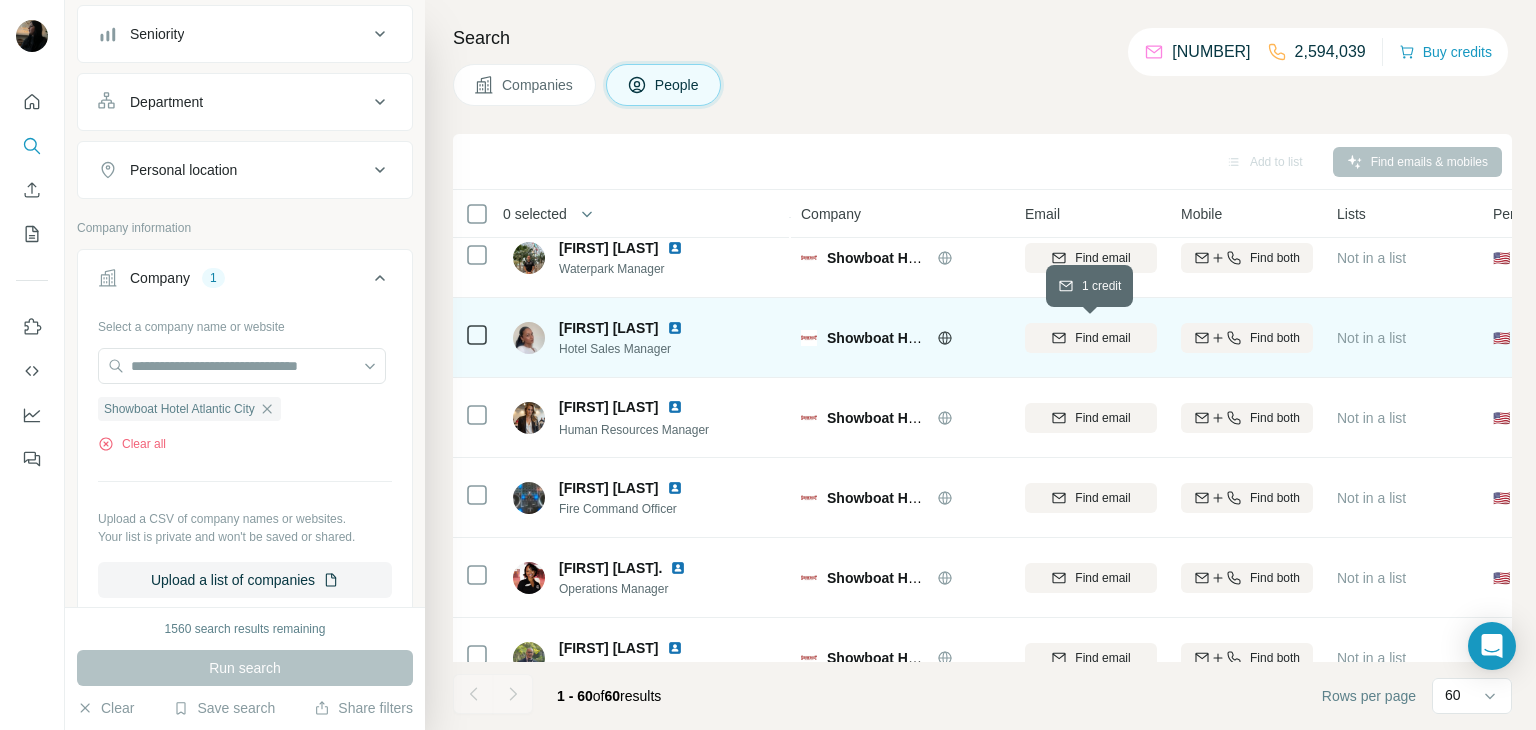 click on "Find email" at bounding box center (1102, 338) 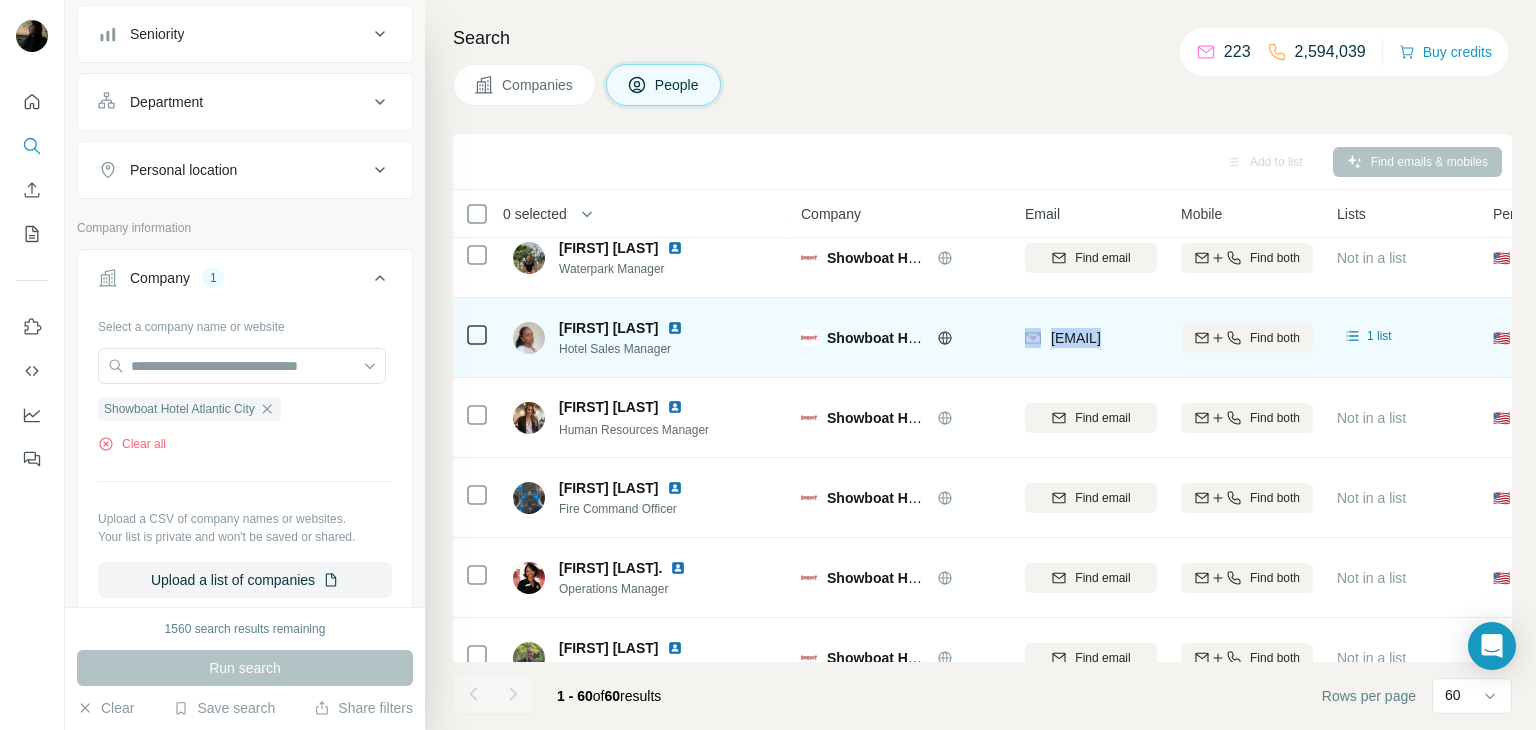 drag, startPoint x: 1044, startPoint y: 315, endPoint x: 1178, endPoint y: 332, distance: 135.07405 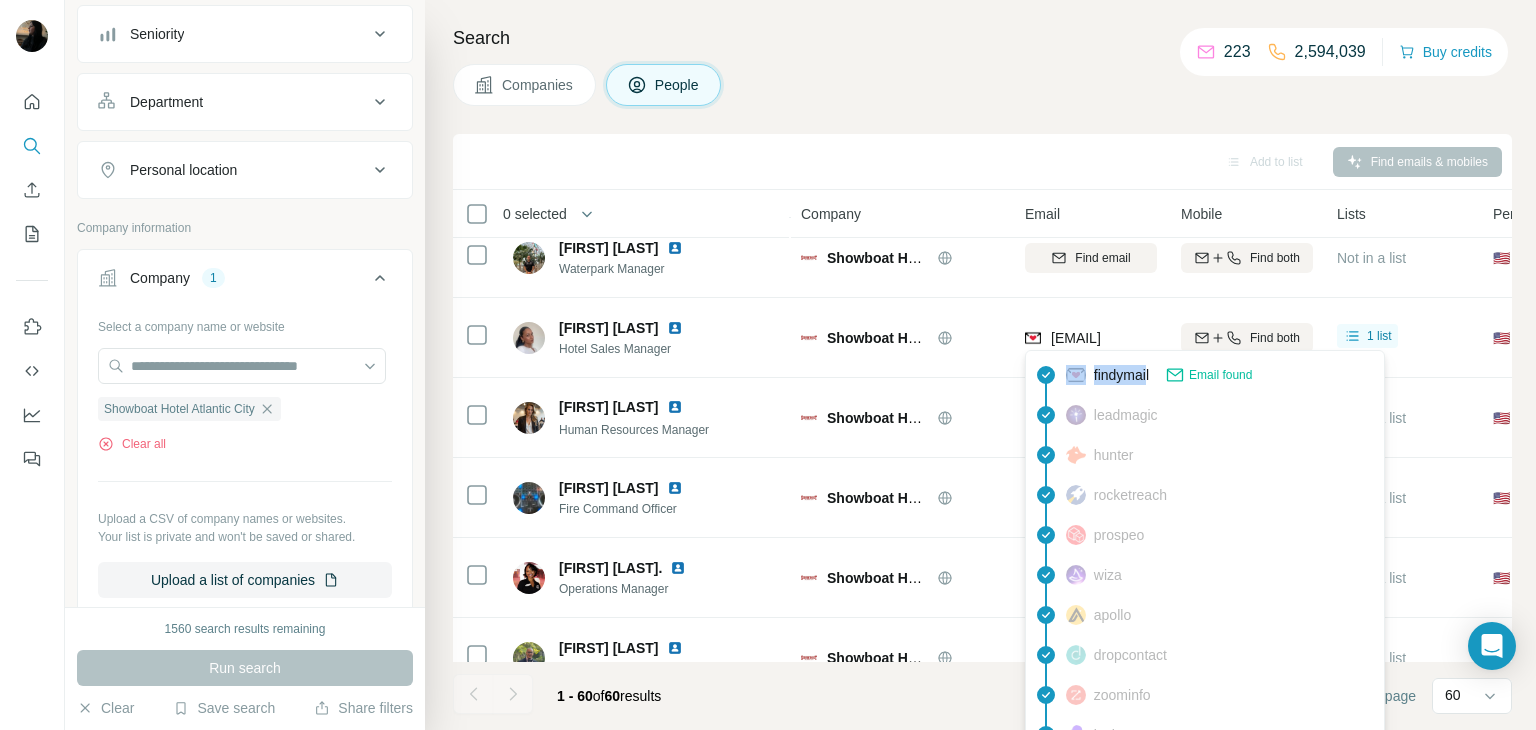 drag, startPoint x: 1051, startPoint y: 351, endPoint x: 1151, endPoint y: 354, distance: 100.04499 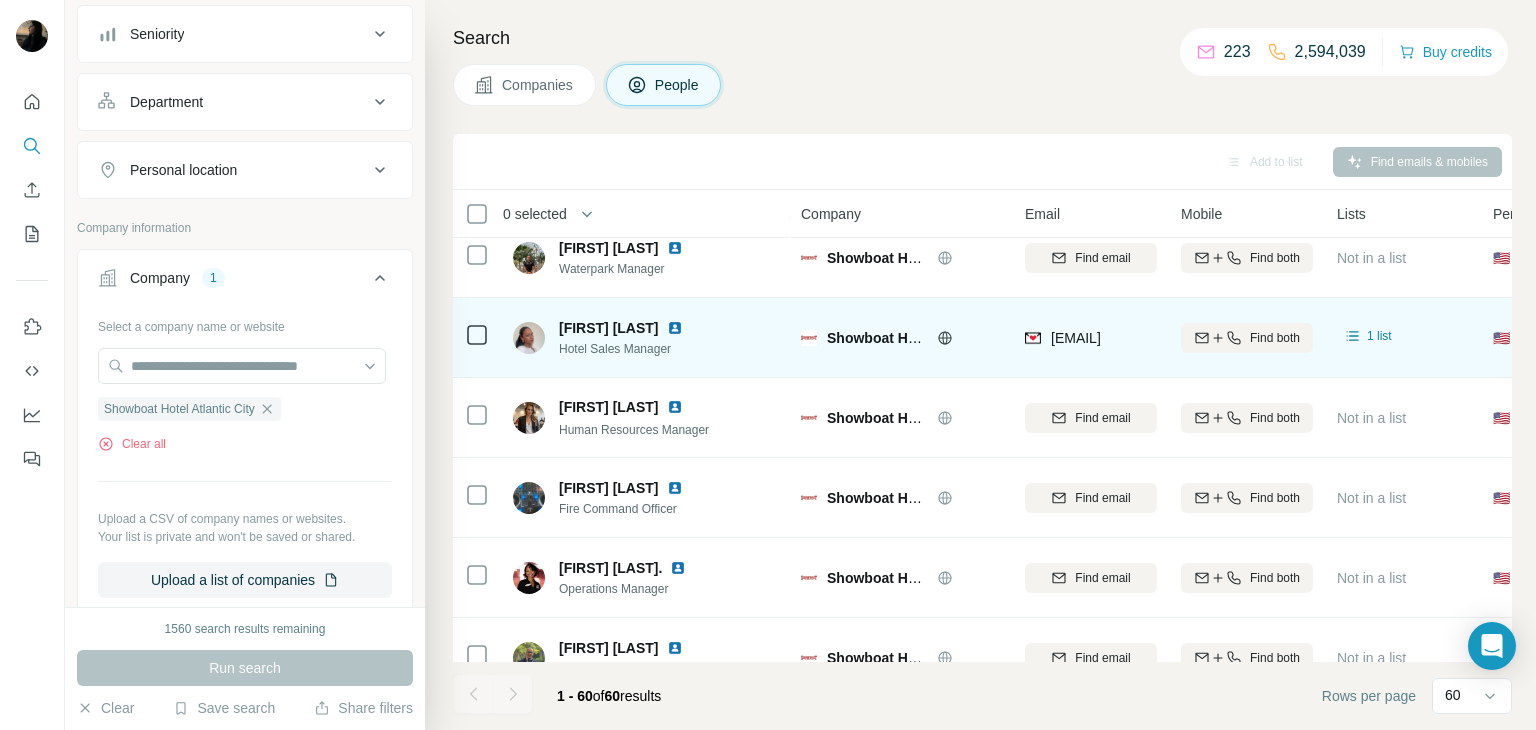 click on "[EMAIL]" at bounding box center (1091, 338) 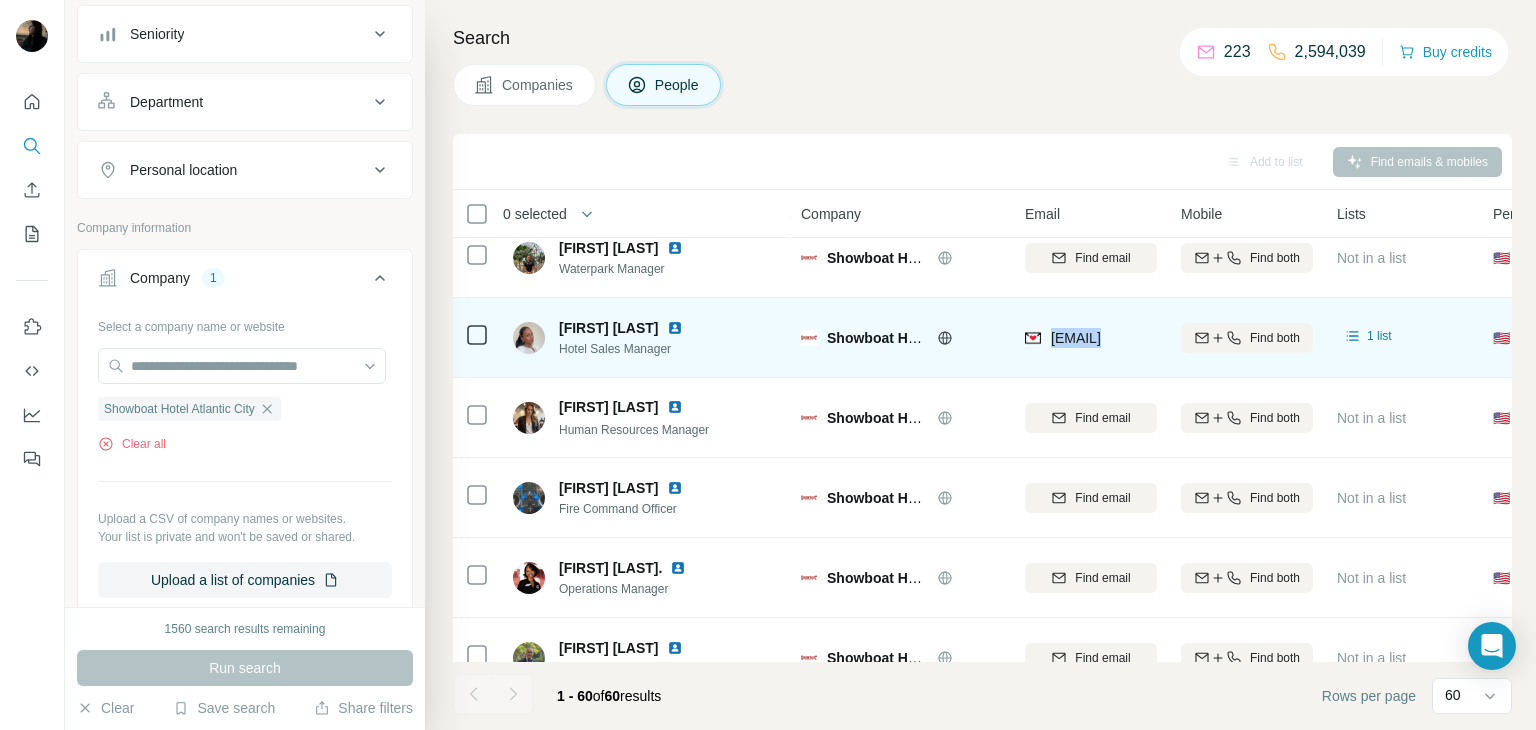 drag, startPoint x: 1048, startPoint y: 322, endPoint x: 1192, endPoint y: 334, distance: 144.49913 